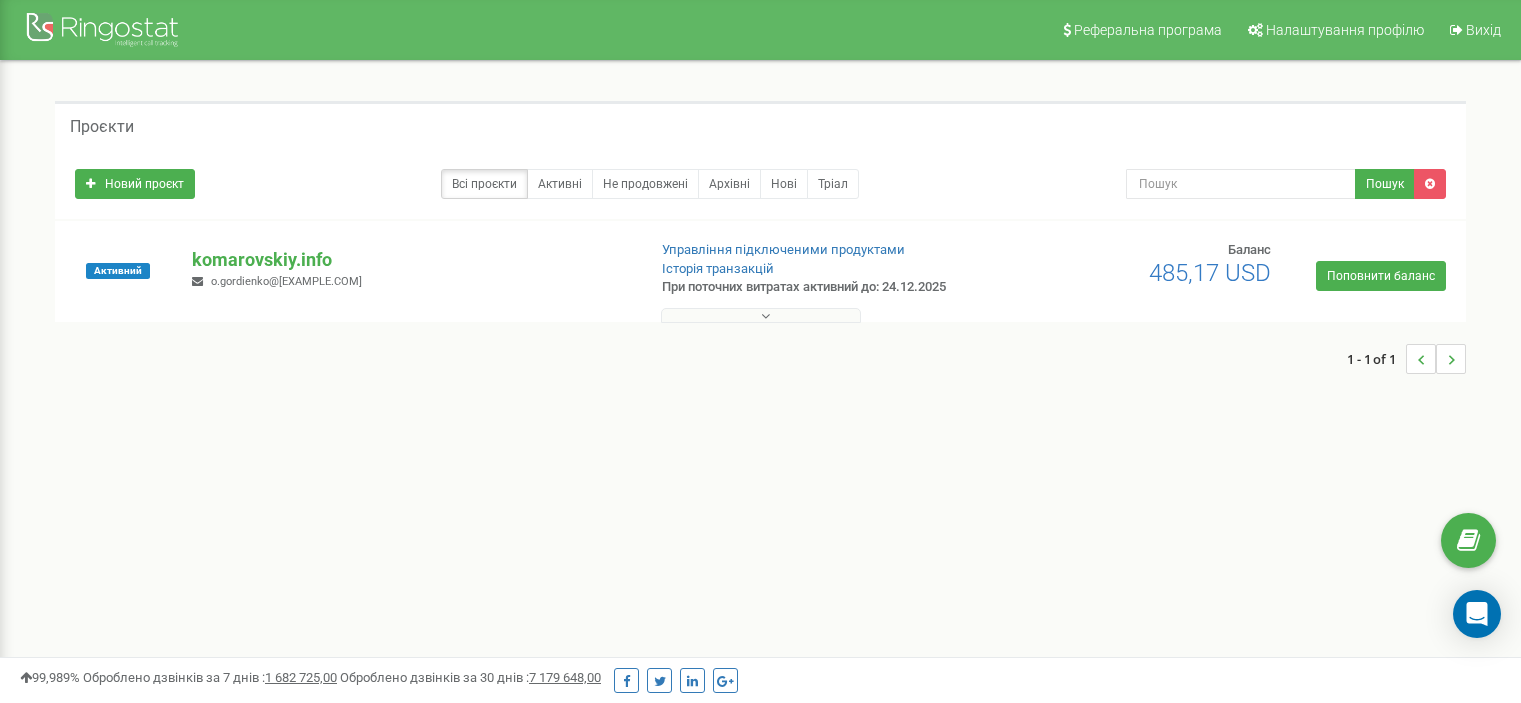 scroll, scrollTop: 0, scrollLeft: 0, axis: both 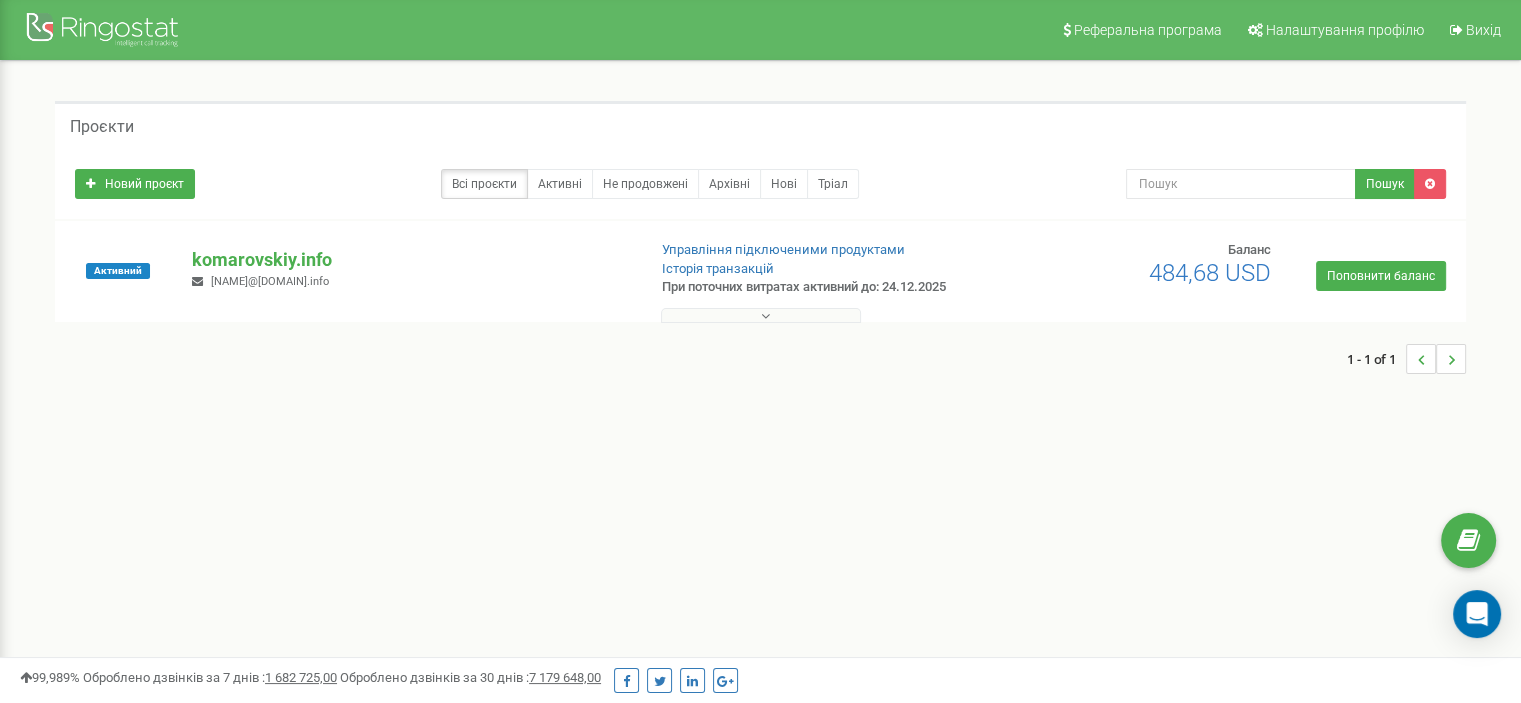 click on "Проєкти
Новий проєкт
Всі проєкти
Активні
Не продовжені
Архівні
Нові
Тріал
Пошук
Баланс" at bounding box center (760, 247) 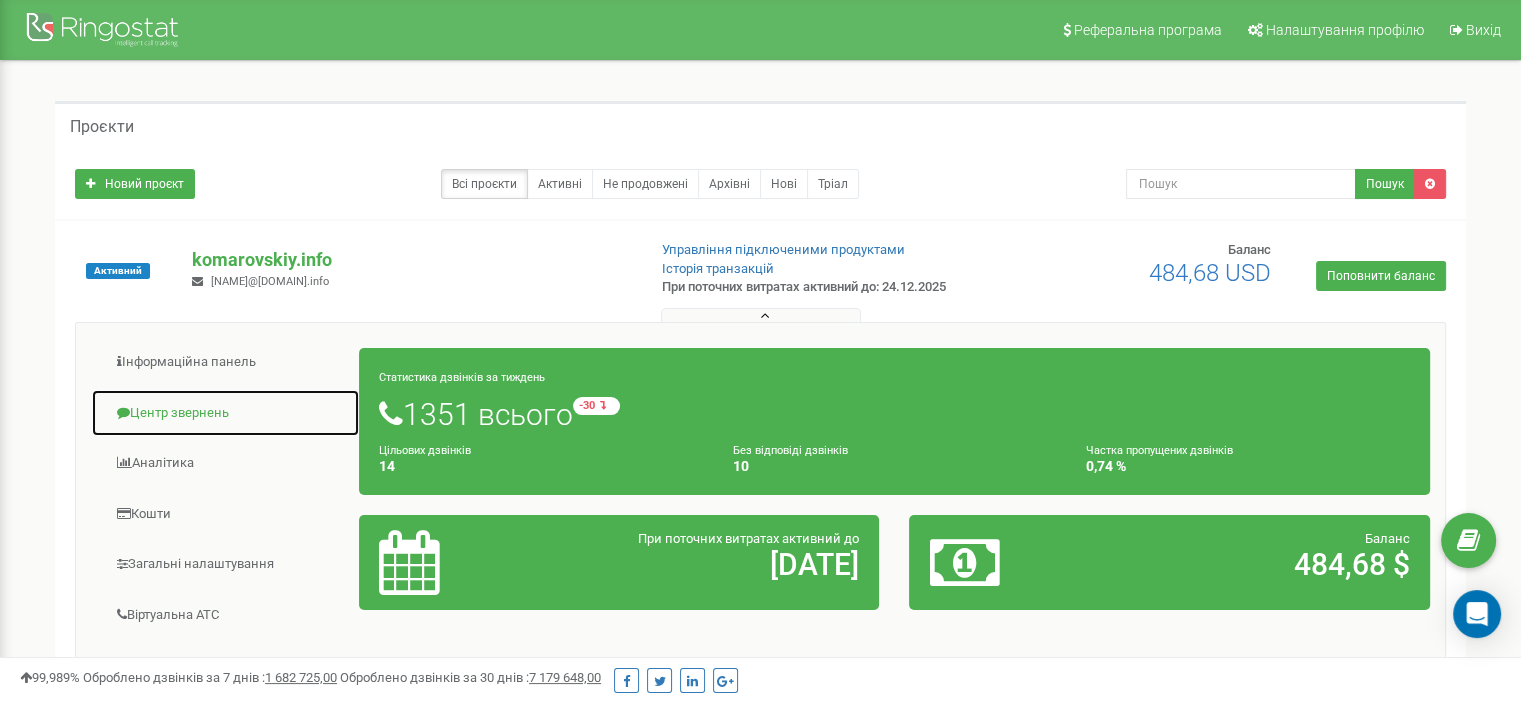 click on "Центр звернень" at bounding box center [225, 413] 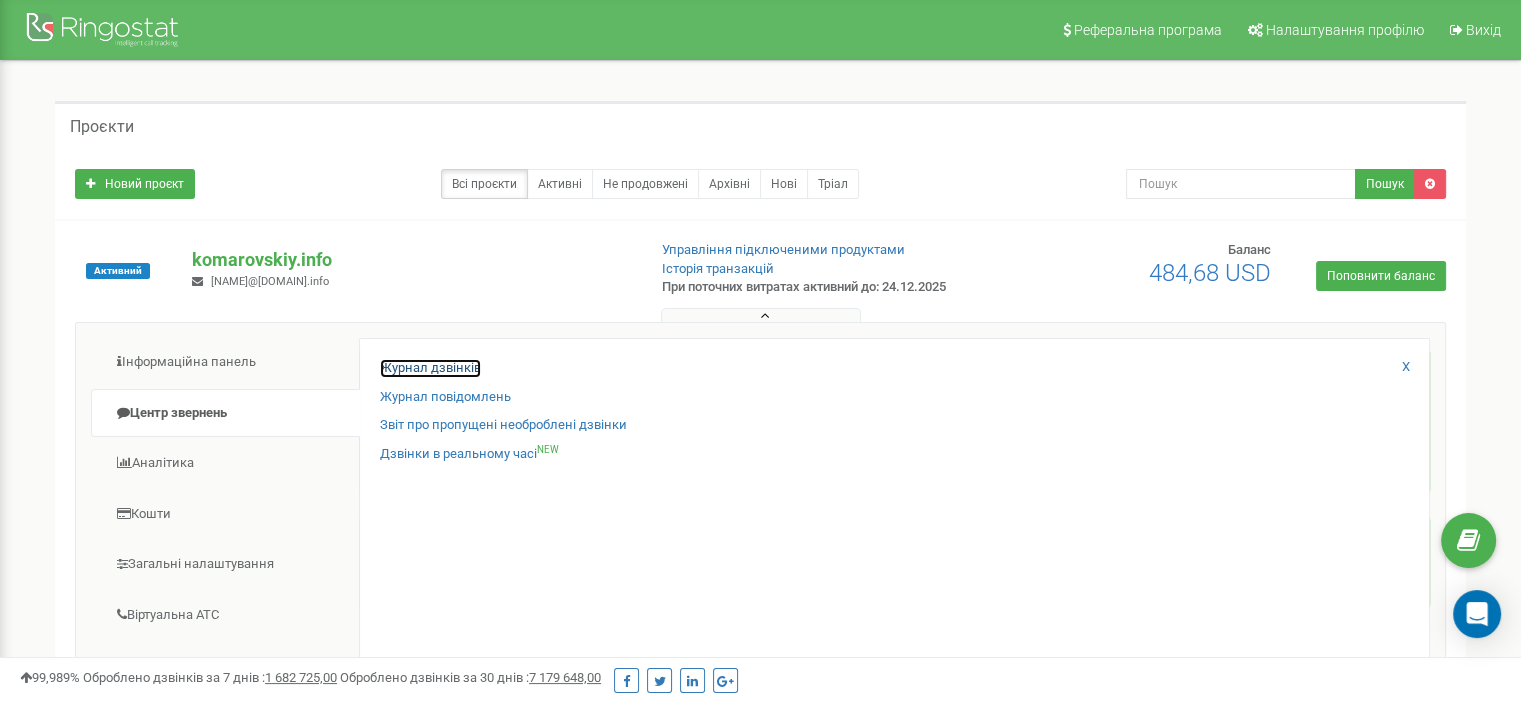 click on "Журнал дзвінків" at bounding box center (430, 368) 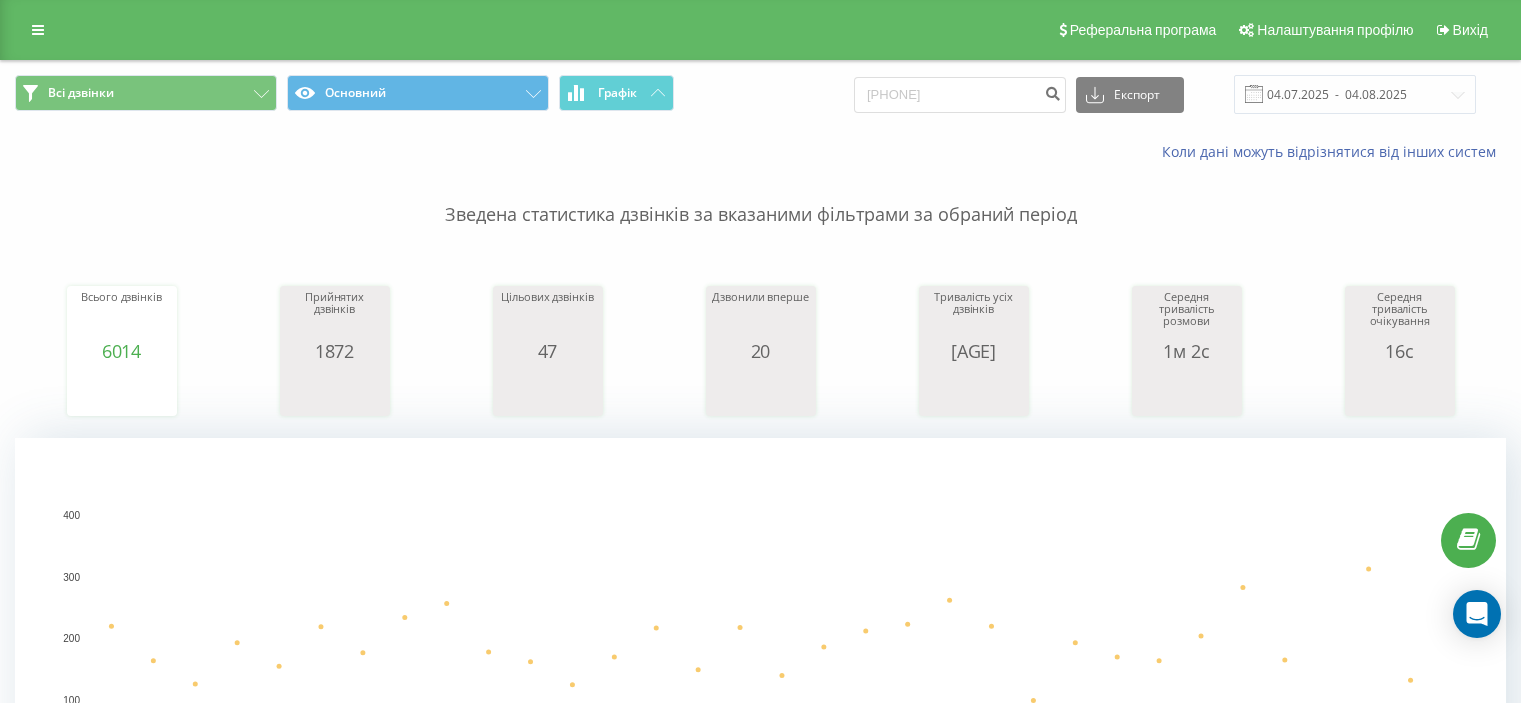scroll, scrollTop: 0, scrollLeft: 0, axis: both 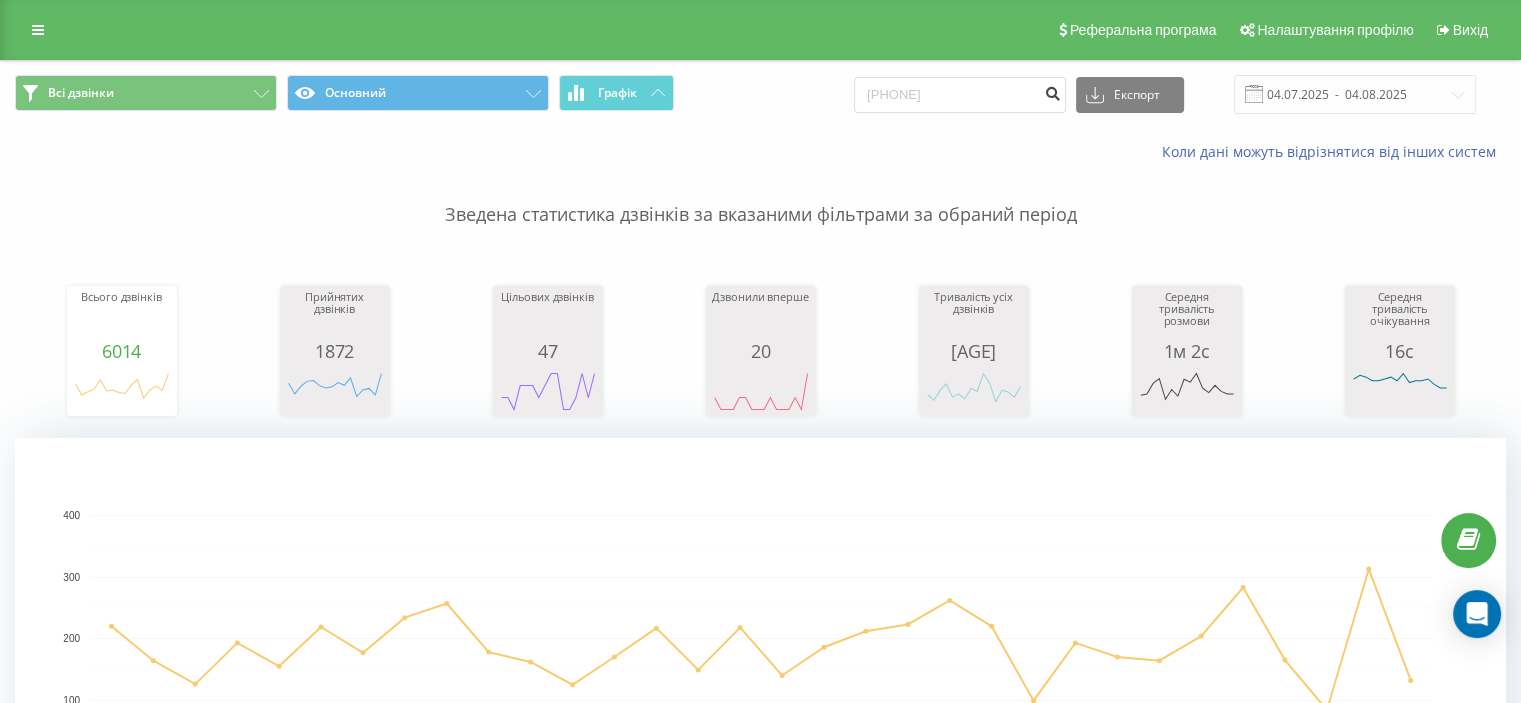 type on "[PHONE]" 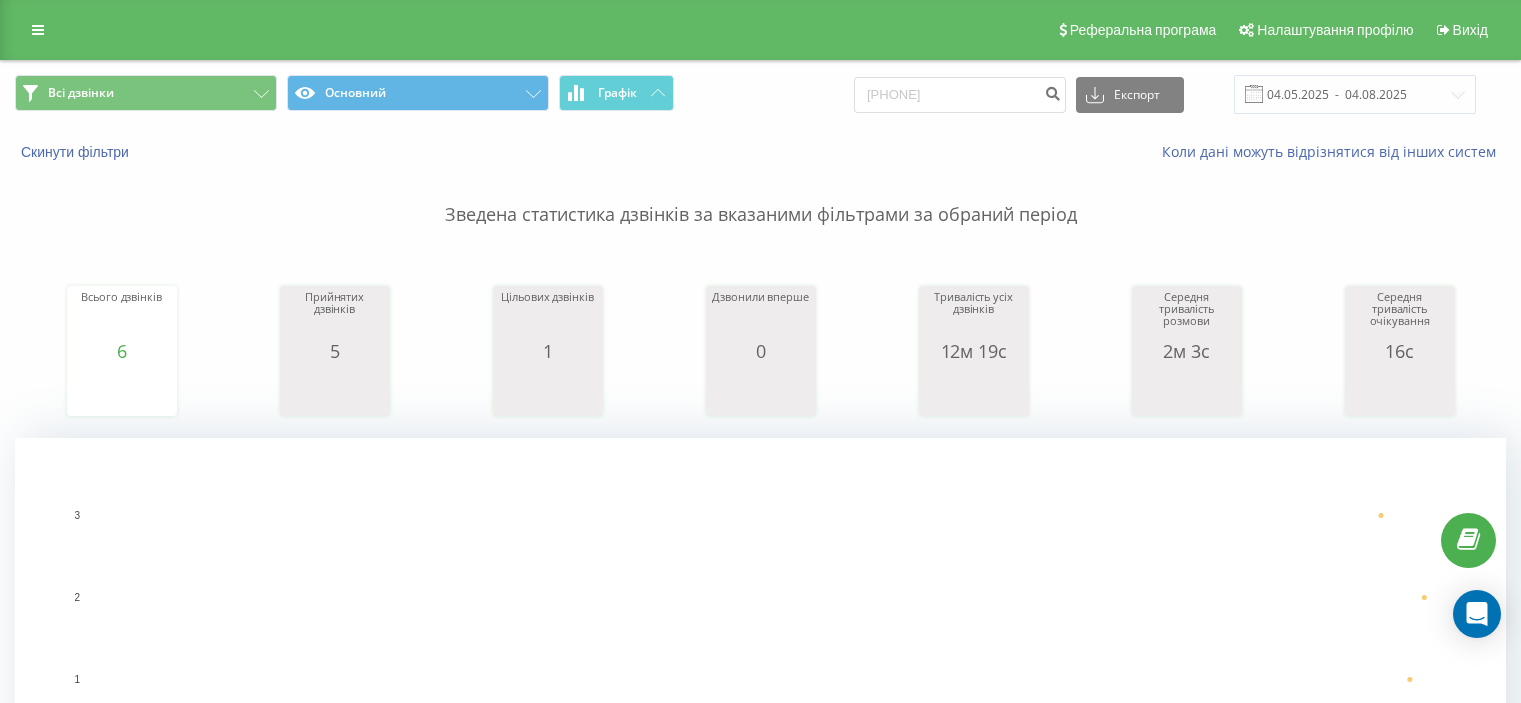 scroll, scrollTop: 0, scrollLeft: 0, axis: both 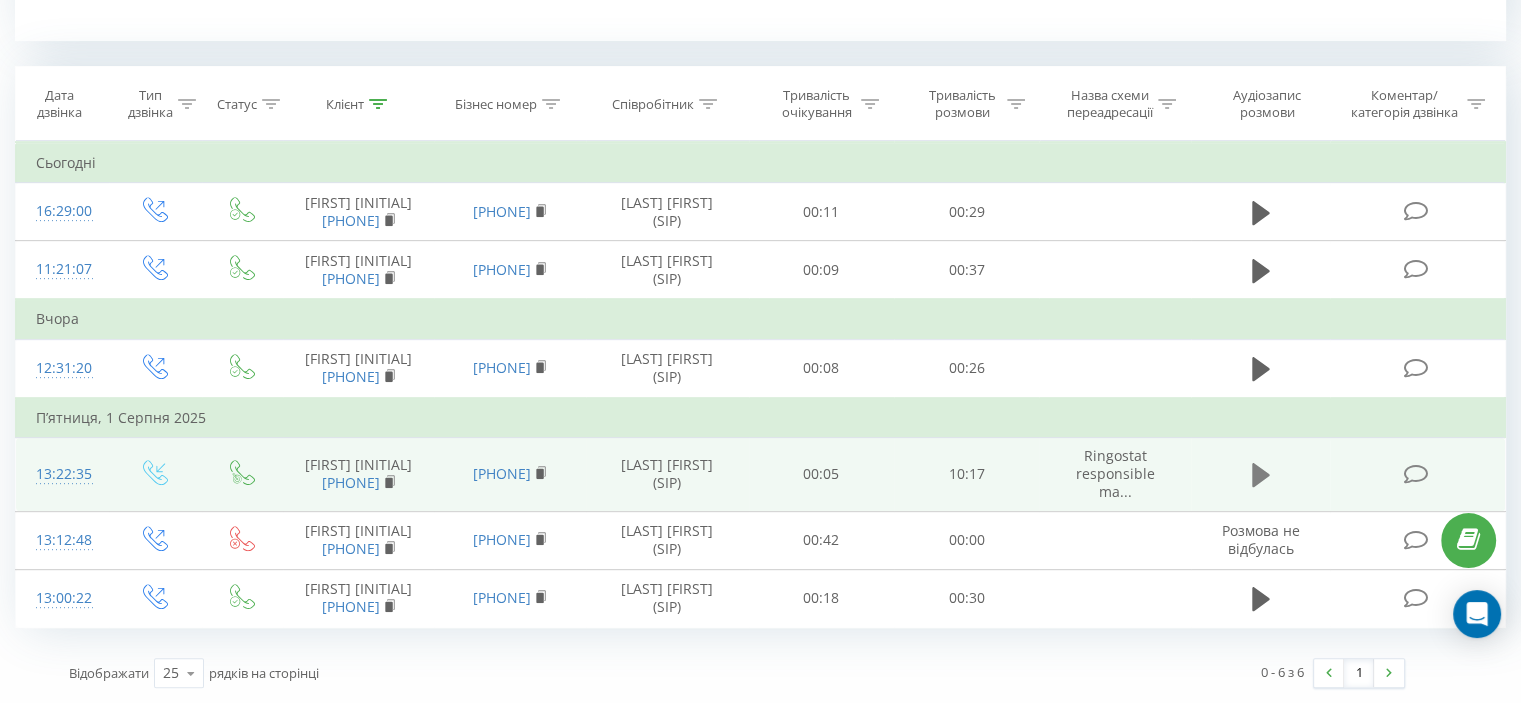 click 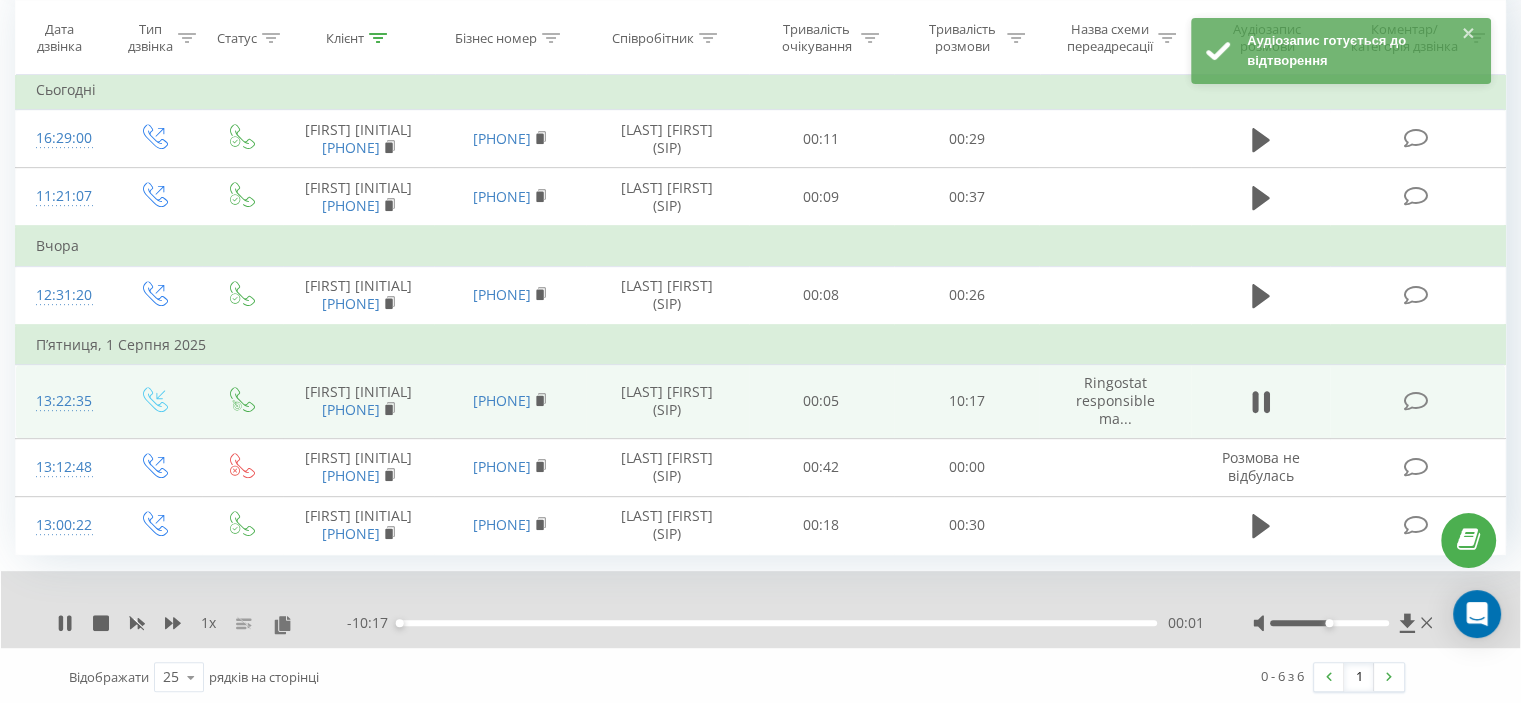 click 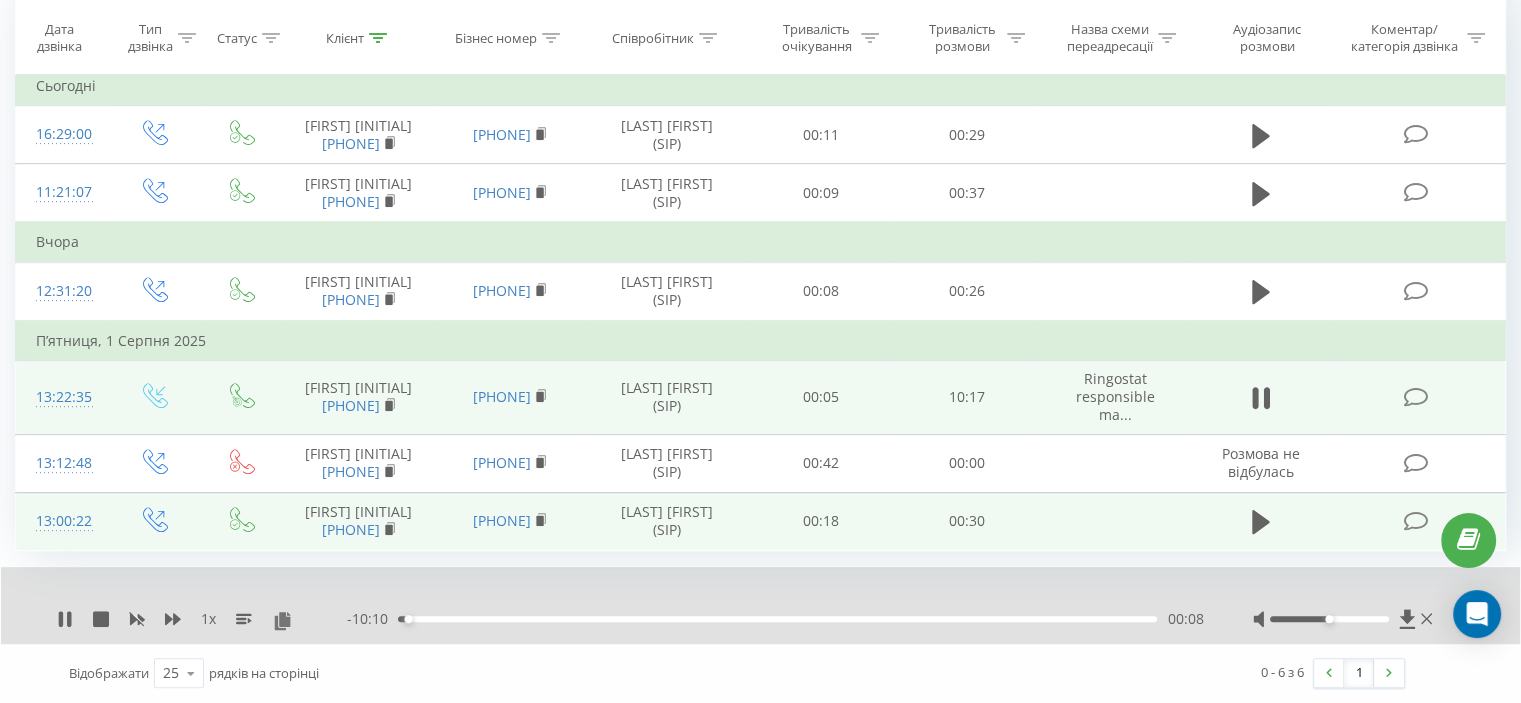 scroll, scrollTop: 947, scrollLeft: 0, axis: vertical 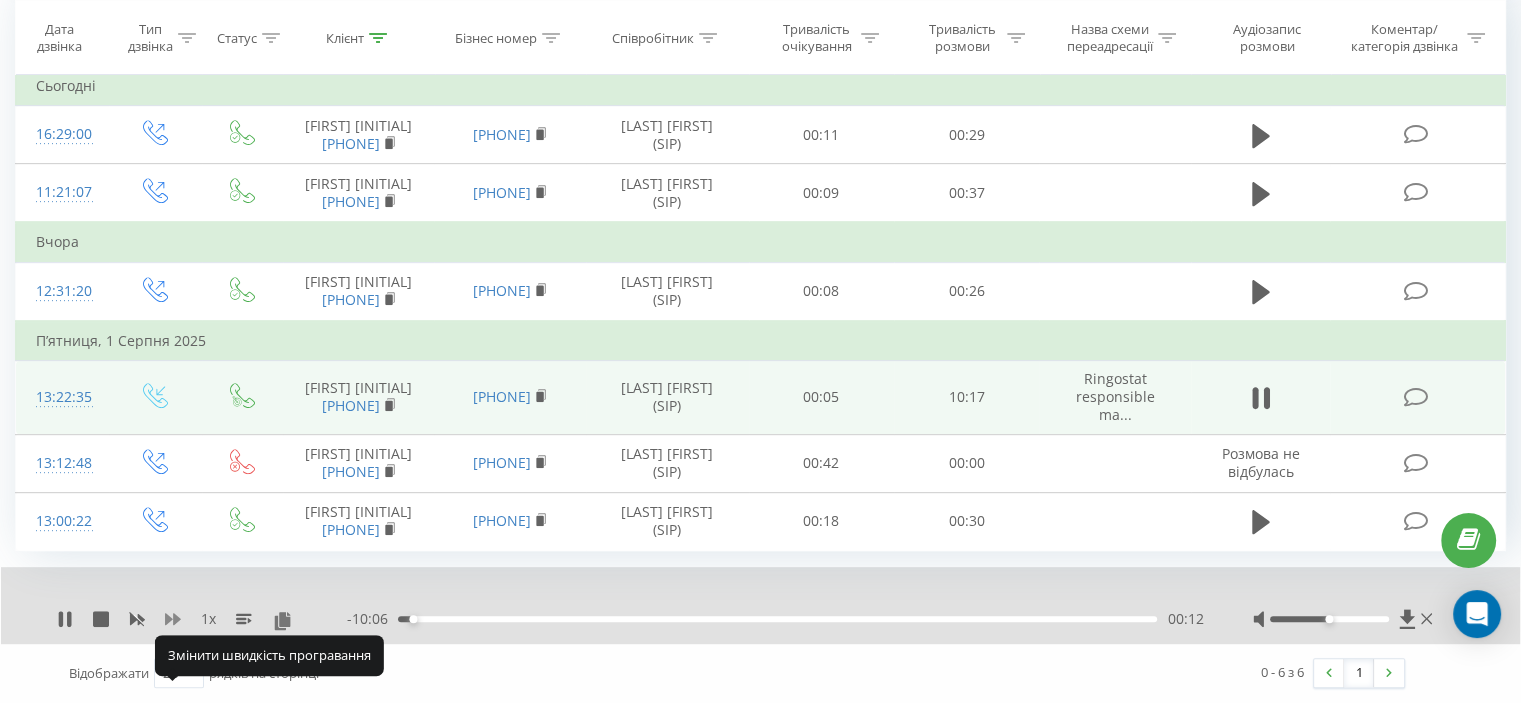 click 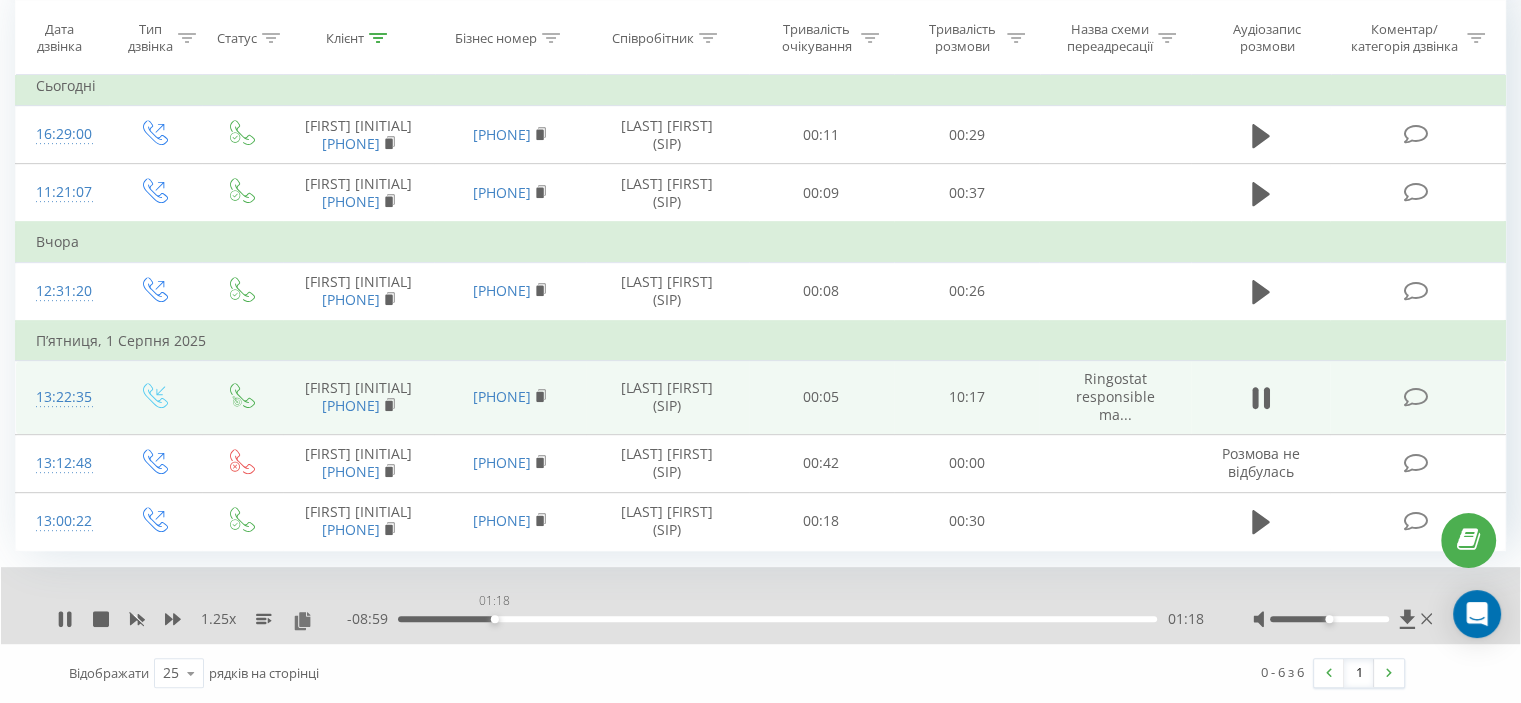 click on "01:18" at bounding box center [777, 619] 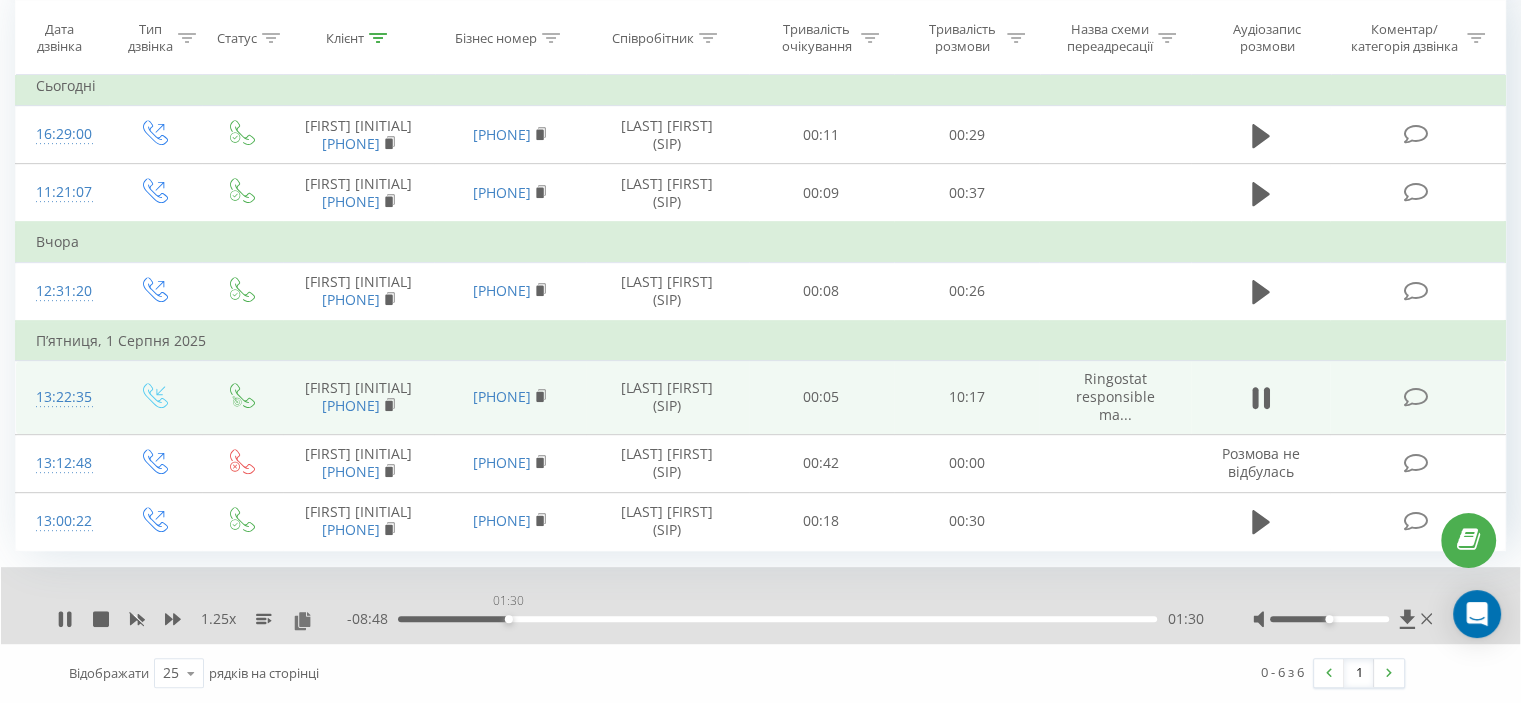 click on "01:30" at bounding box center [777, 619] 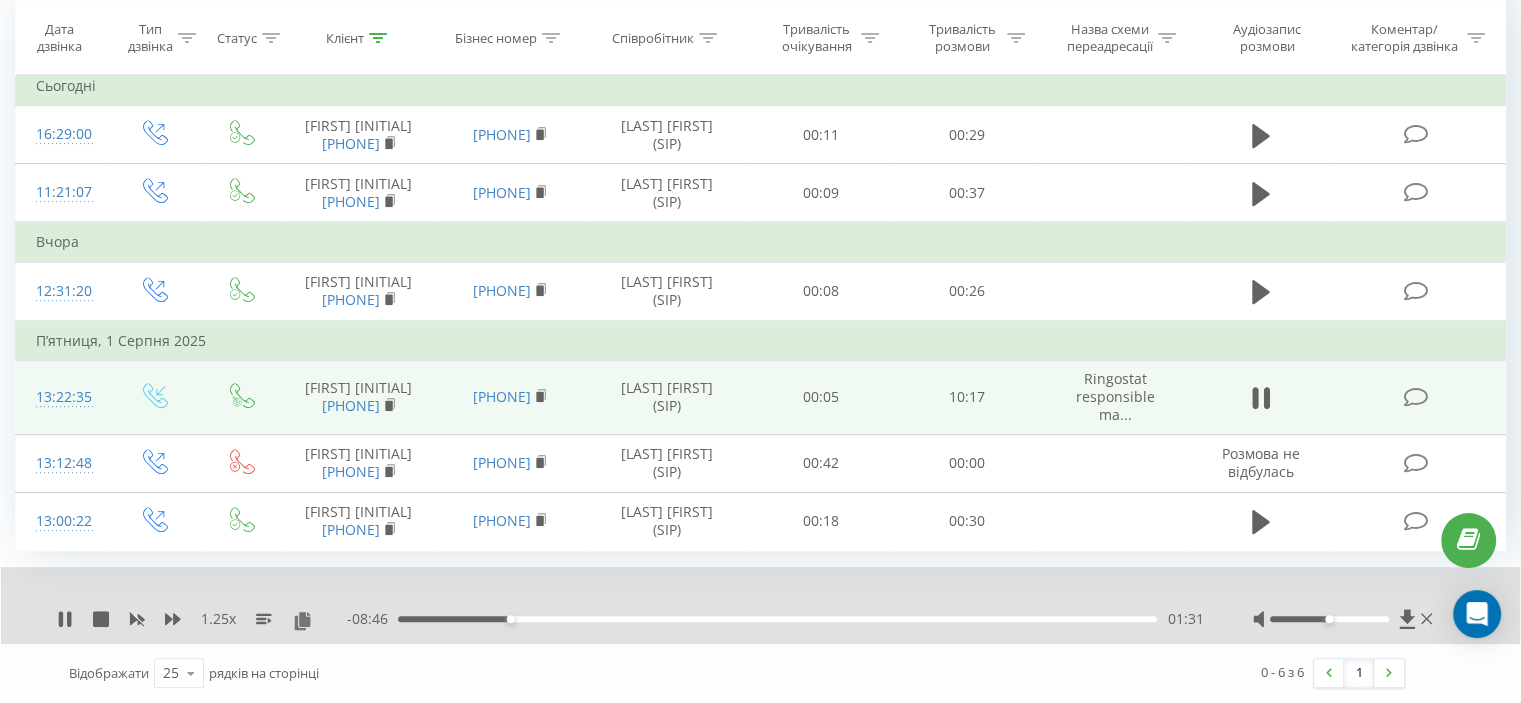 click on "01:31" at bounding box center [777, 619] 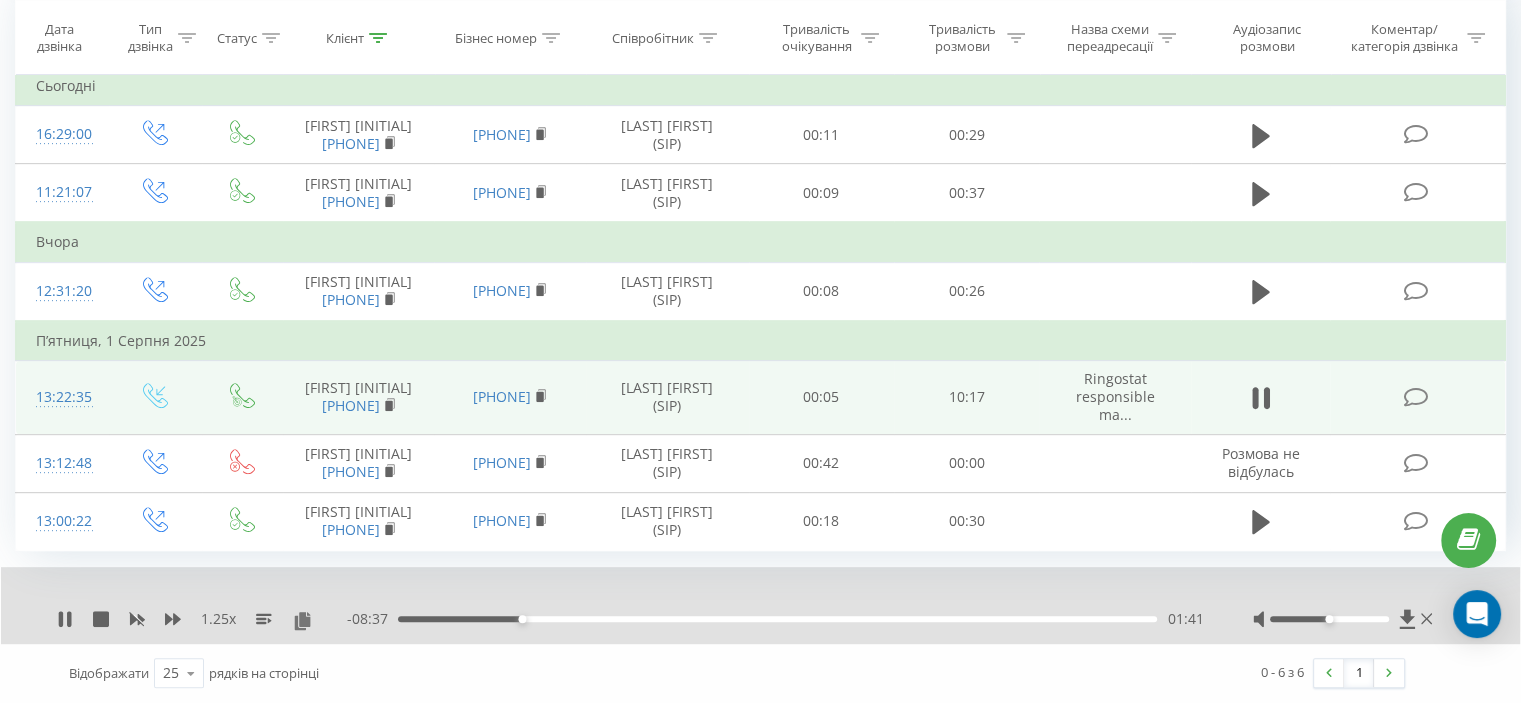 click on "01:41" at bounding box center [777, 619] 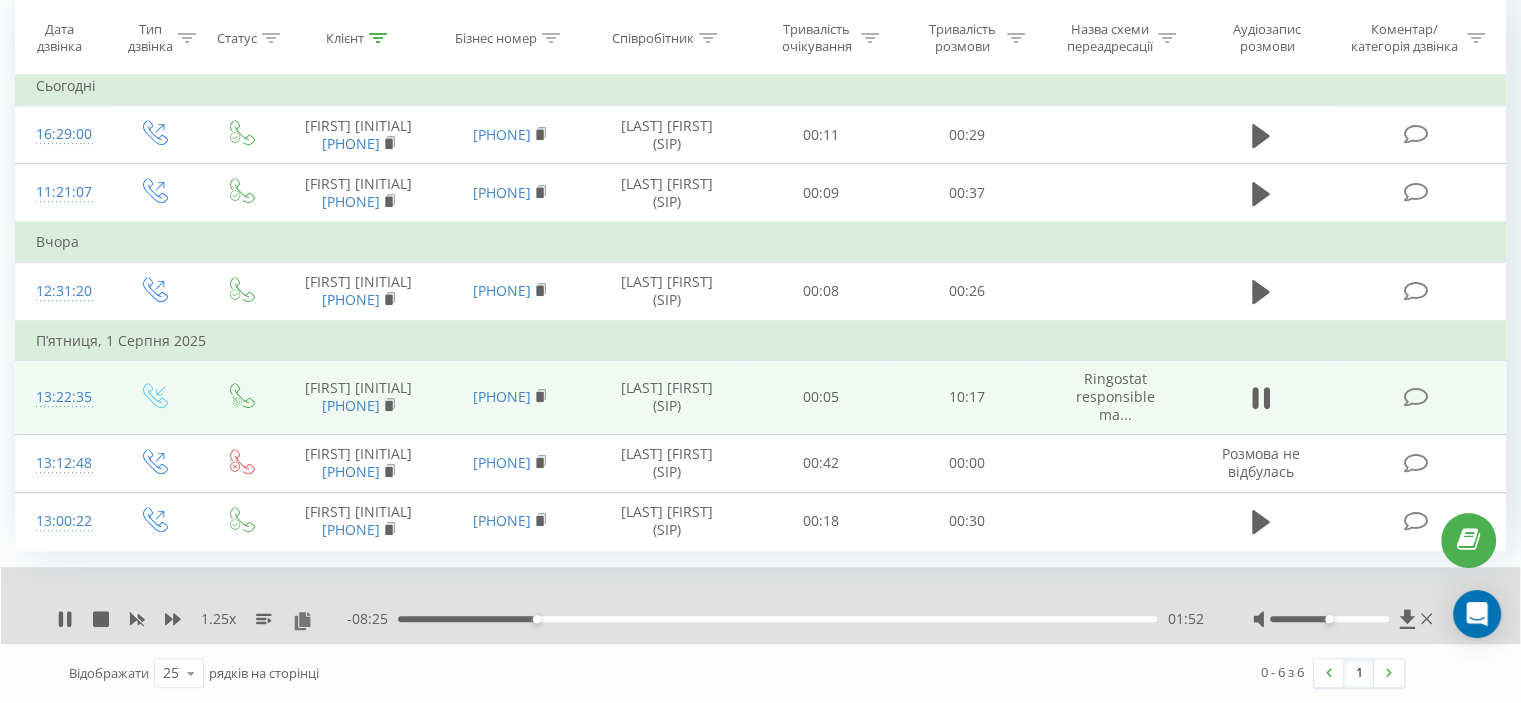 click on "01:52" at bounding box center [777, 619] 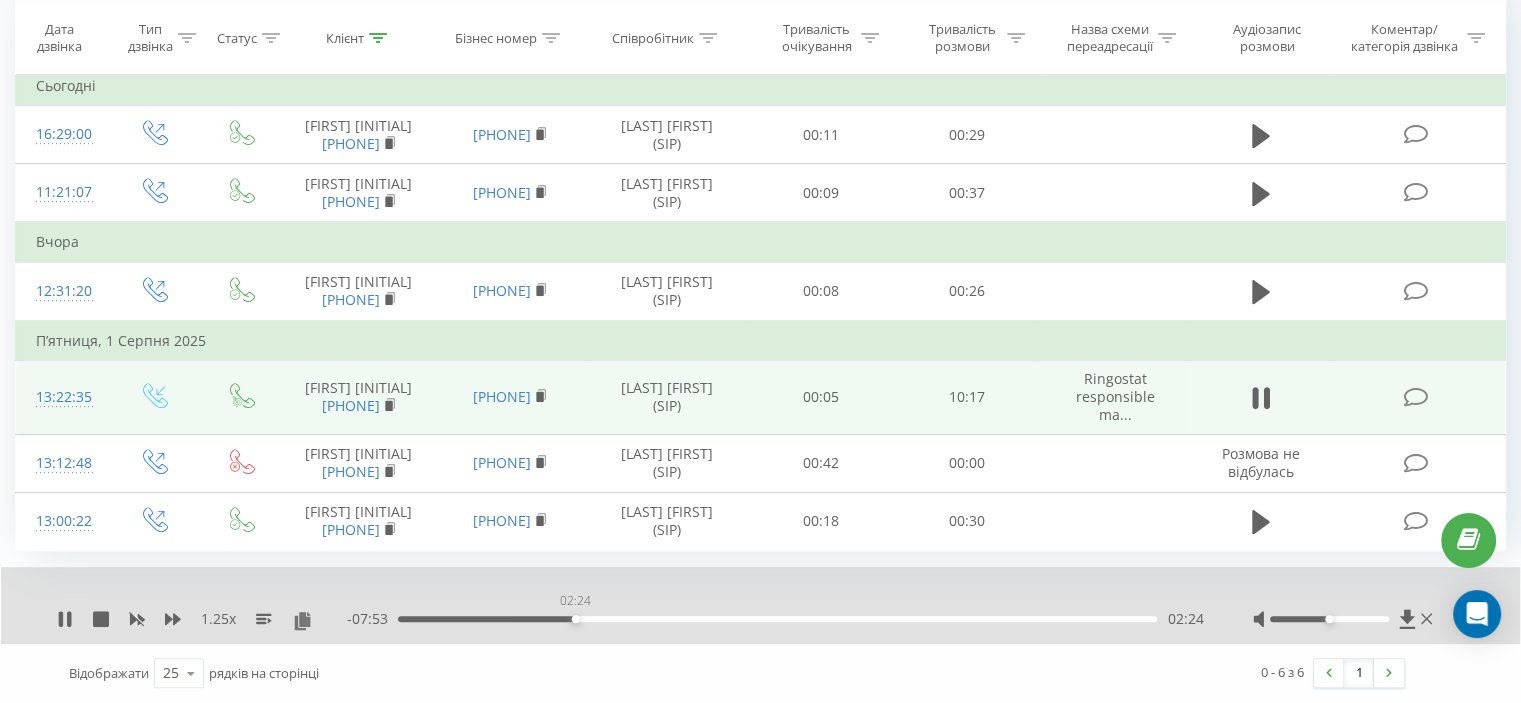 click on "02:24" at bounding box center [777, 619] 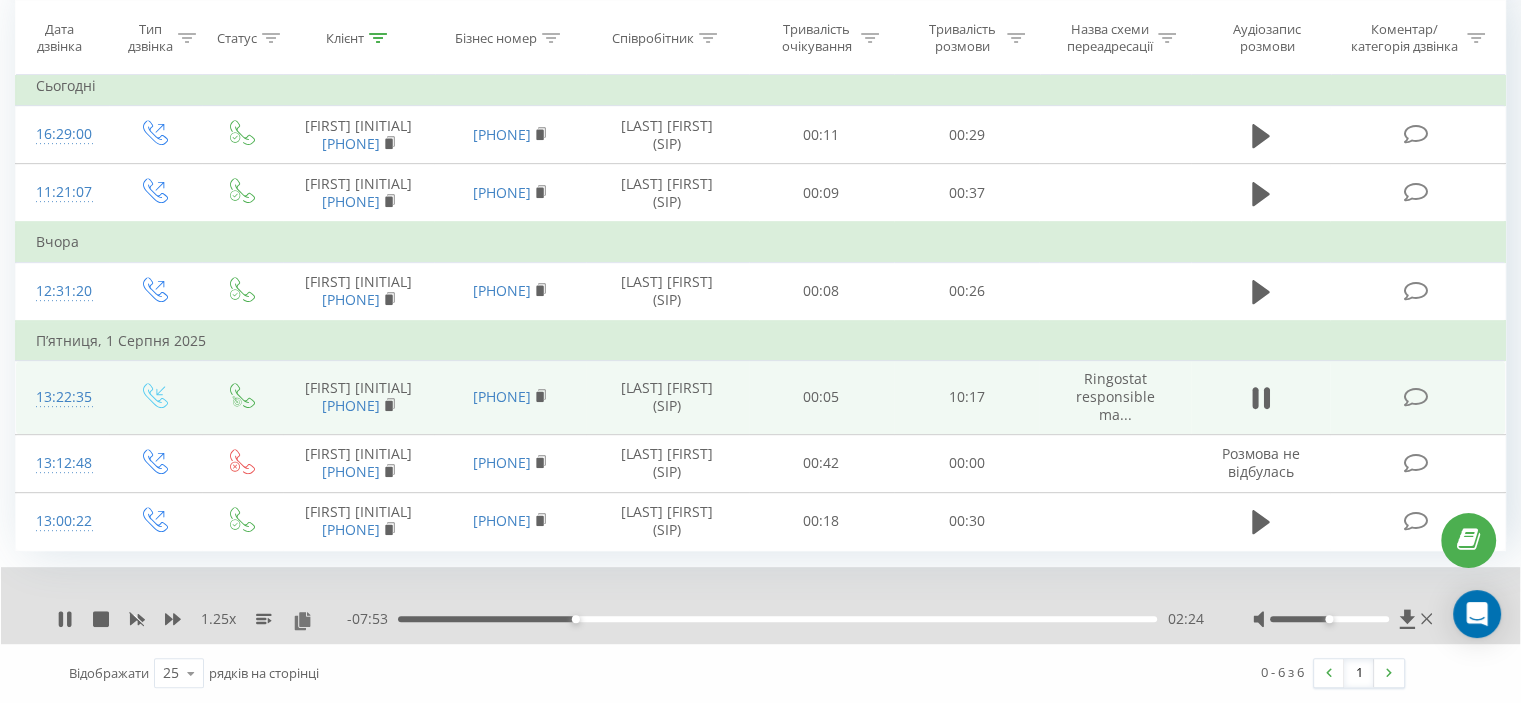 click on "02:24" at bounding box center [777, 619] 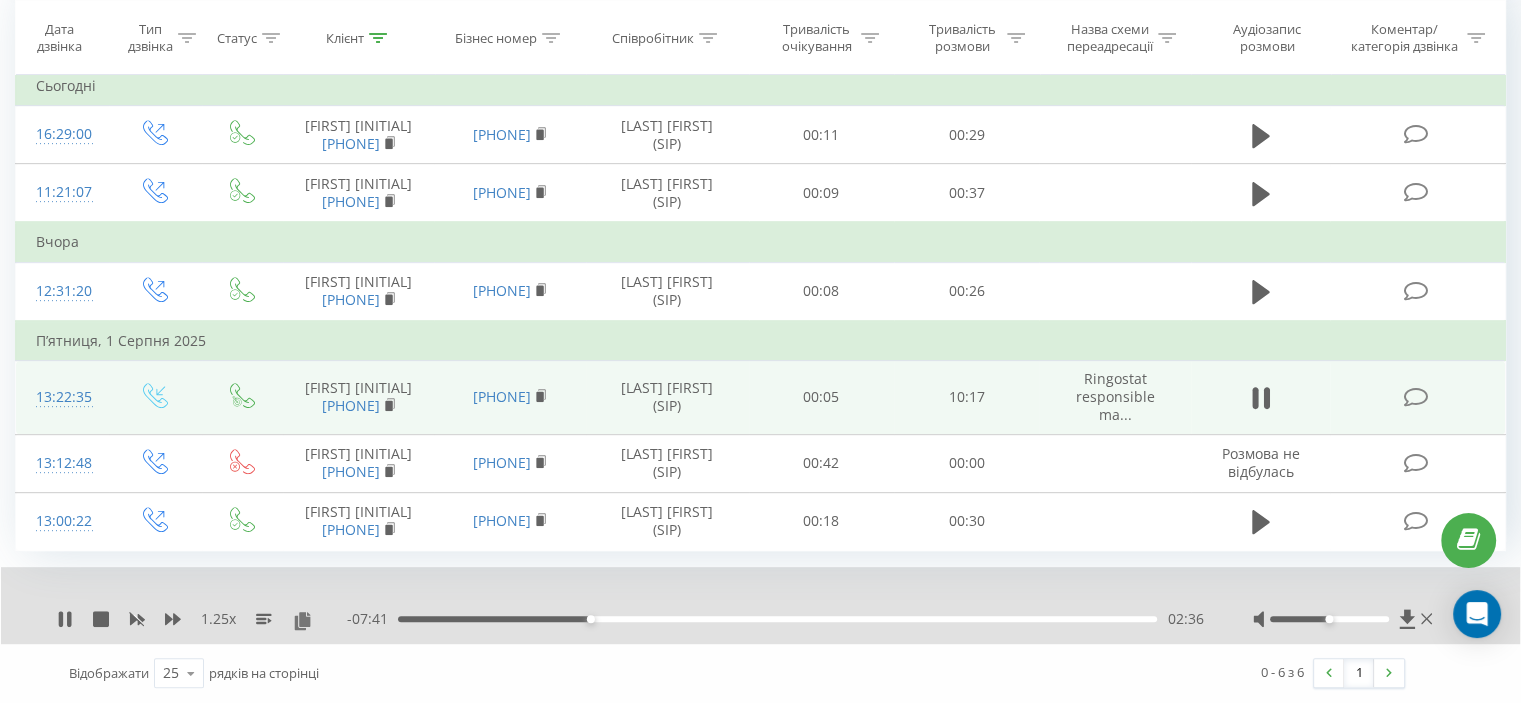 click on "02:36" at bounding box center [777, 619] 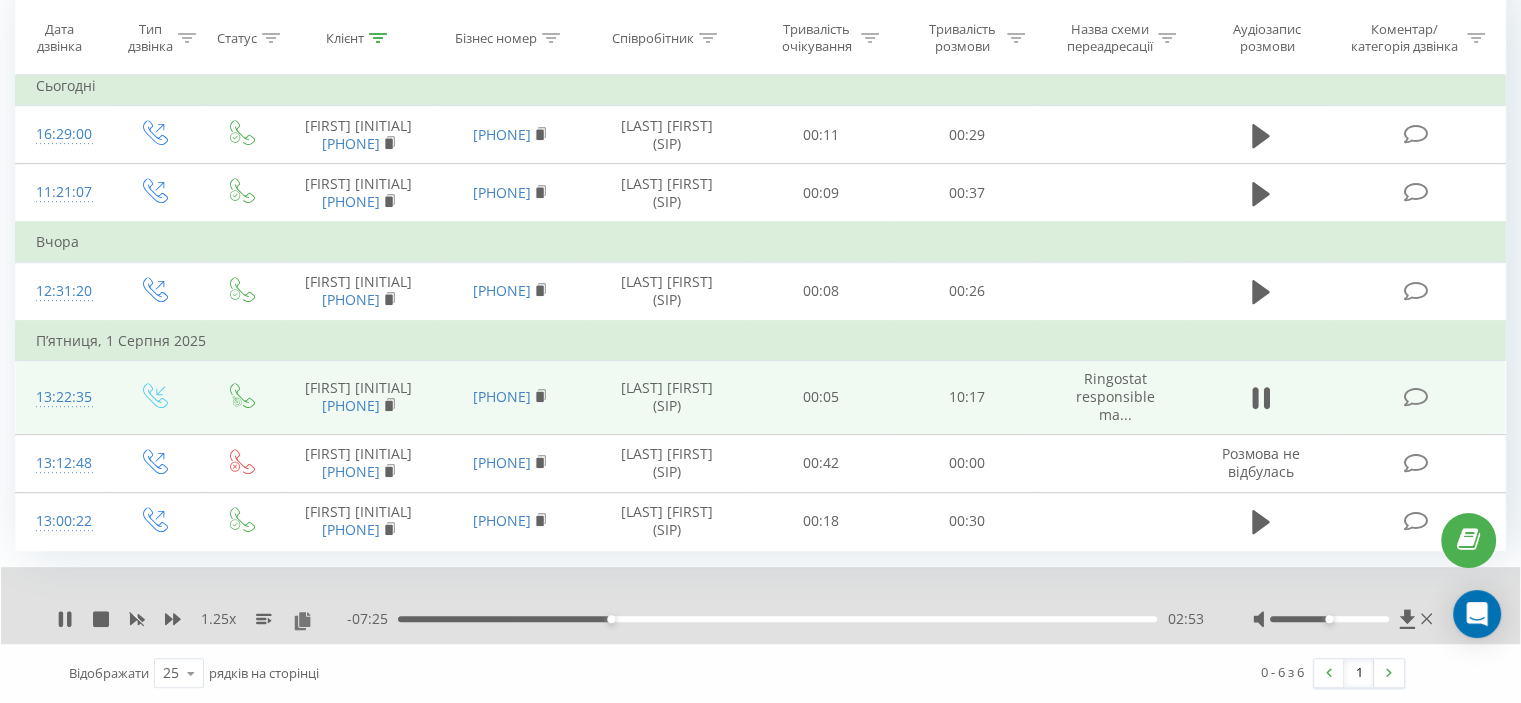 click on "02:53" at bounding box center [777, 619] 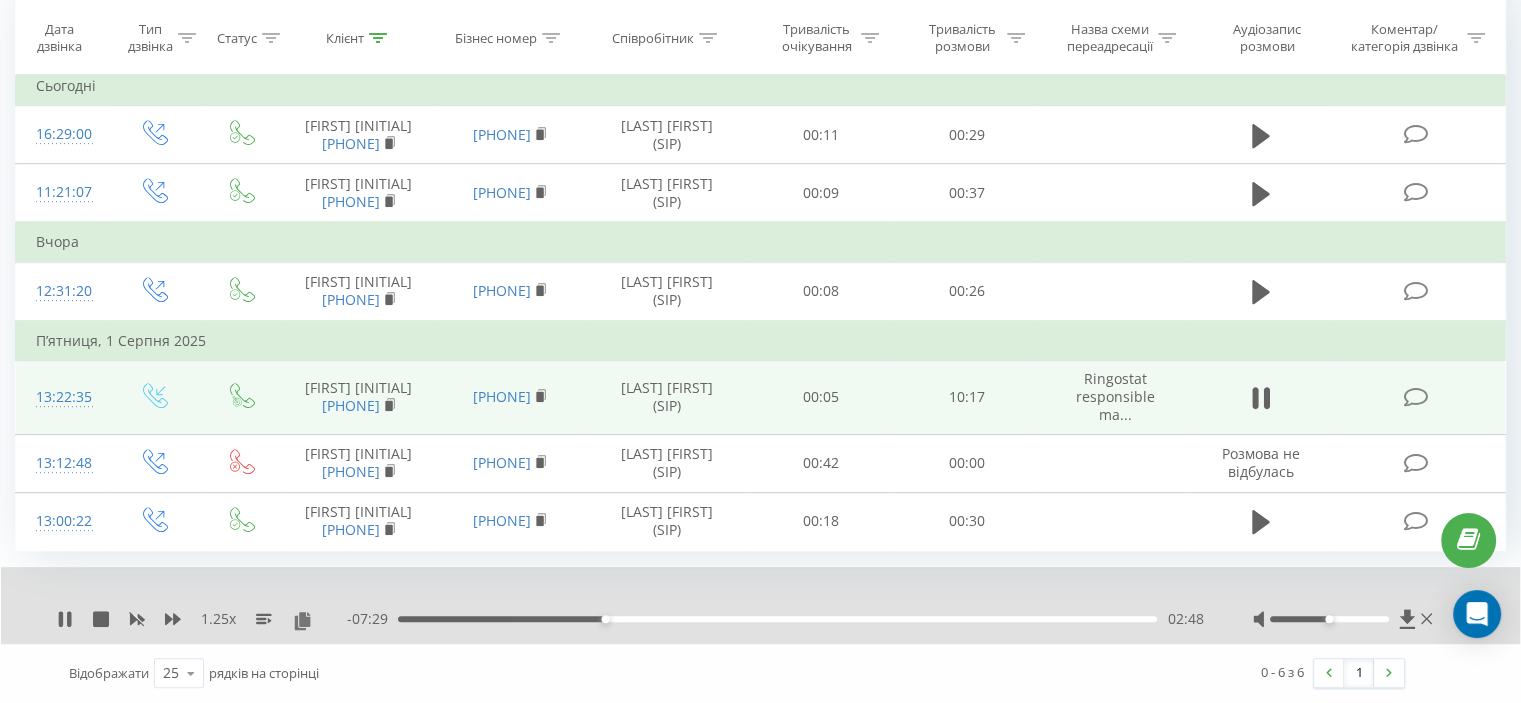 click on "02:48" at bounding box center (777, 619) 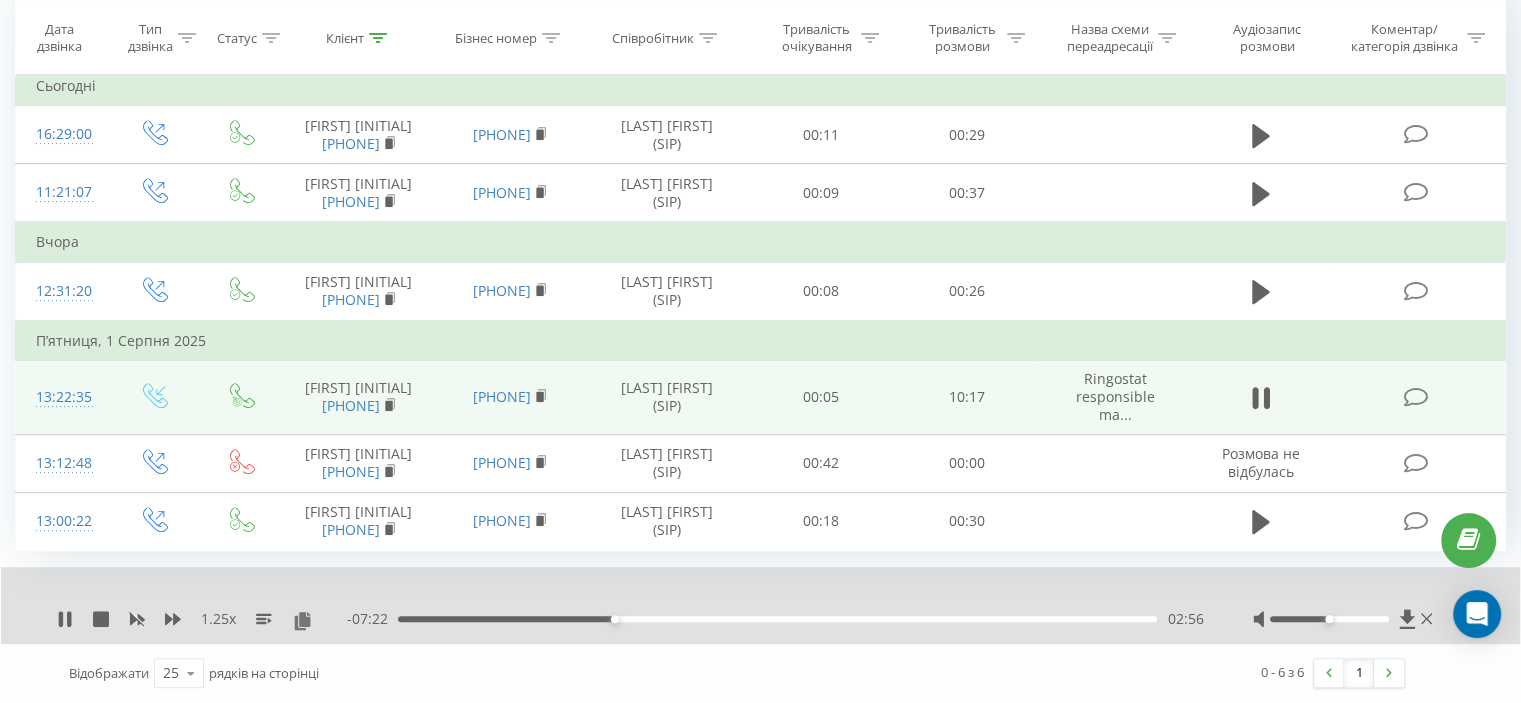 click on "02:56" at bounding box center [777, 619] 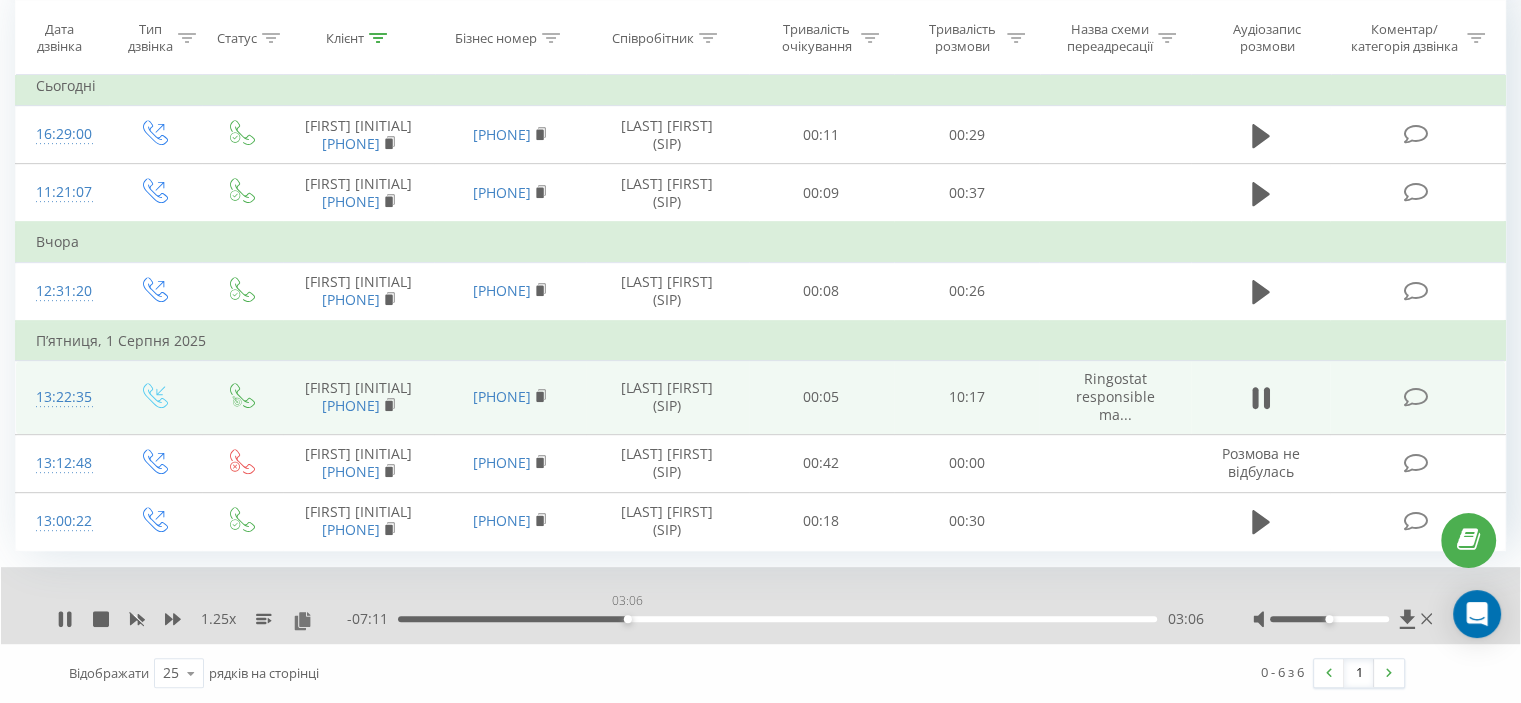 click on "03:06" at bounding box center (777, 619) 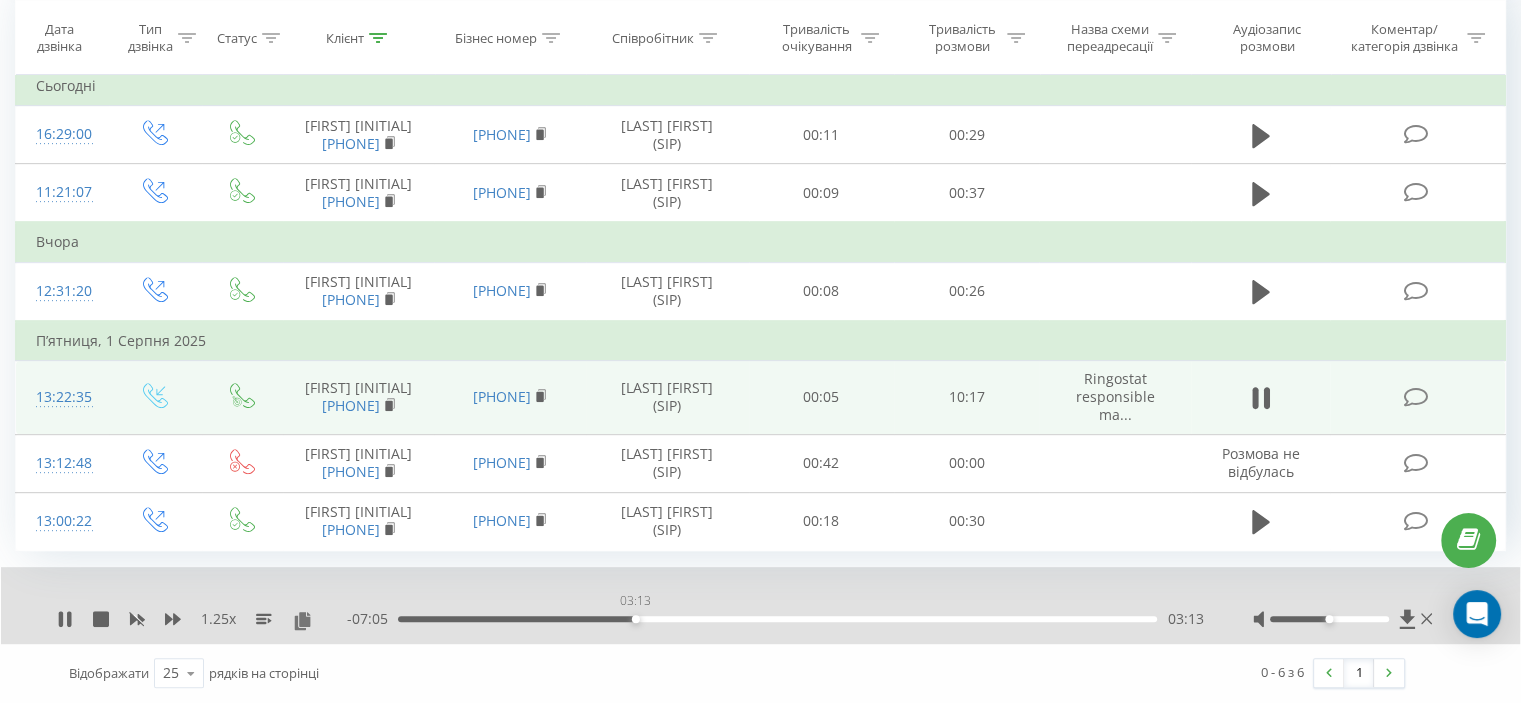 click on "03:13" at bounding box center [777, 619] 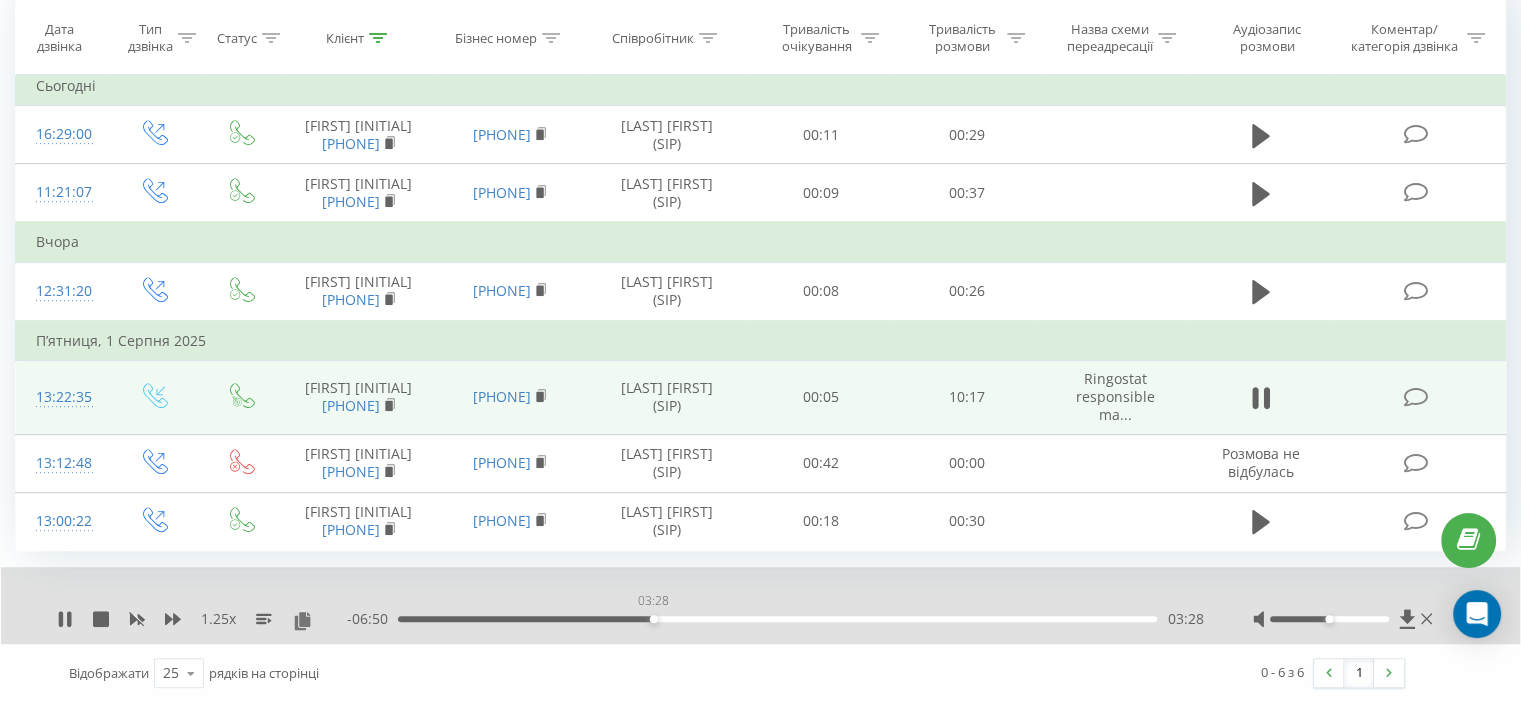click on "03:28" at bounding box center [777, 619] 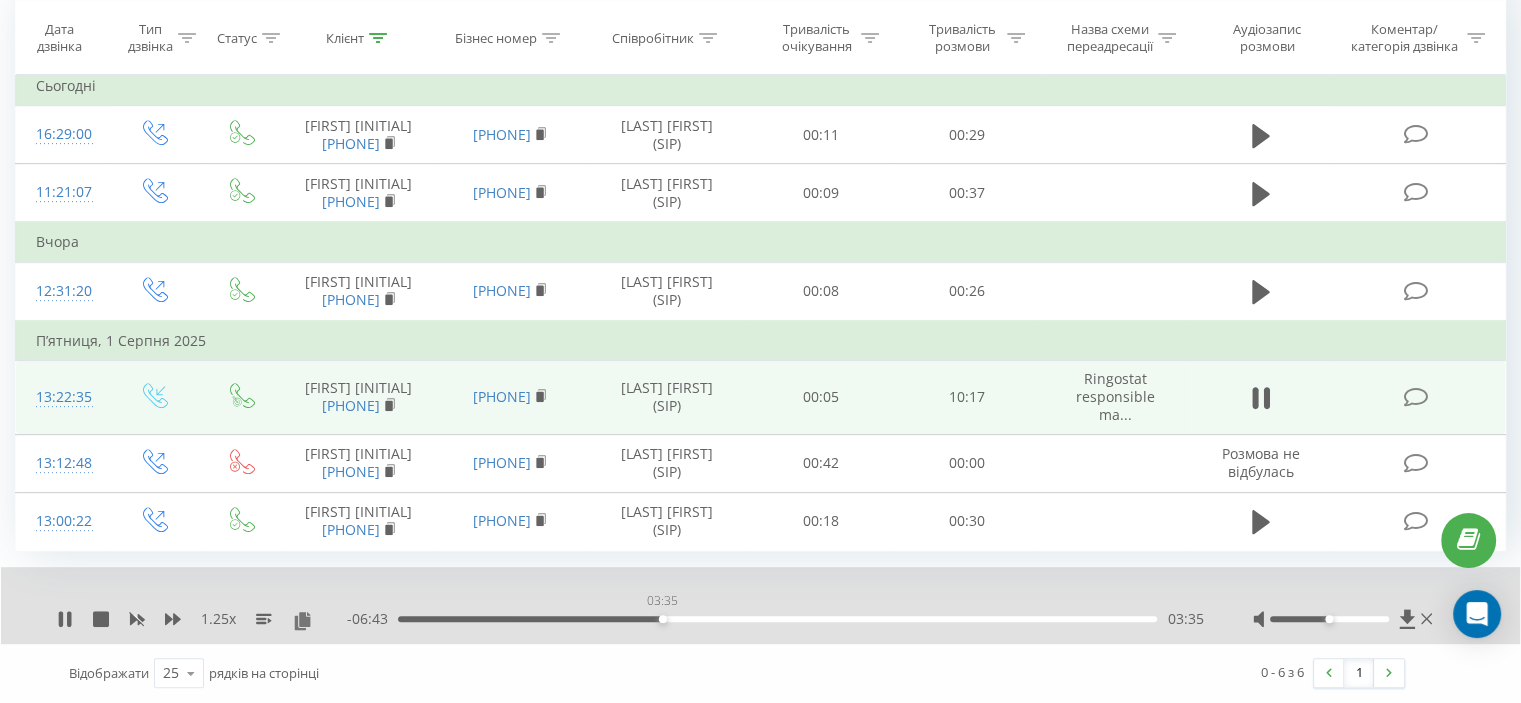 click on "03:35" at bounding box center [777, 619] 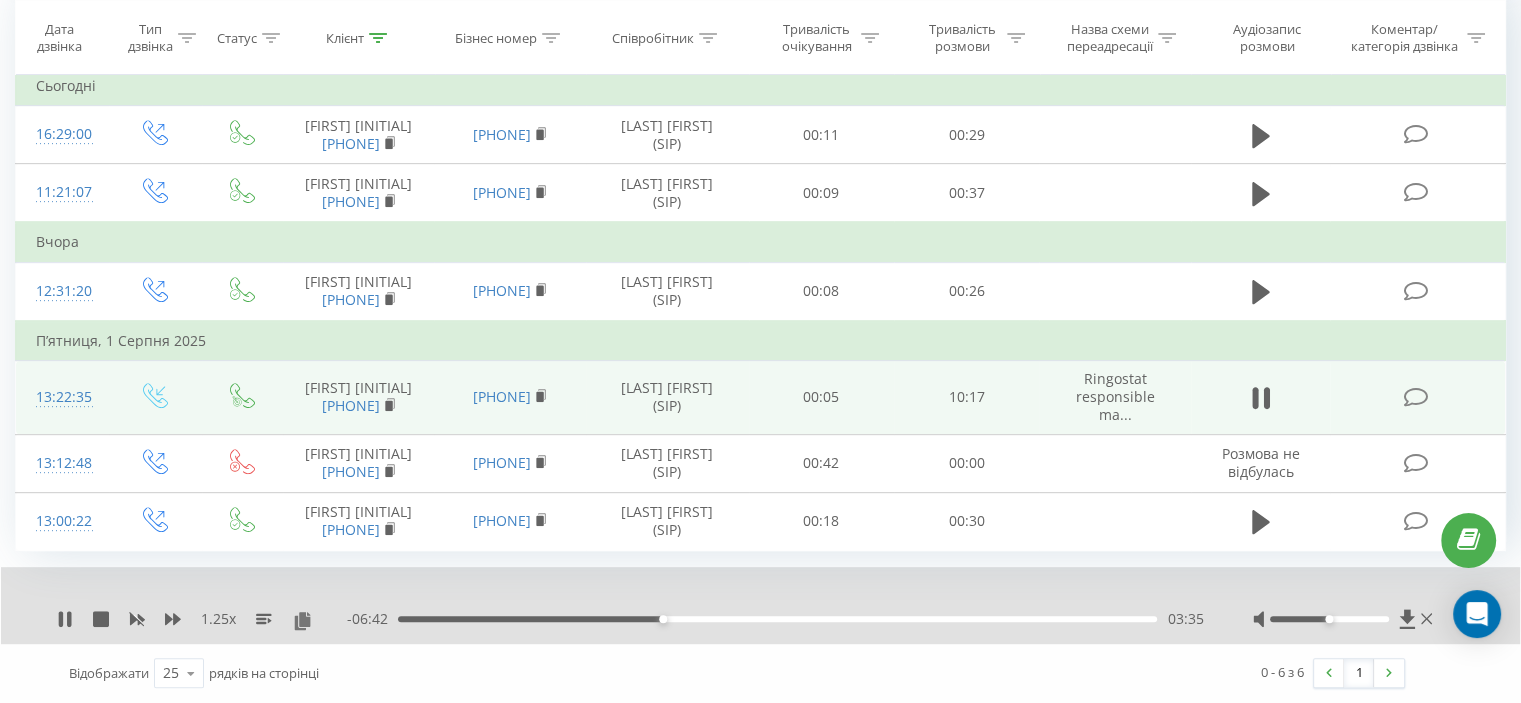 click on "03:35" at bounding box center (777, 619) 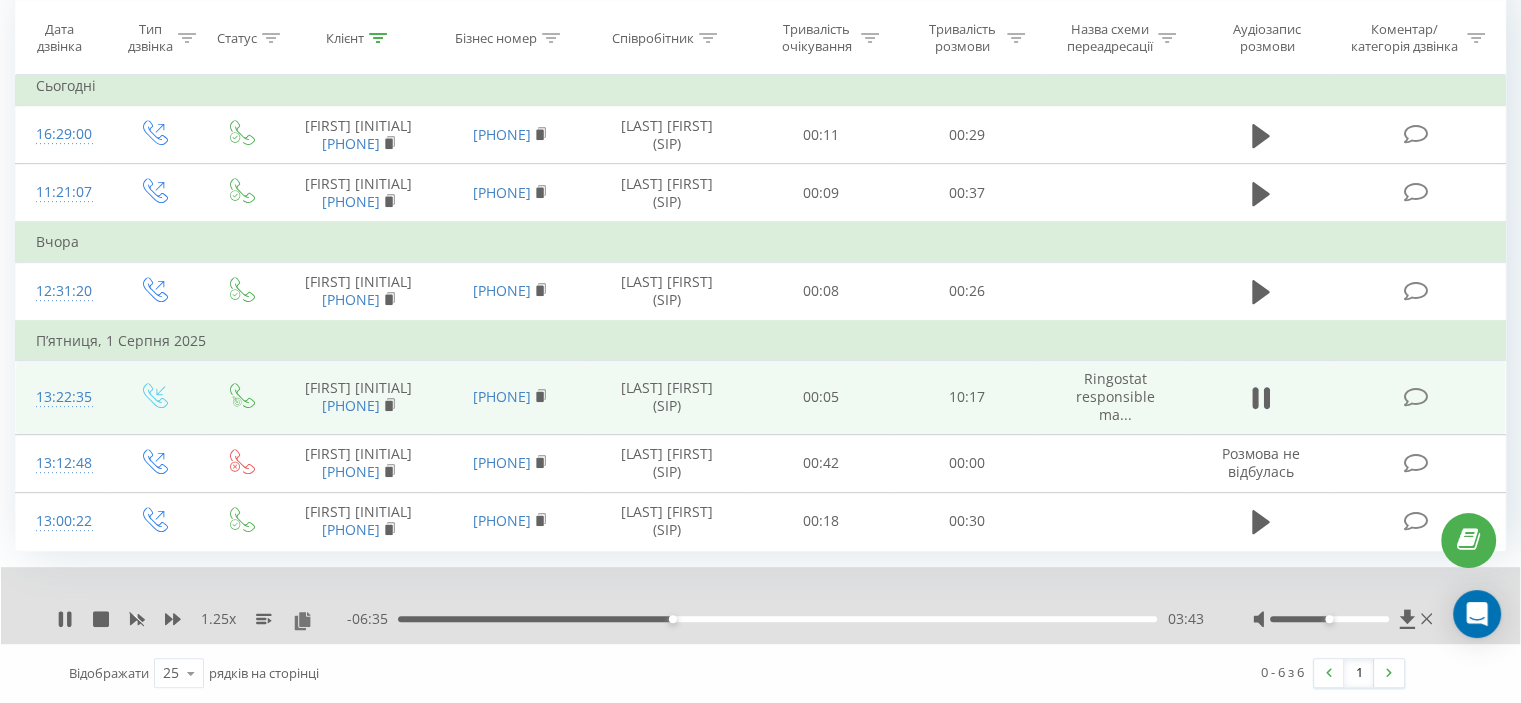 click on "- 06:35 03:43   03:43" at bounding box center (775, 619) 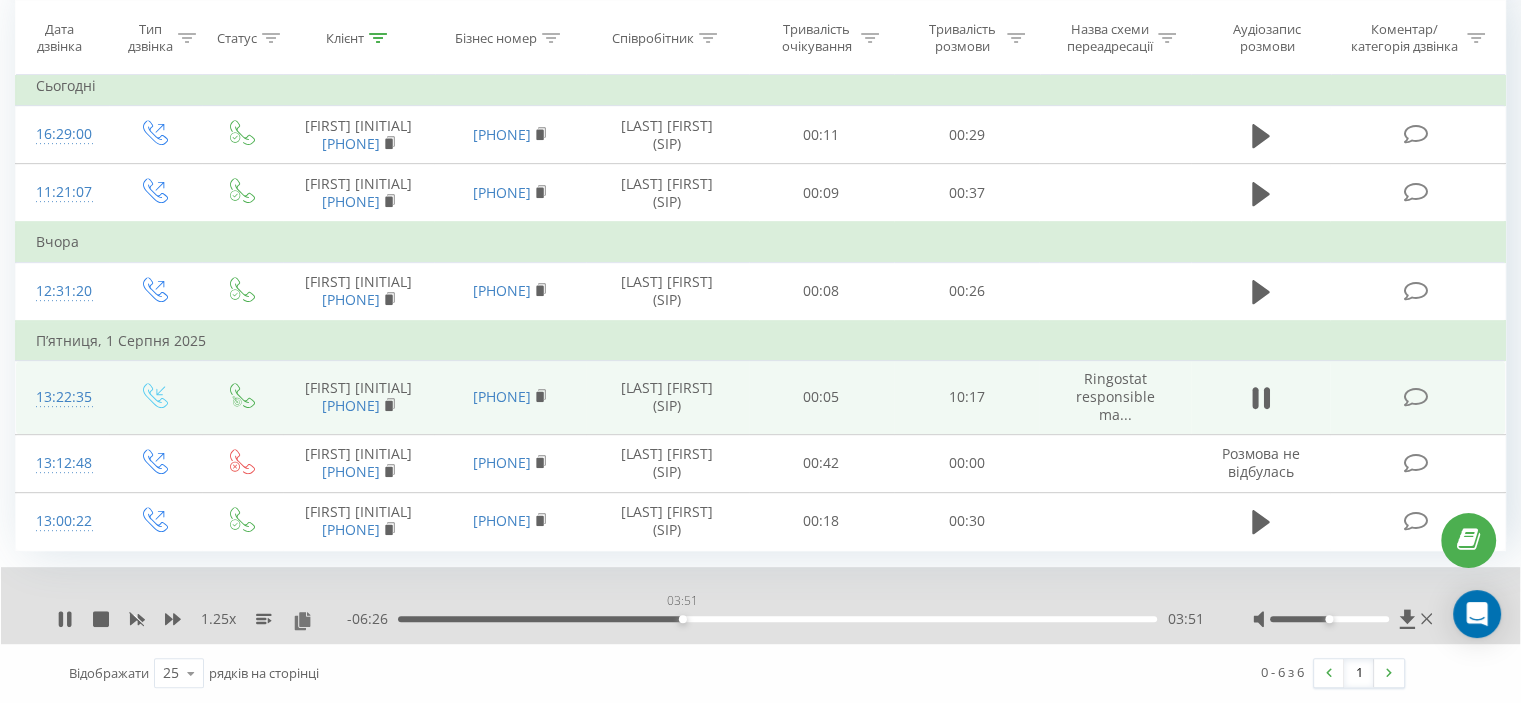 click on "03:51" at bounding box center [777, 619] 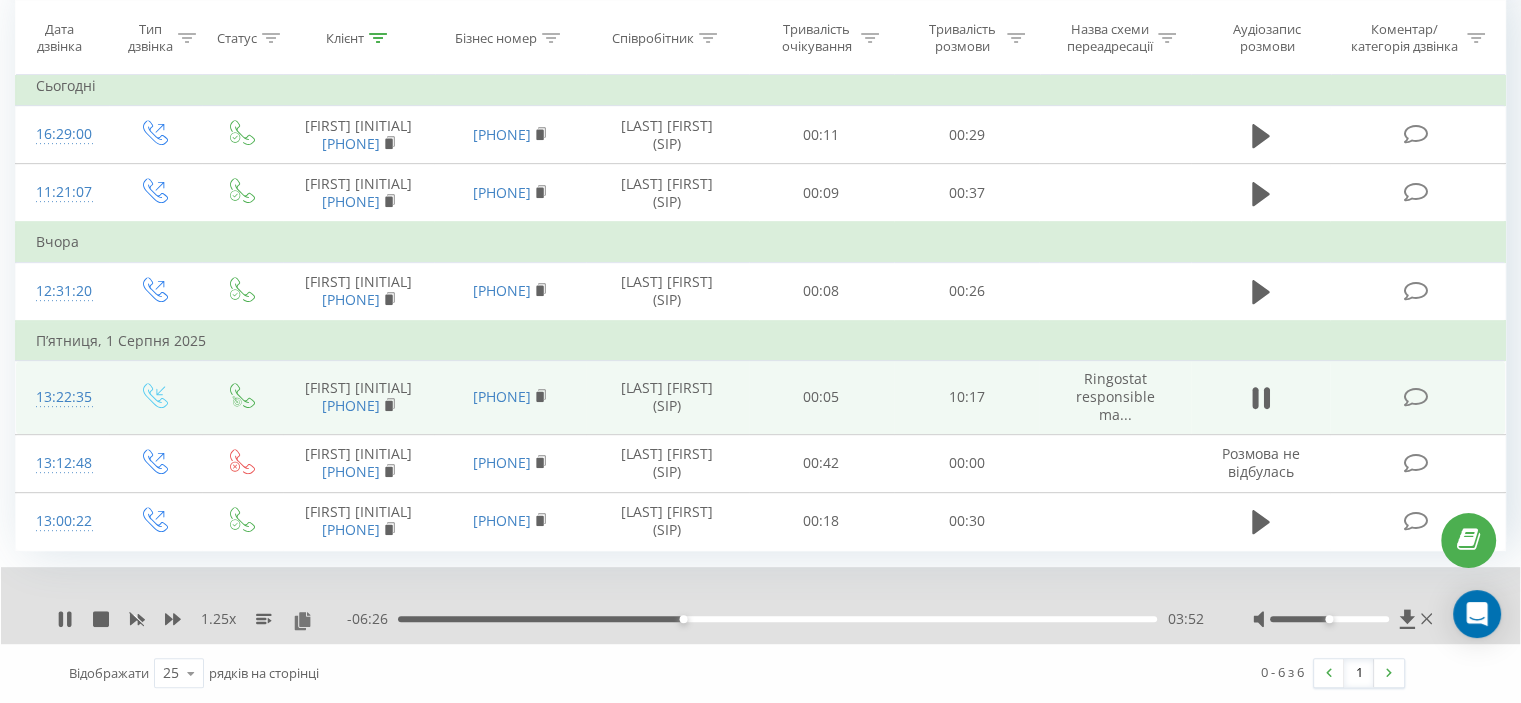 click on "03:52" at bounding box center (777, 619) 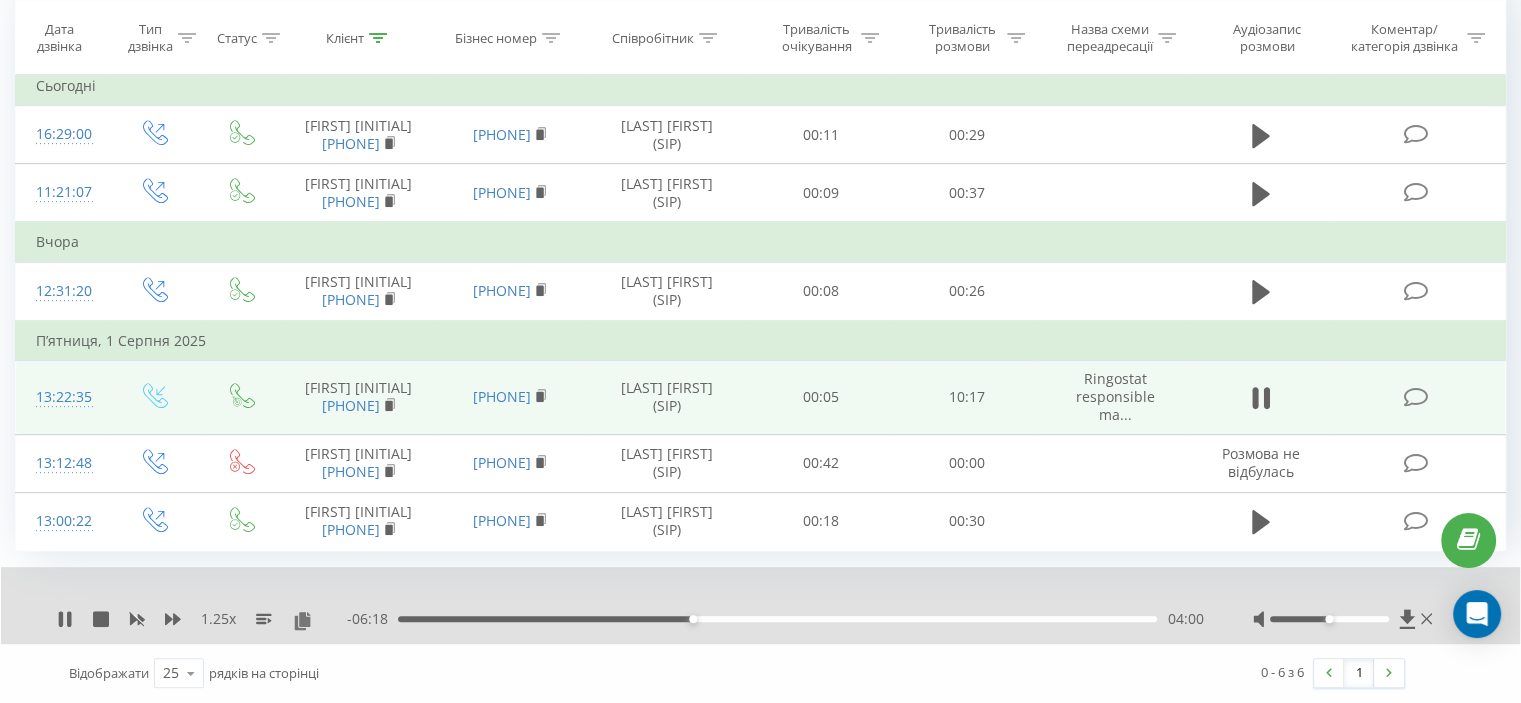 click on "04:00" at bounding box center [777, 619] 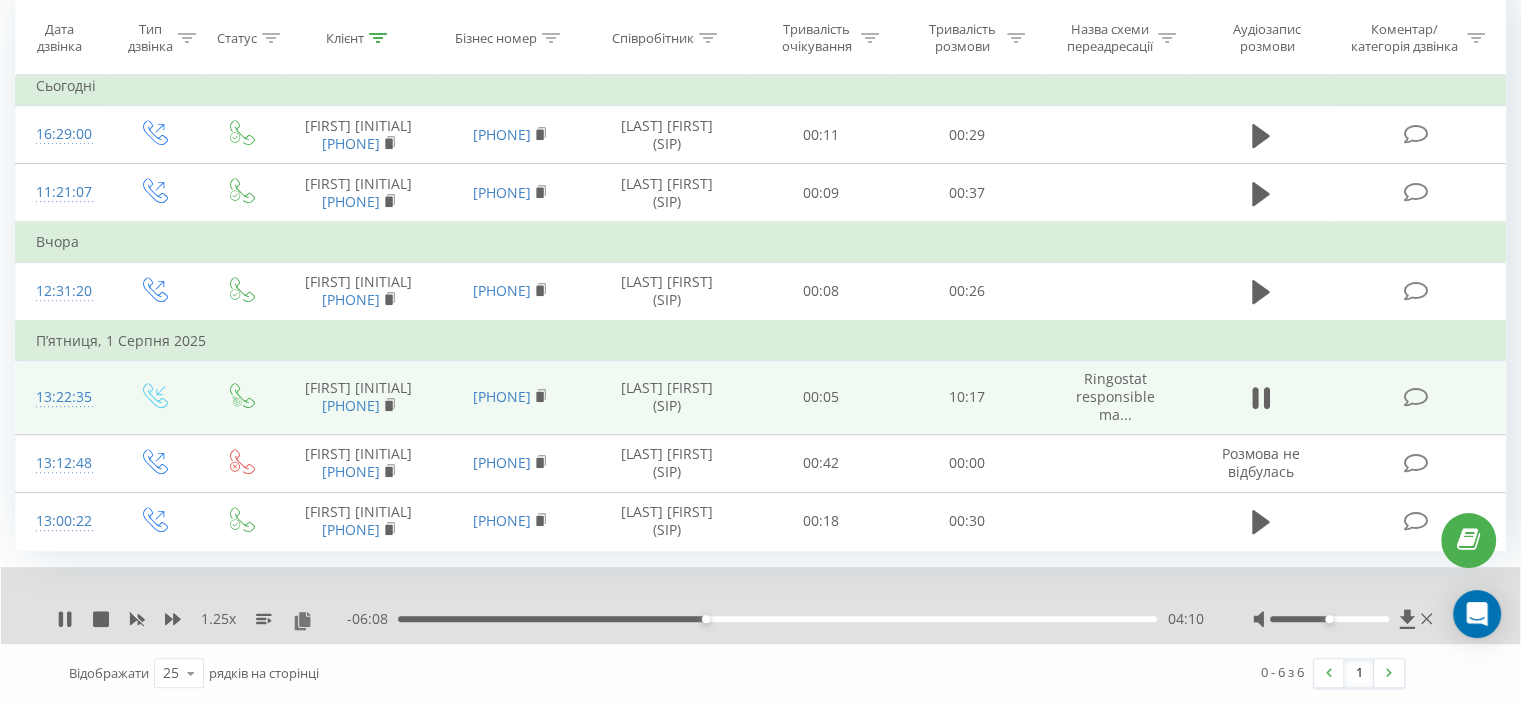 click on "04:10" at bounding box center (777, 619) 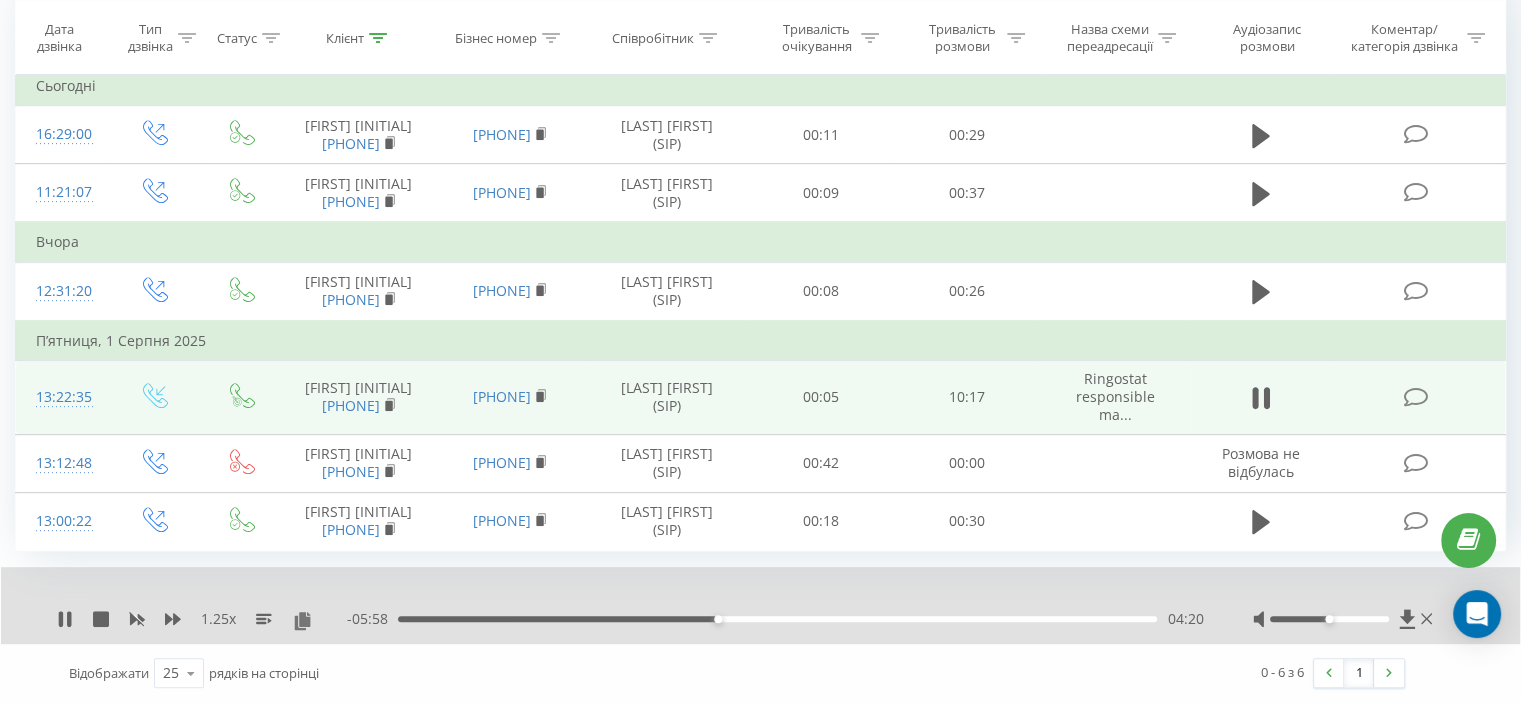 click on "04:20" at bounding box center [777, 619] 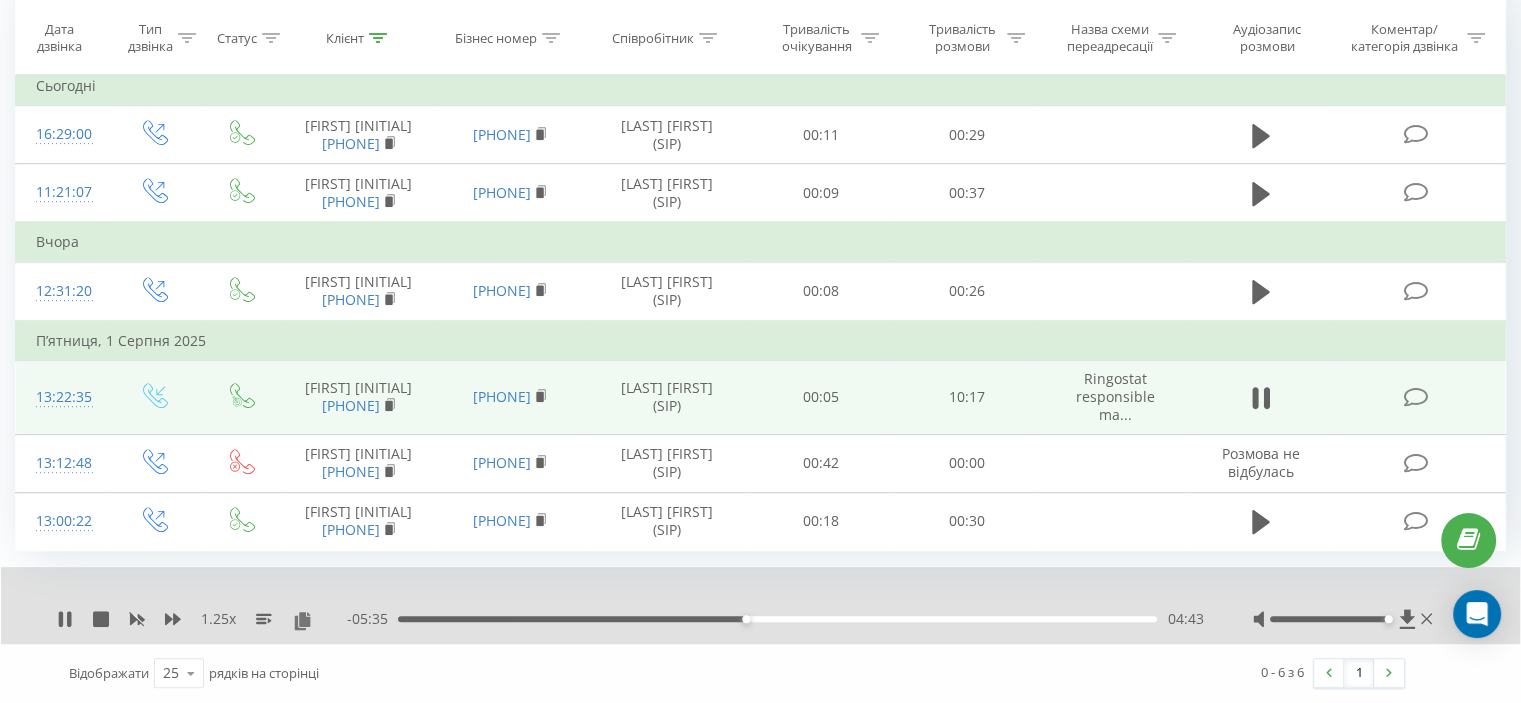 drag, startPoint x: 1332, startPoint y: 622, endPoint x: 1396, endPoint y: 626, distance: 64.12488 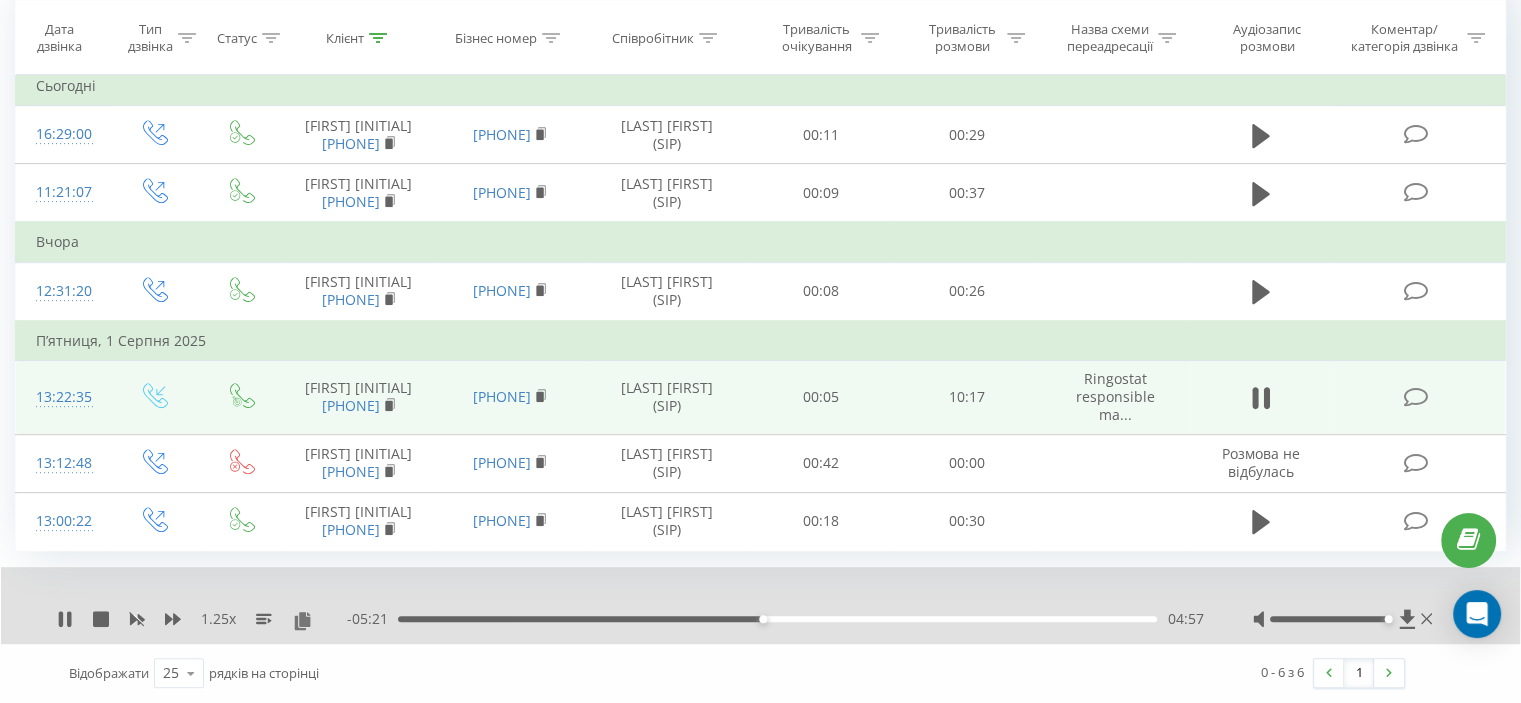click on "04:57" at bounding box center [777, 619] 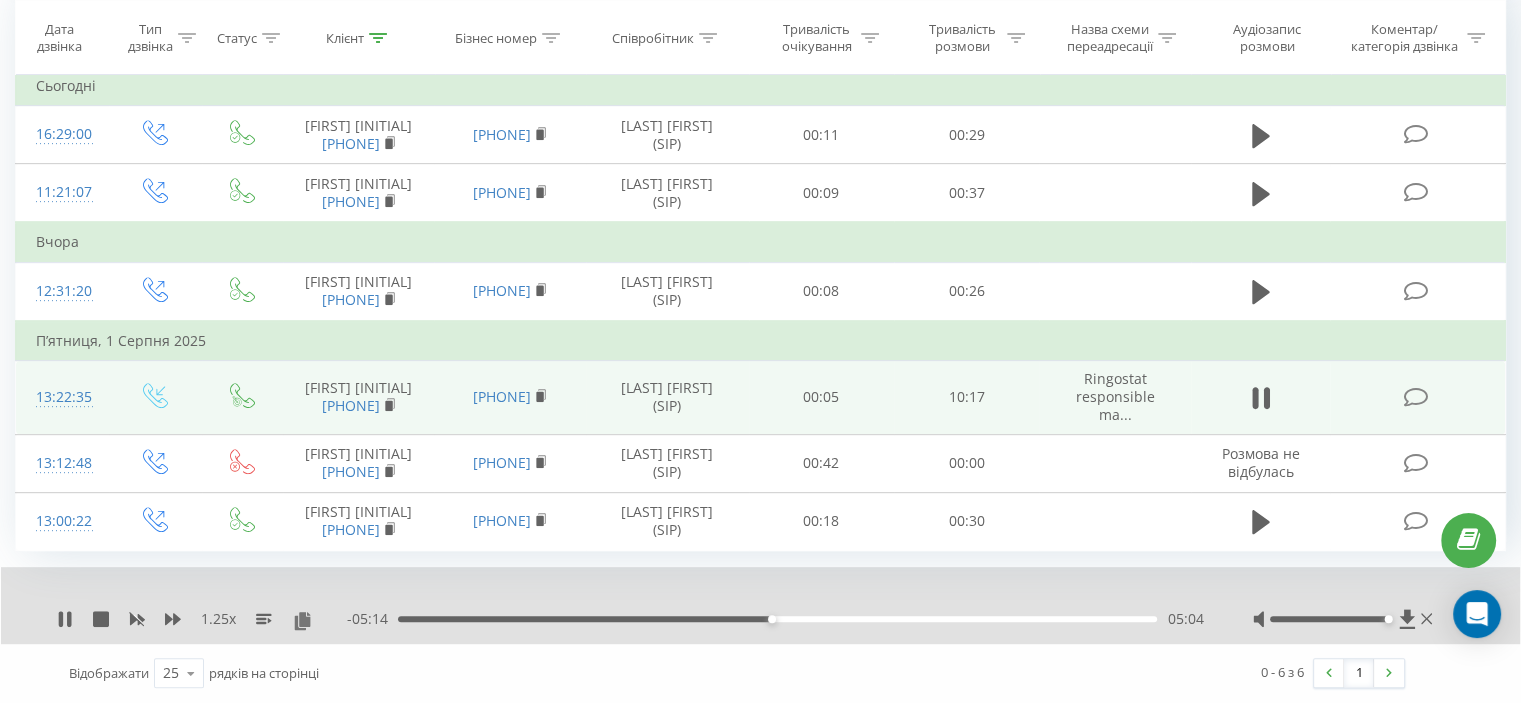 click on "05:04" at bounding box center (777, 619) 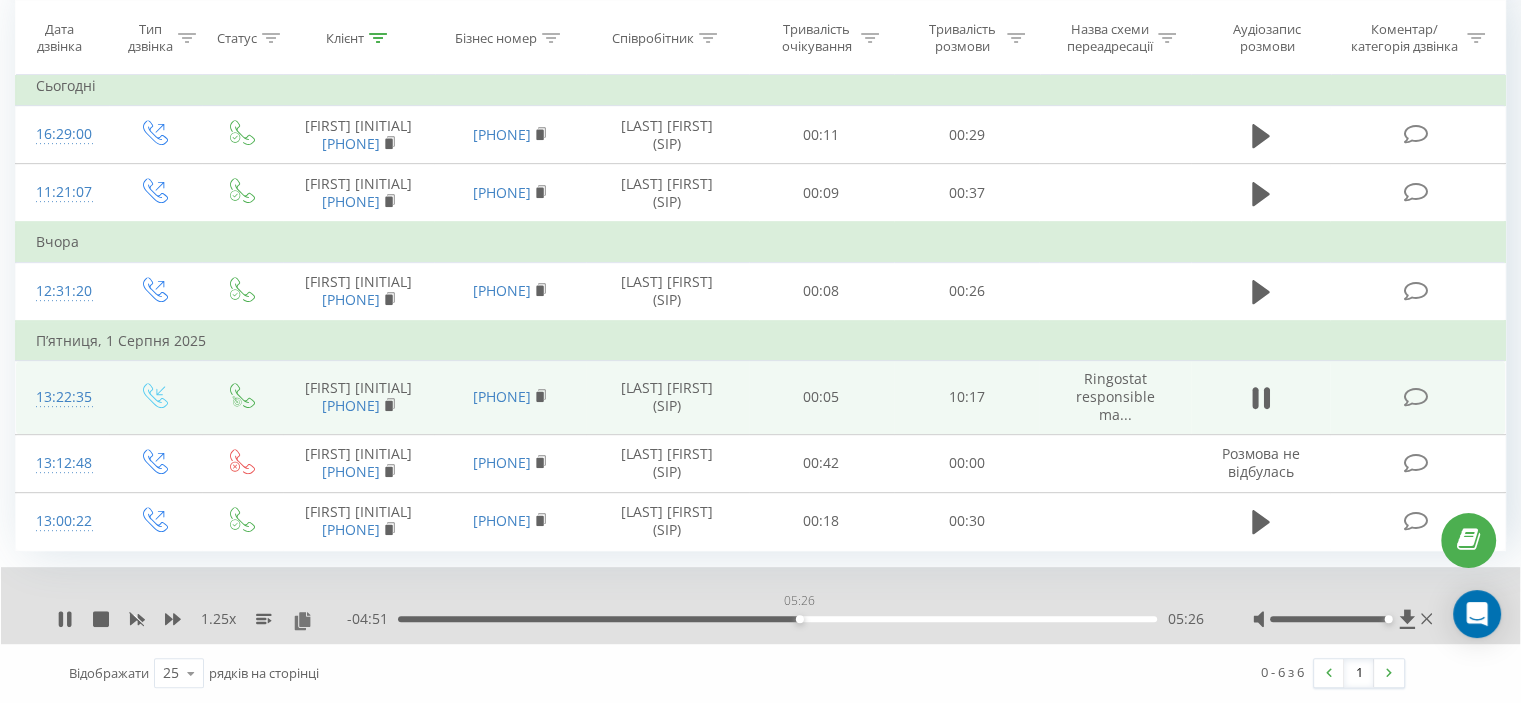 click on "05:26" at bounding box center (777, 619) 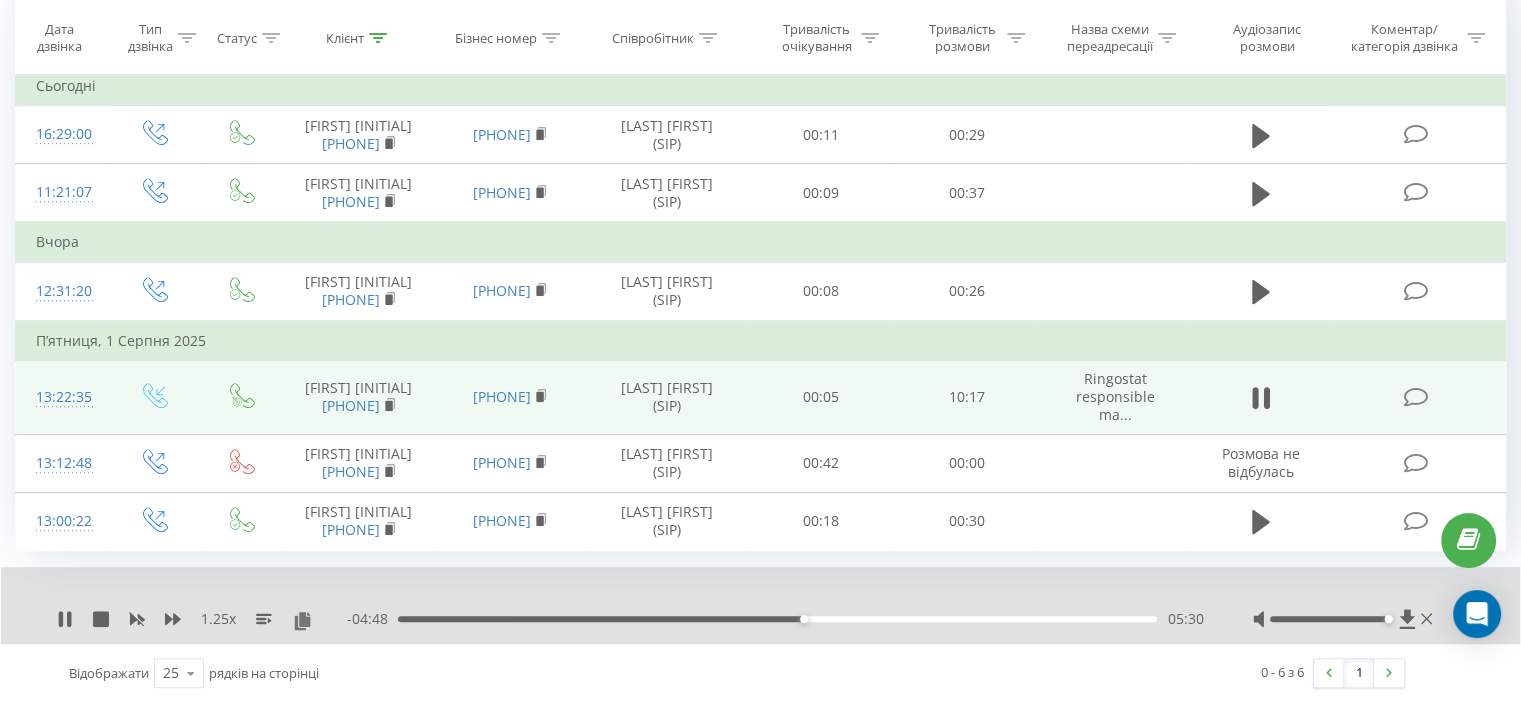 click on "05:30" at bounding box center [777, 619] 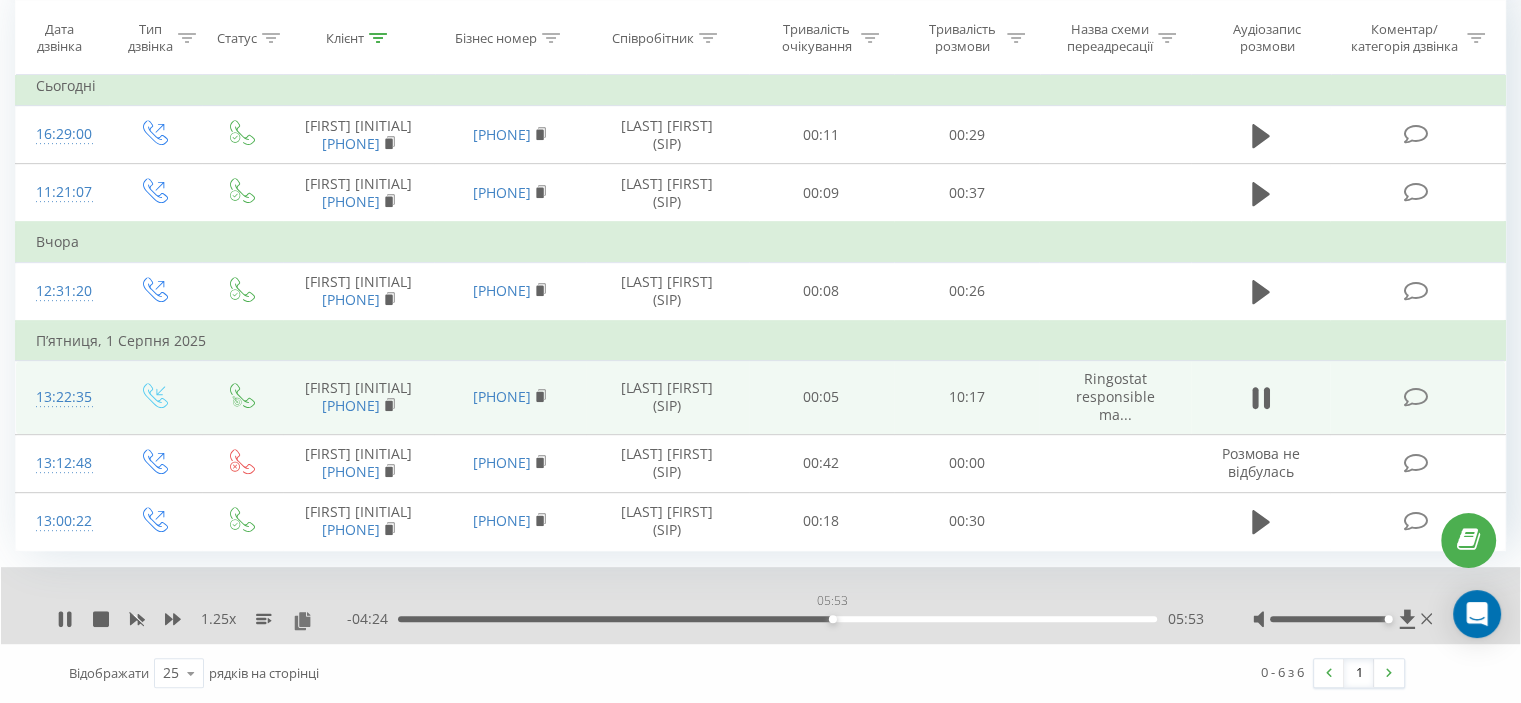 click on "05:53" at bounding box center [777, 619] 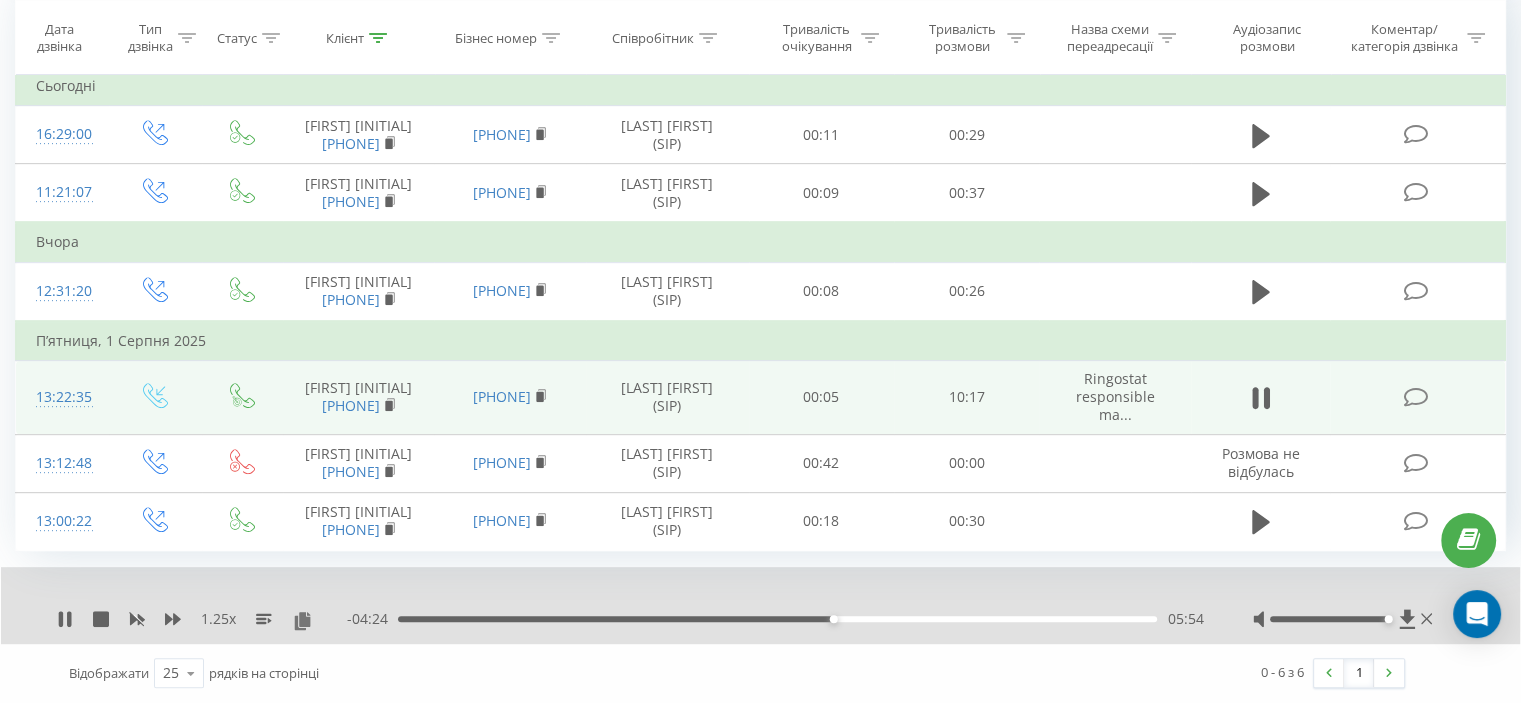 click on "05:54" at bounding box center (777, 619) 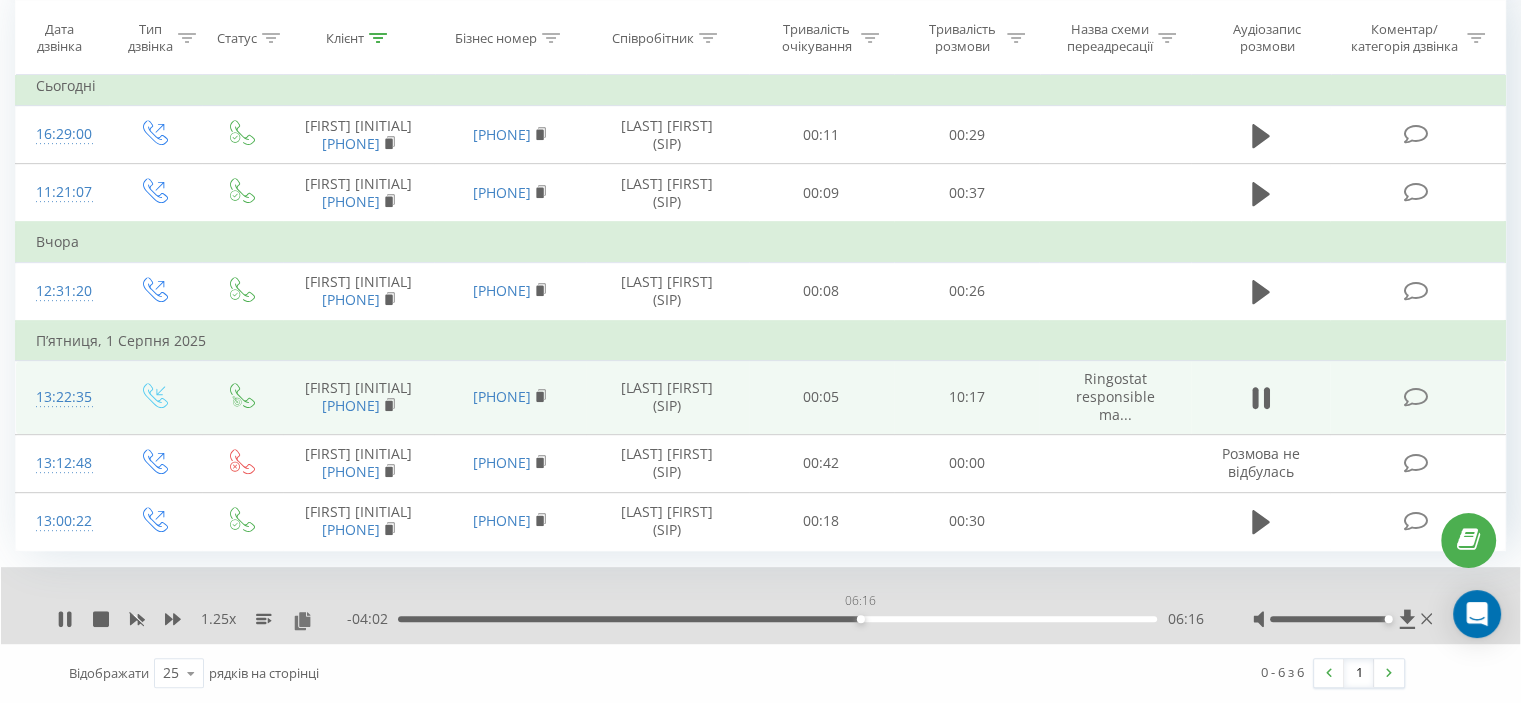 click on "06:16" at bounding box center (777, 619) 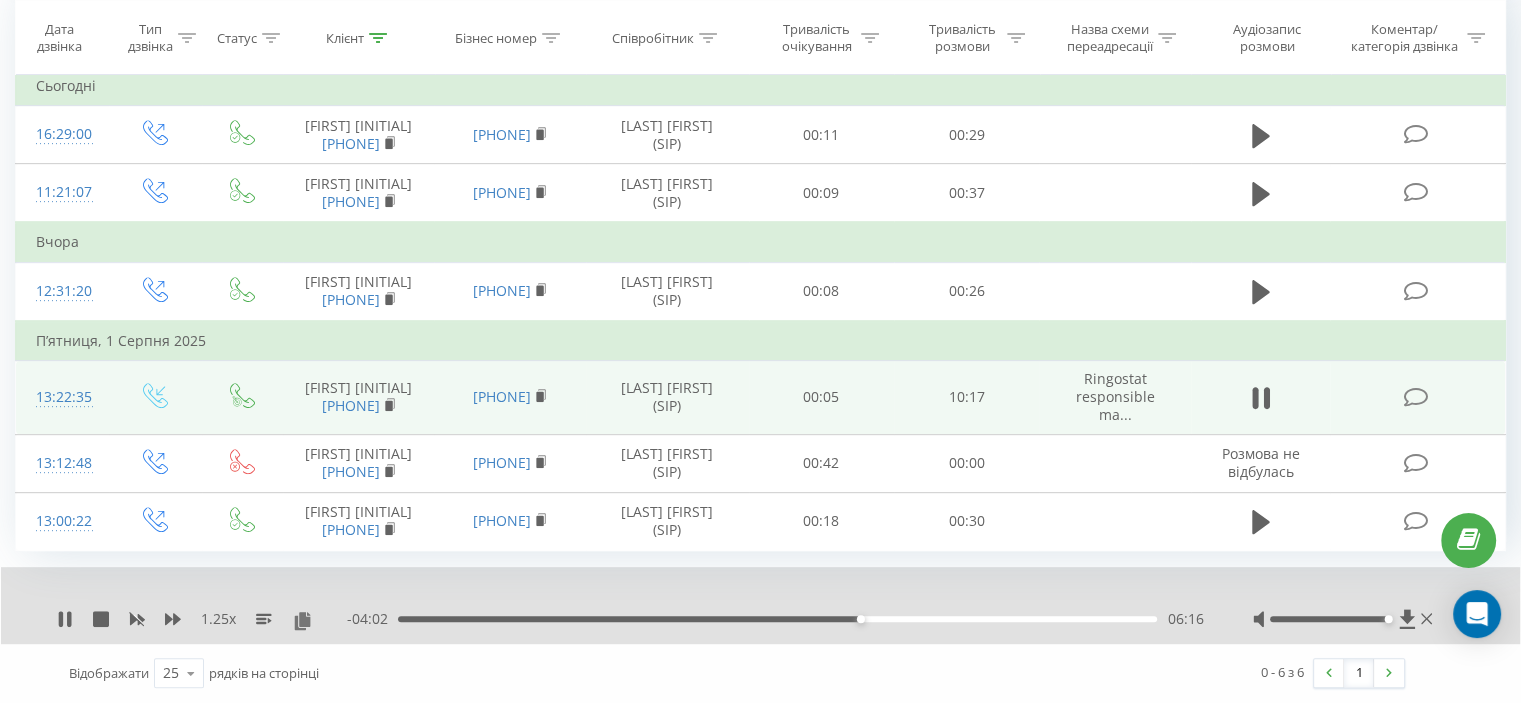 click on "06:16" at bounding box center [777, 619] 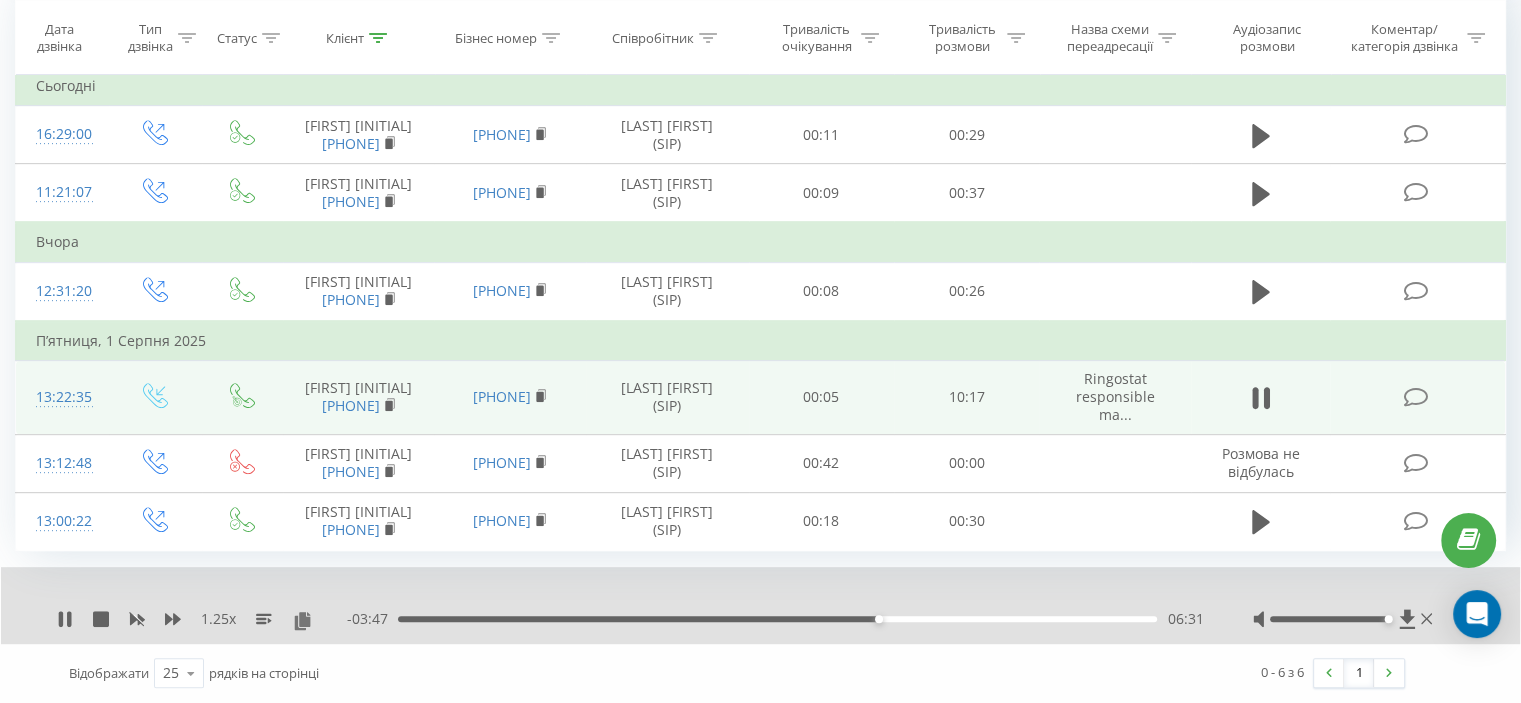 click on "06:31" at bounding box center [777, 619] 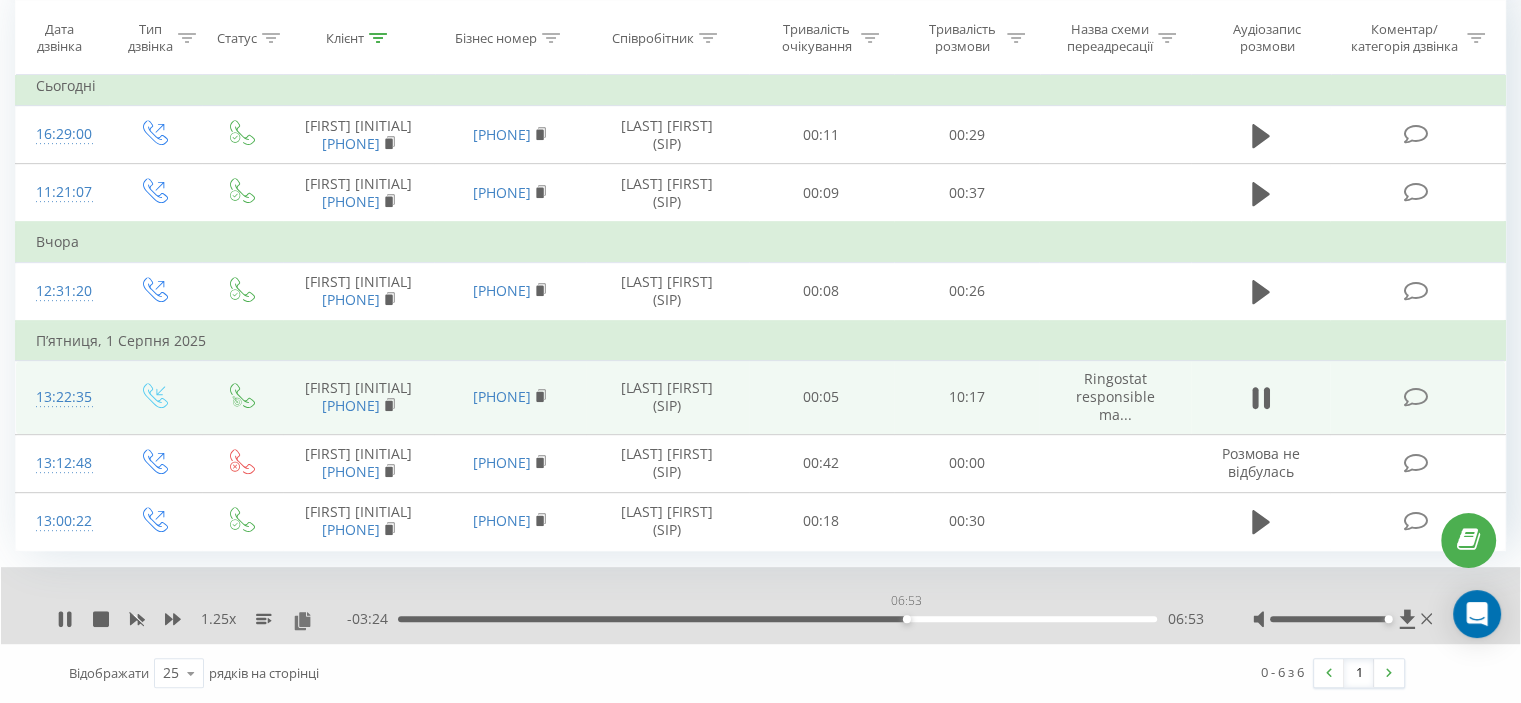 click on "06:53" at bounding box center (777, 619) 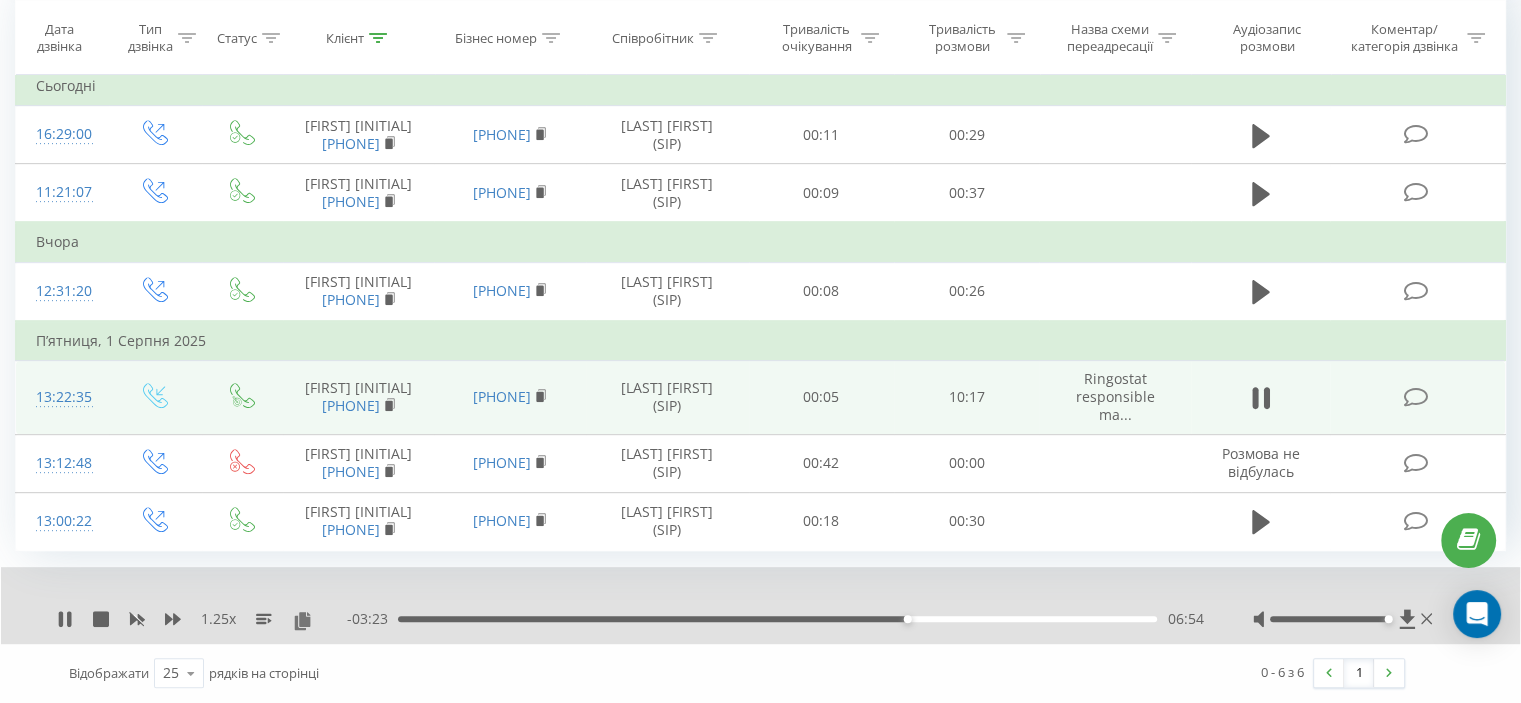 click on "06:54" at bounding box center (777, 619) 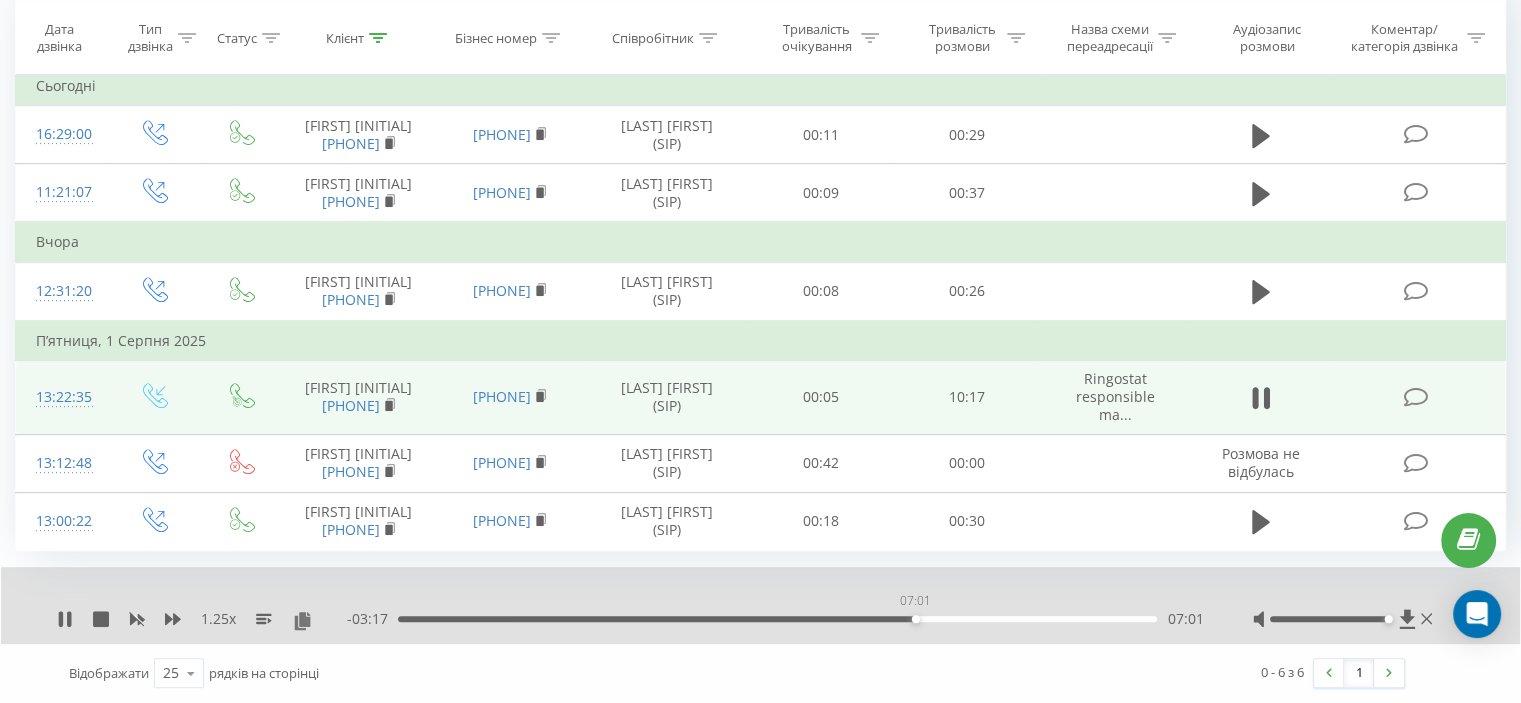 click on "07:01" at bounding box center (777, 619) 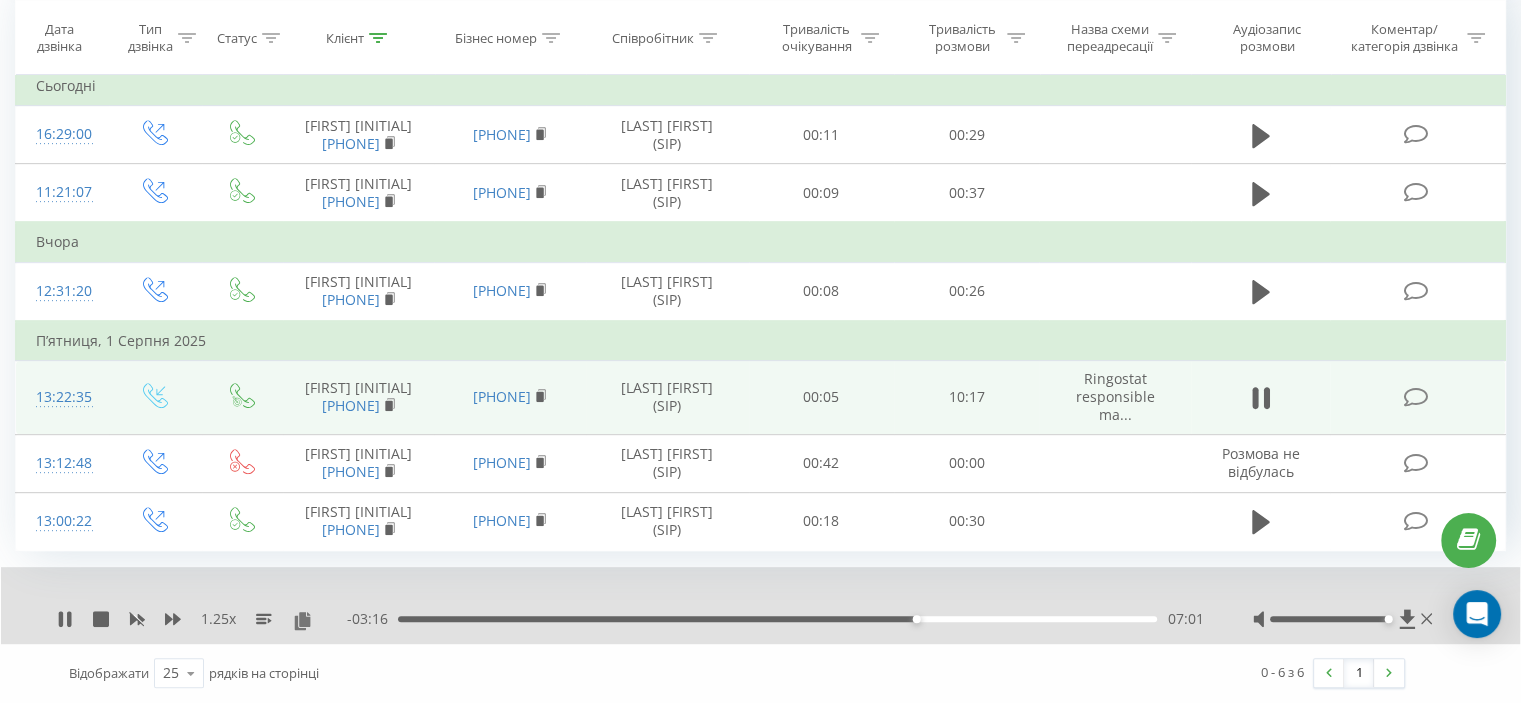 click on "07:01" at bounding box center [777, 619] 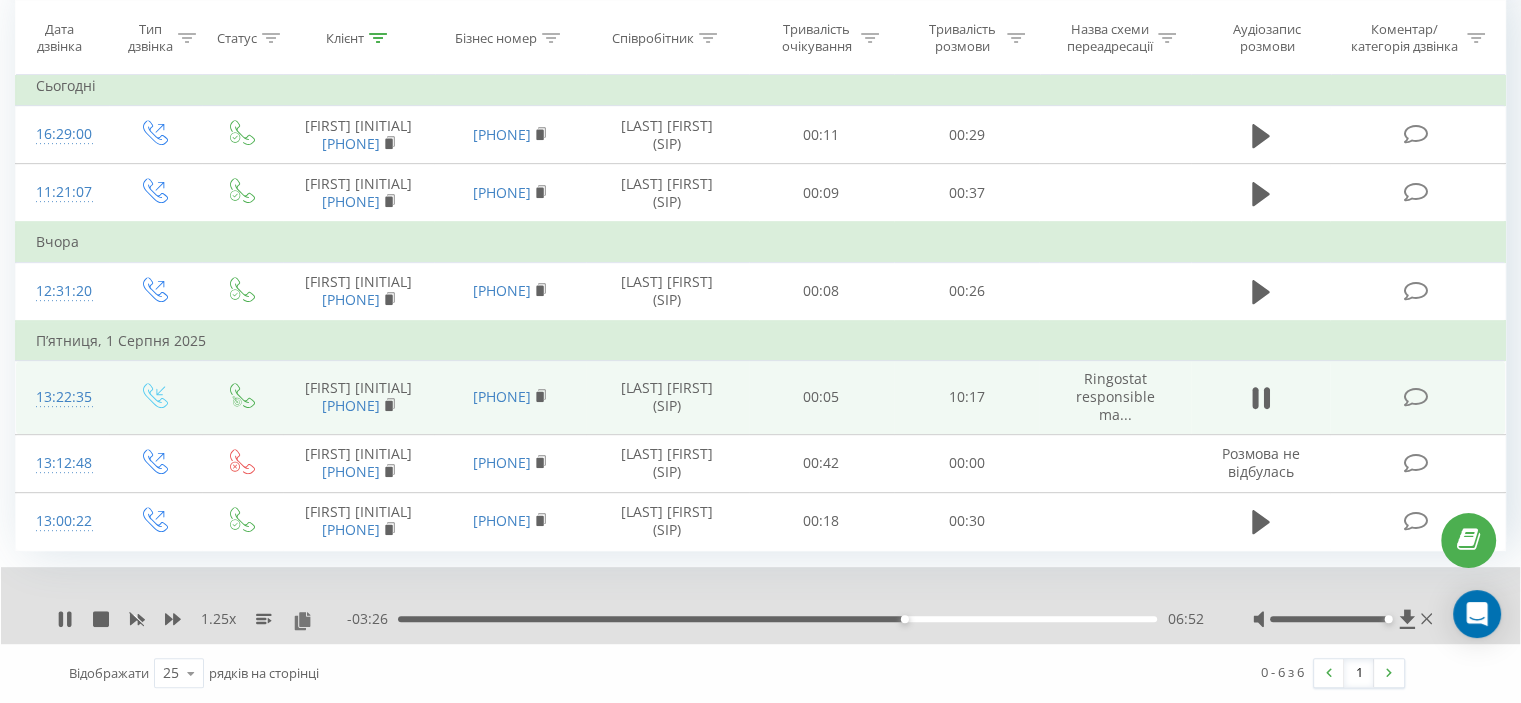 click on "06:52" at bounding box center [777, 619] 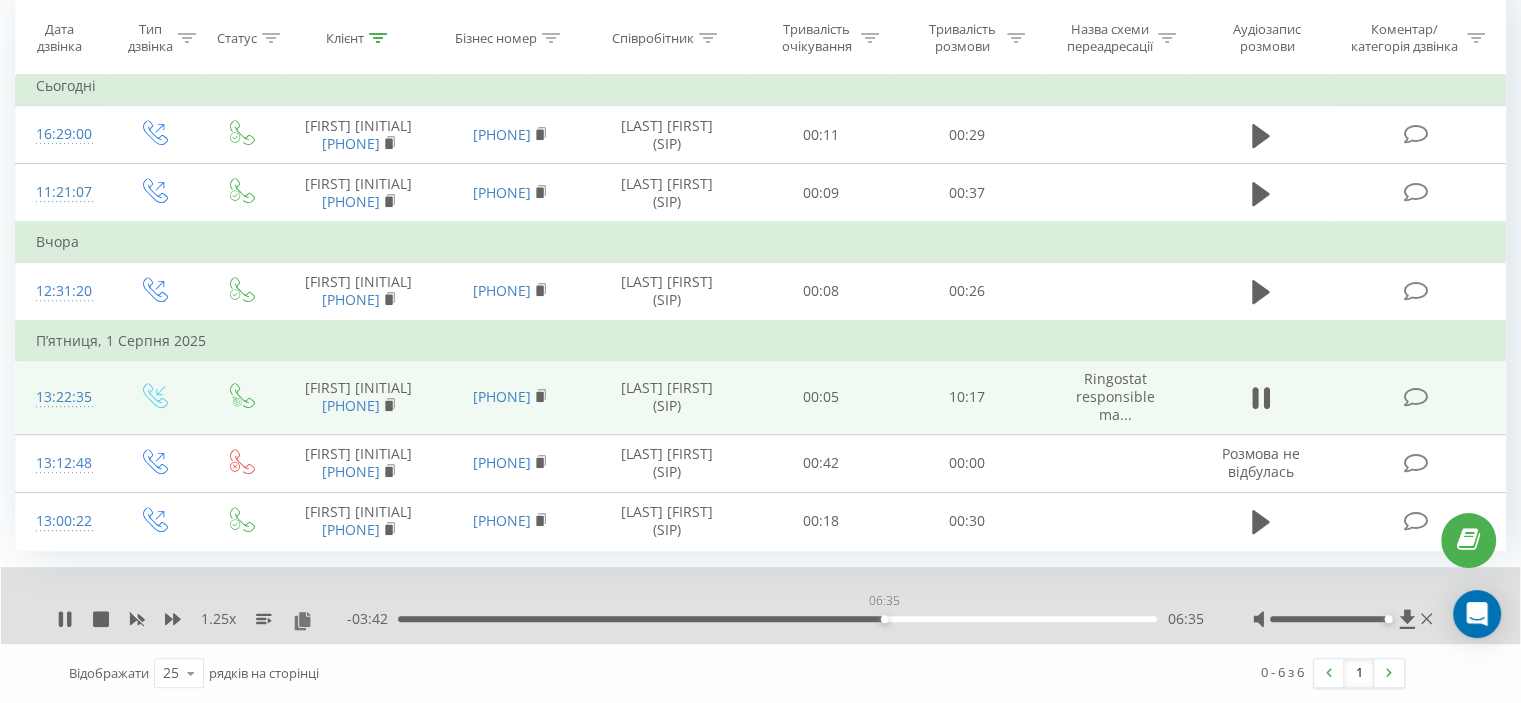 click on "06:35" at bounding box center (777, 619) 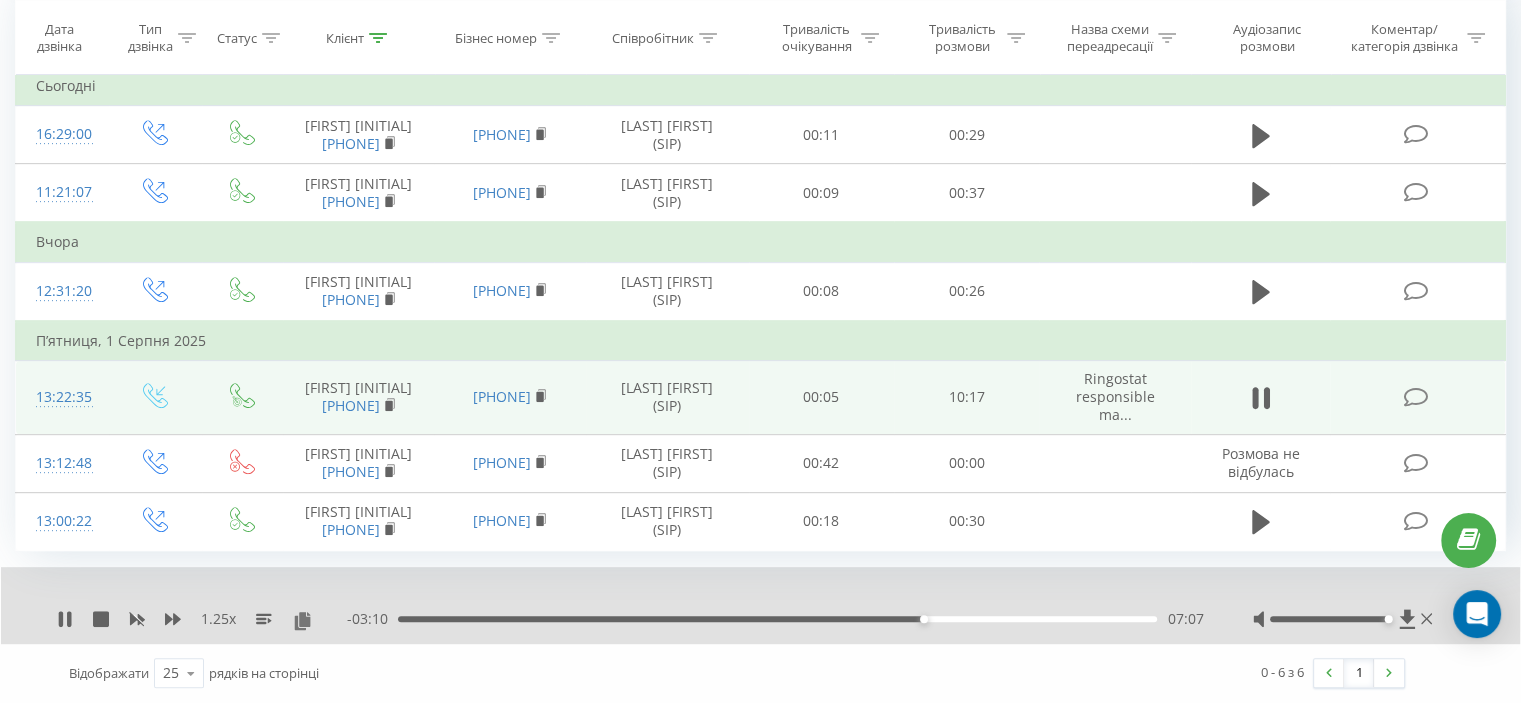 click on "07:07" at bounding box center (777, 619) 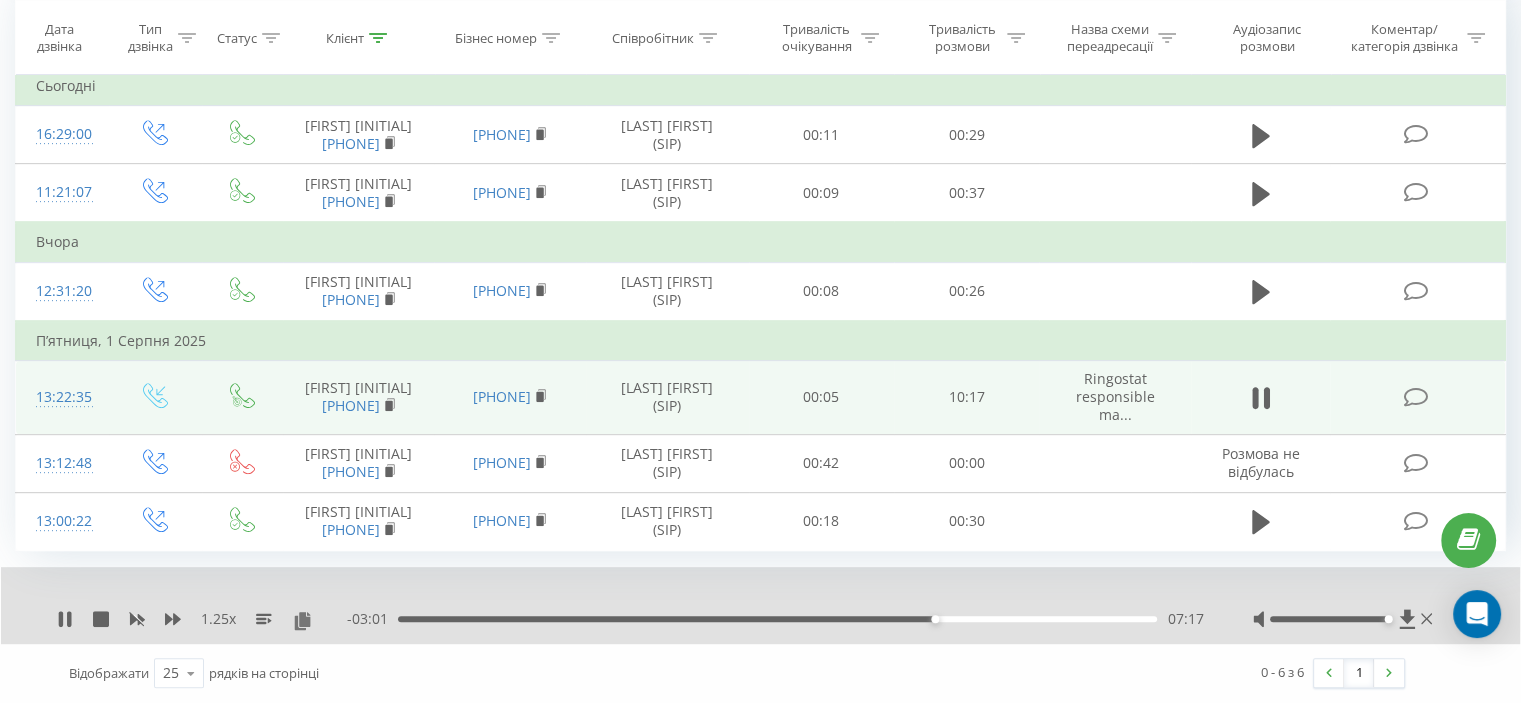 click on "07:17" at bounding box center (777, 619) 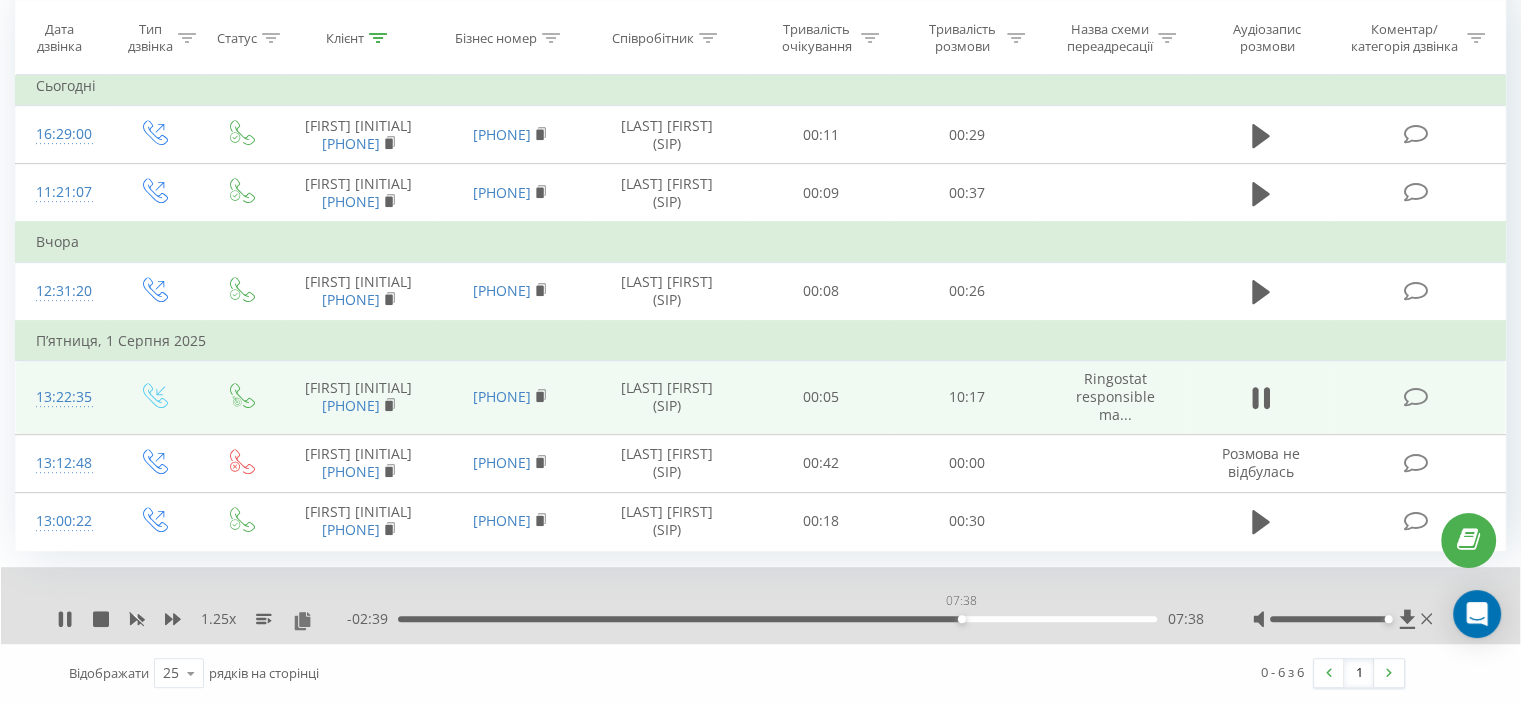 click on "07:38" at bounding box center (777, 619) 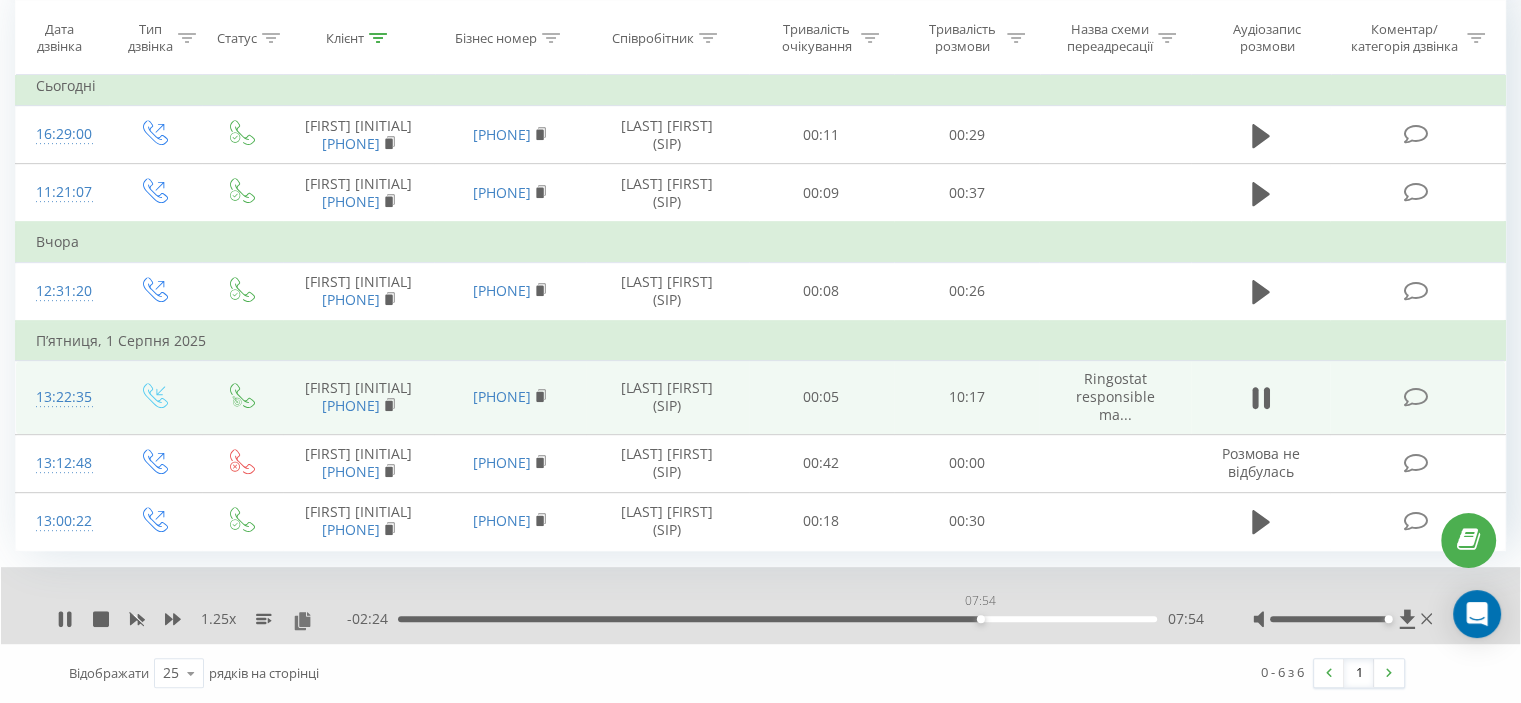 click on "07:54" at bounding box center [777, 619] 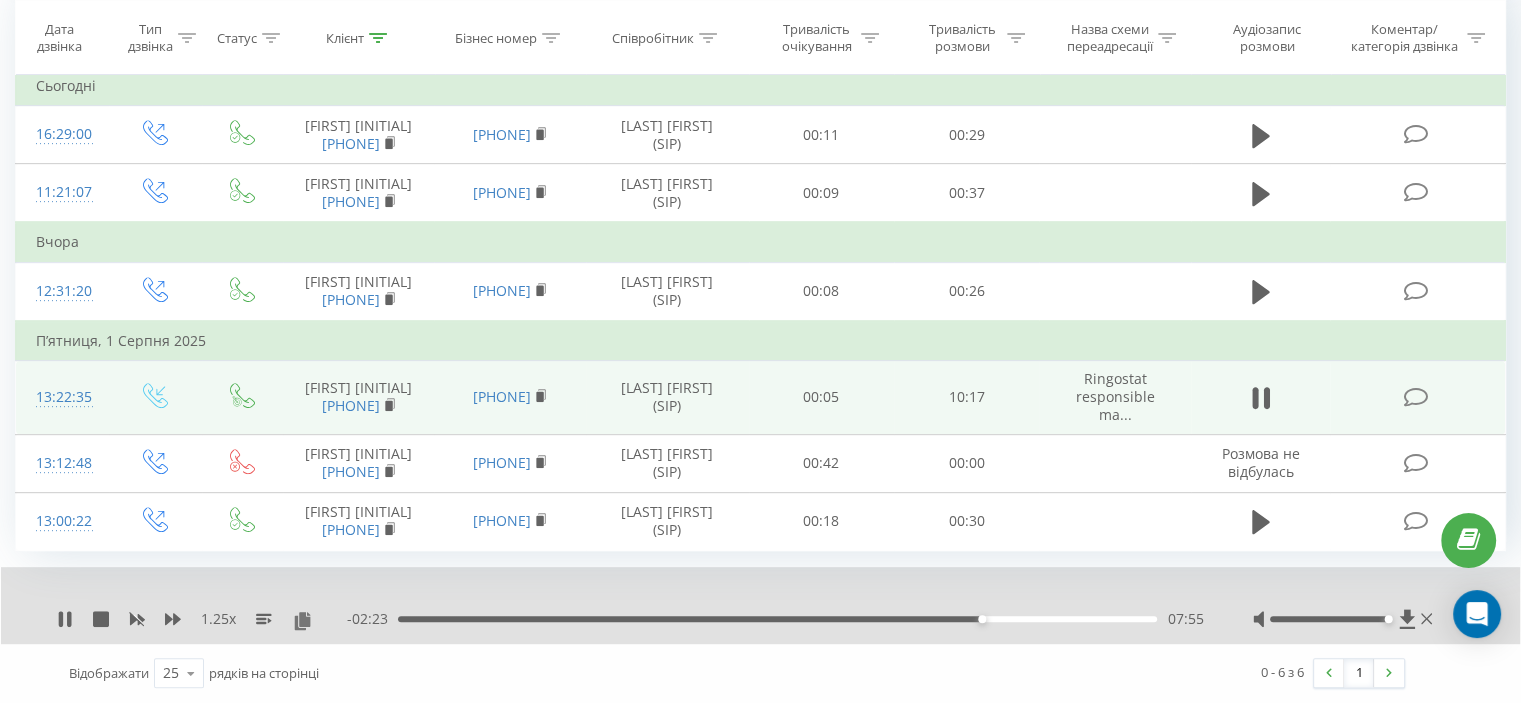 click on "07:55" at bounding box center (777, 619) 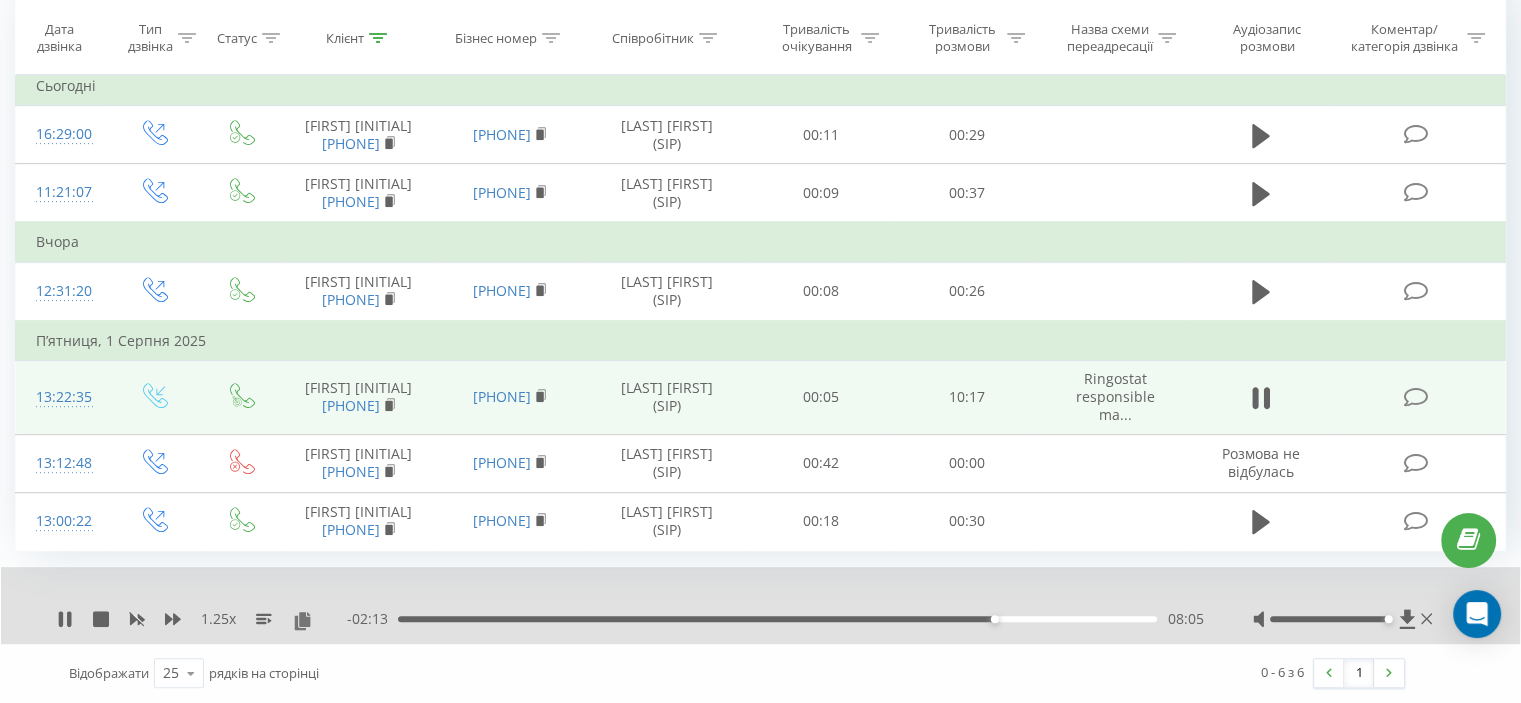 click on "08:05" at bounding box center [777, 619] 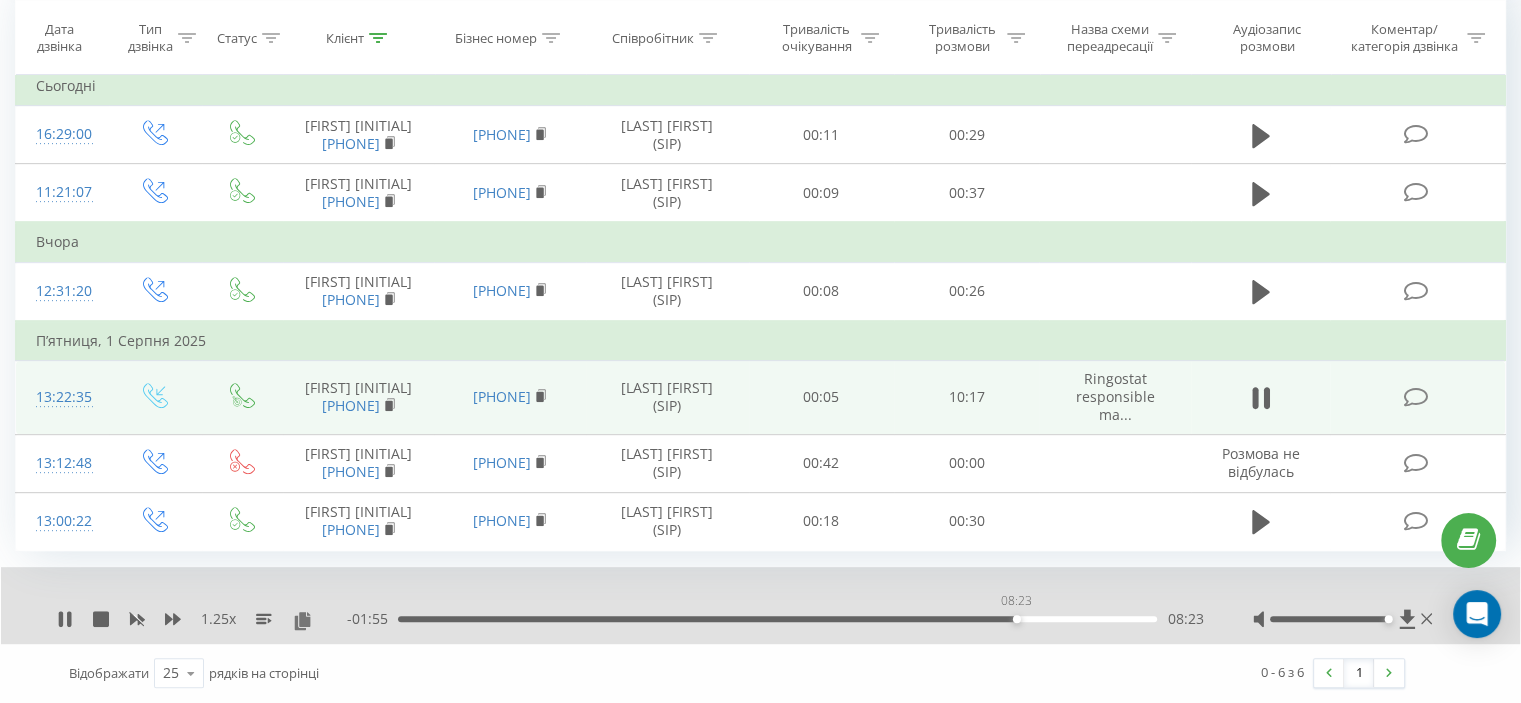 click on "08:23" at bounding box center [777, 619] 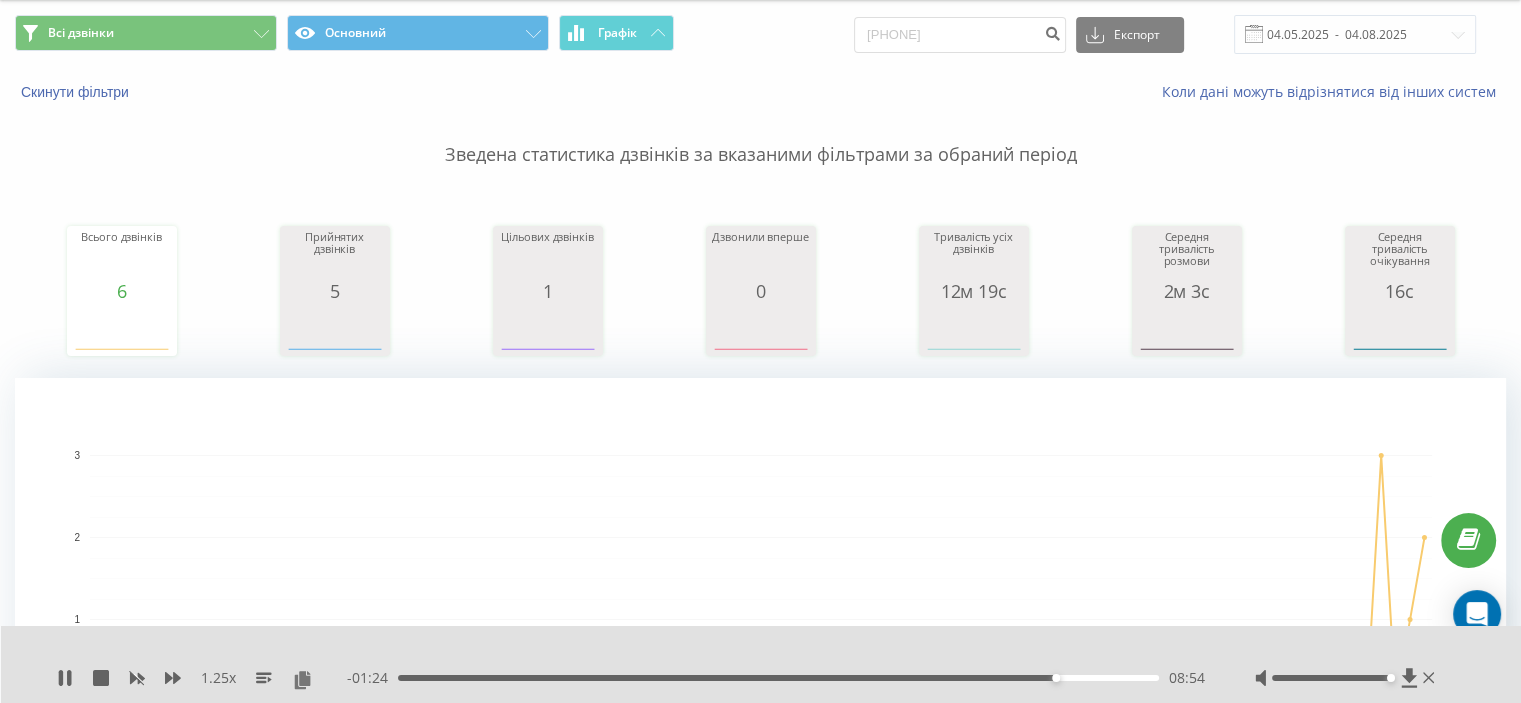 scroll, scrollTop: 0, scrollLeft: 0, axis: both 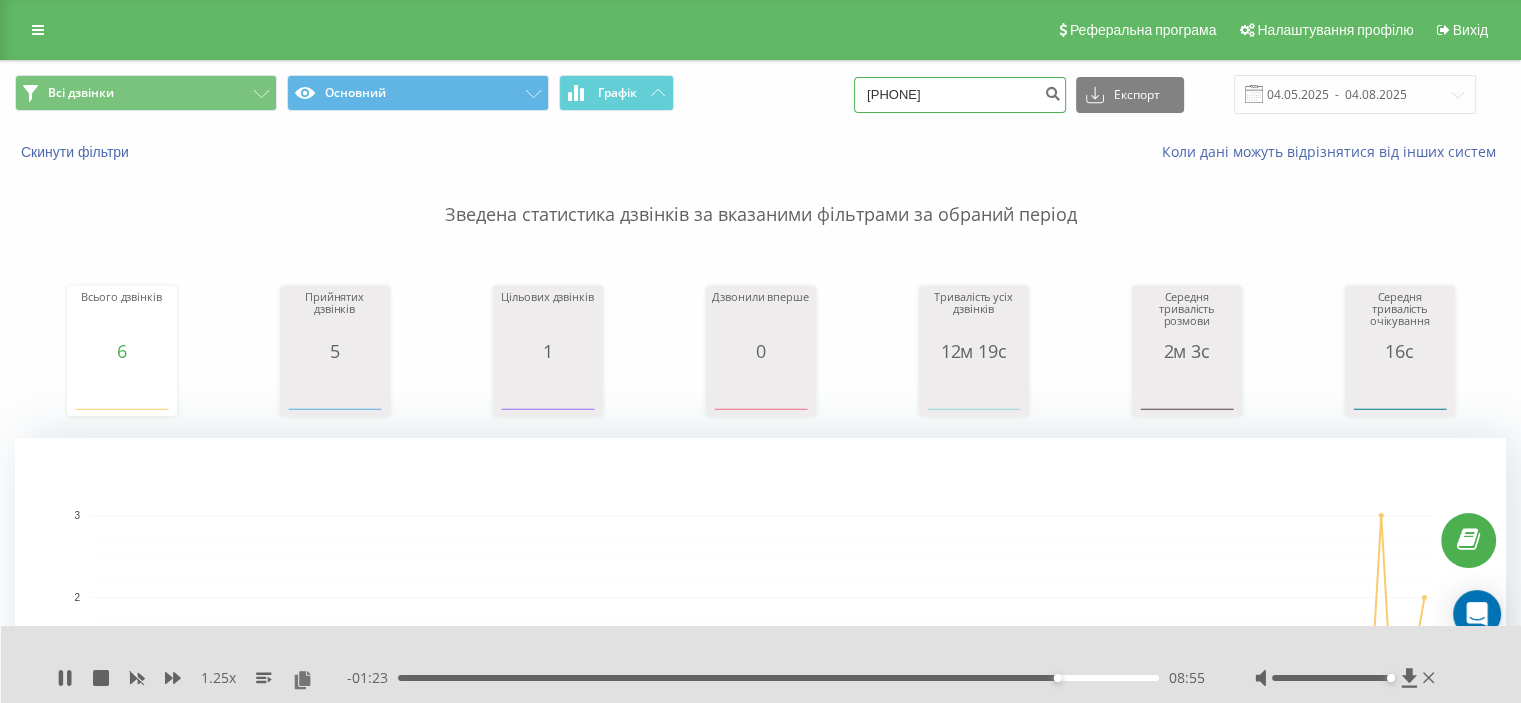 click on "380939794635" at bounding box center [960, 95] 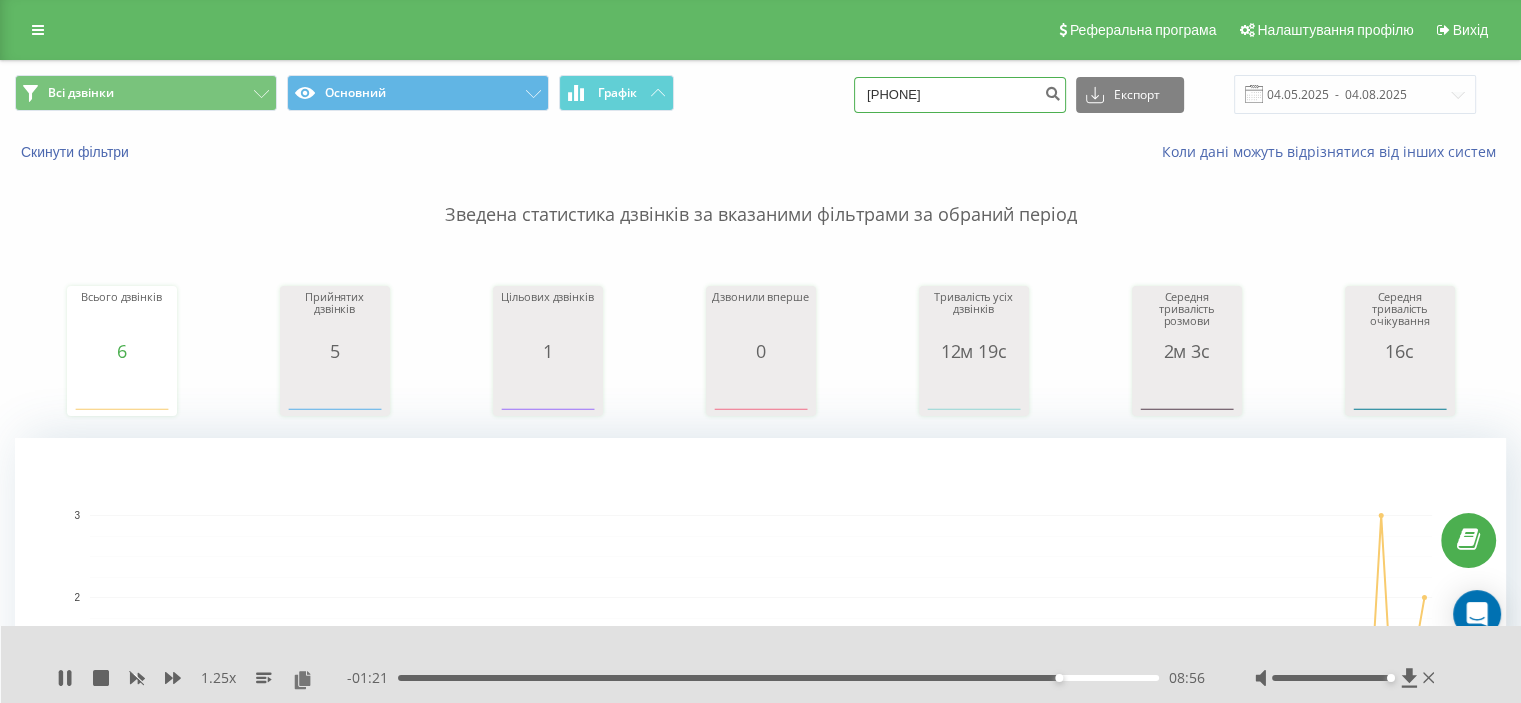 paste on "69547504" 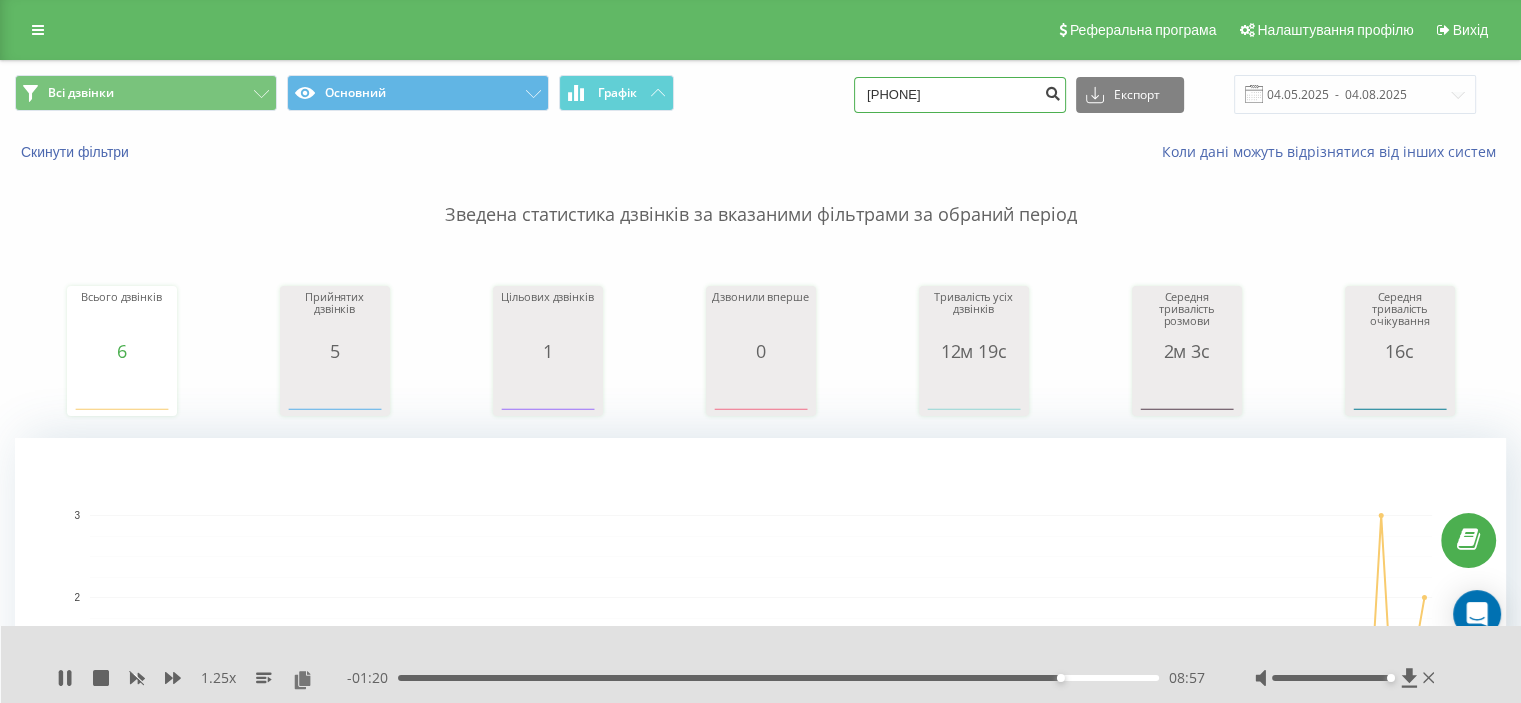 type on "[PHONE]" 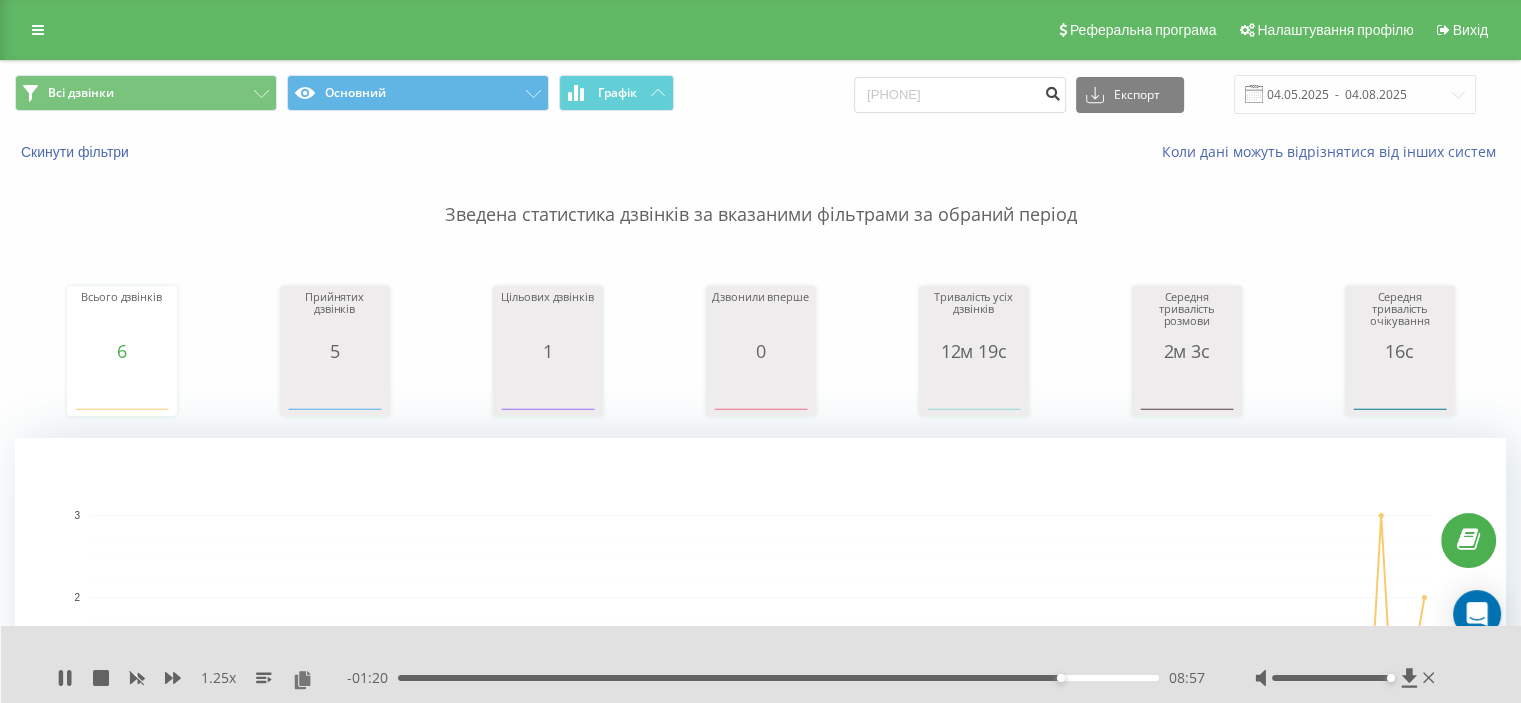 click at bounding box center [1052, 91] 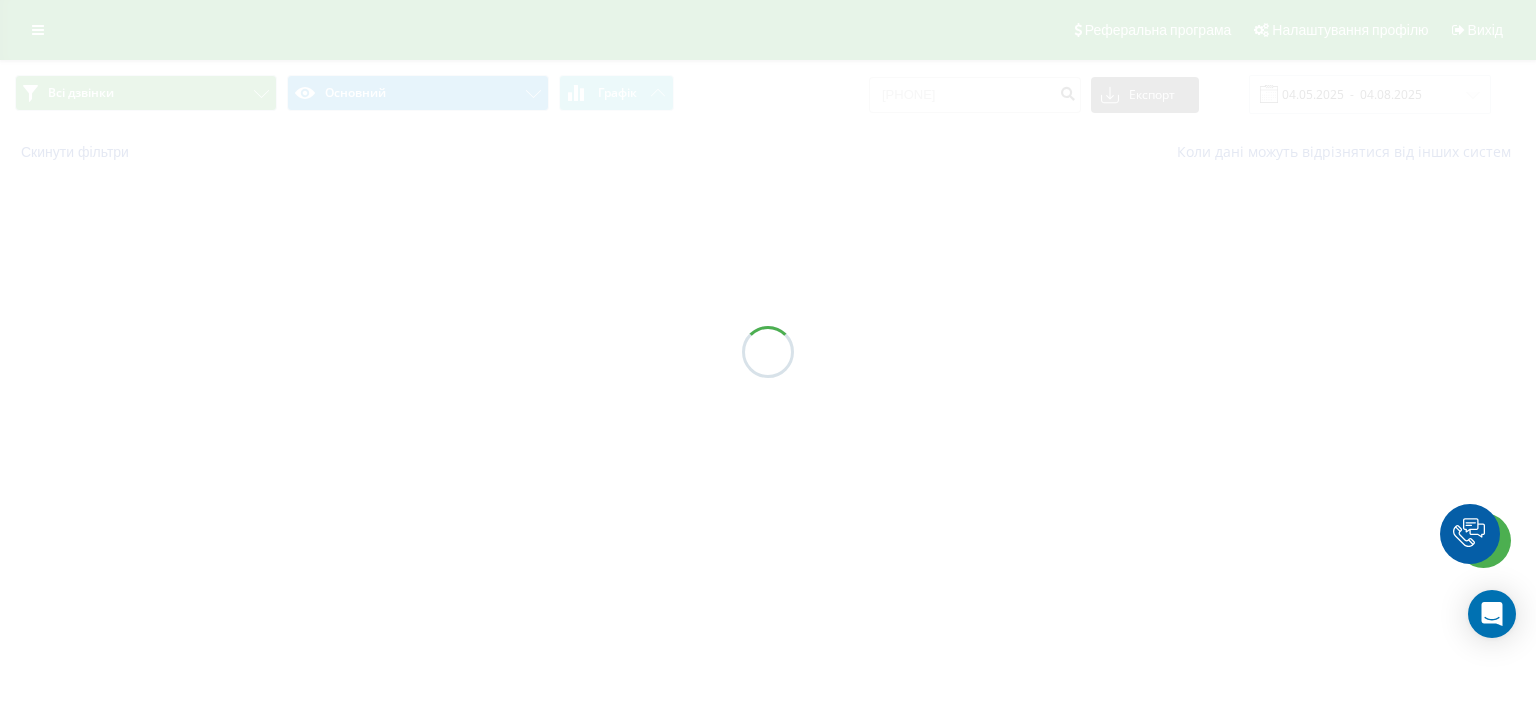 scroll, scrollTop: 0, scrollLeft: 0, axis: both 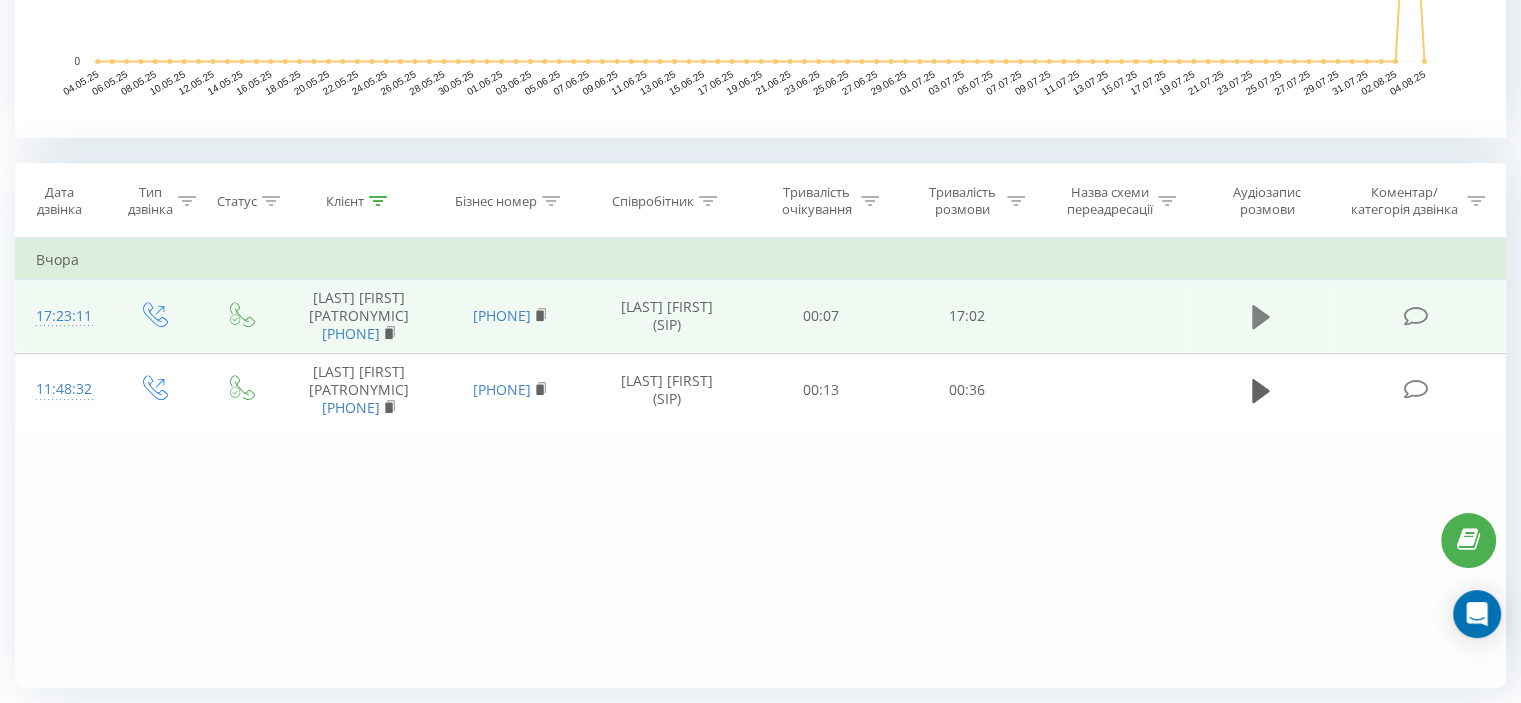 click 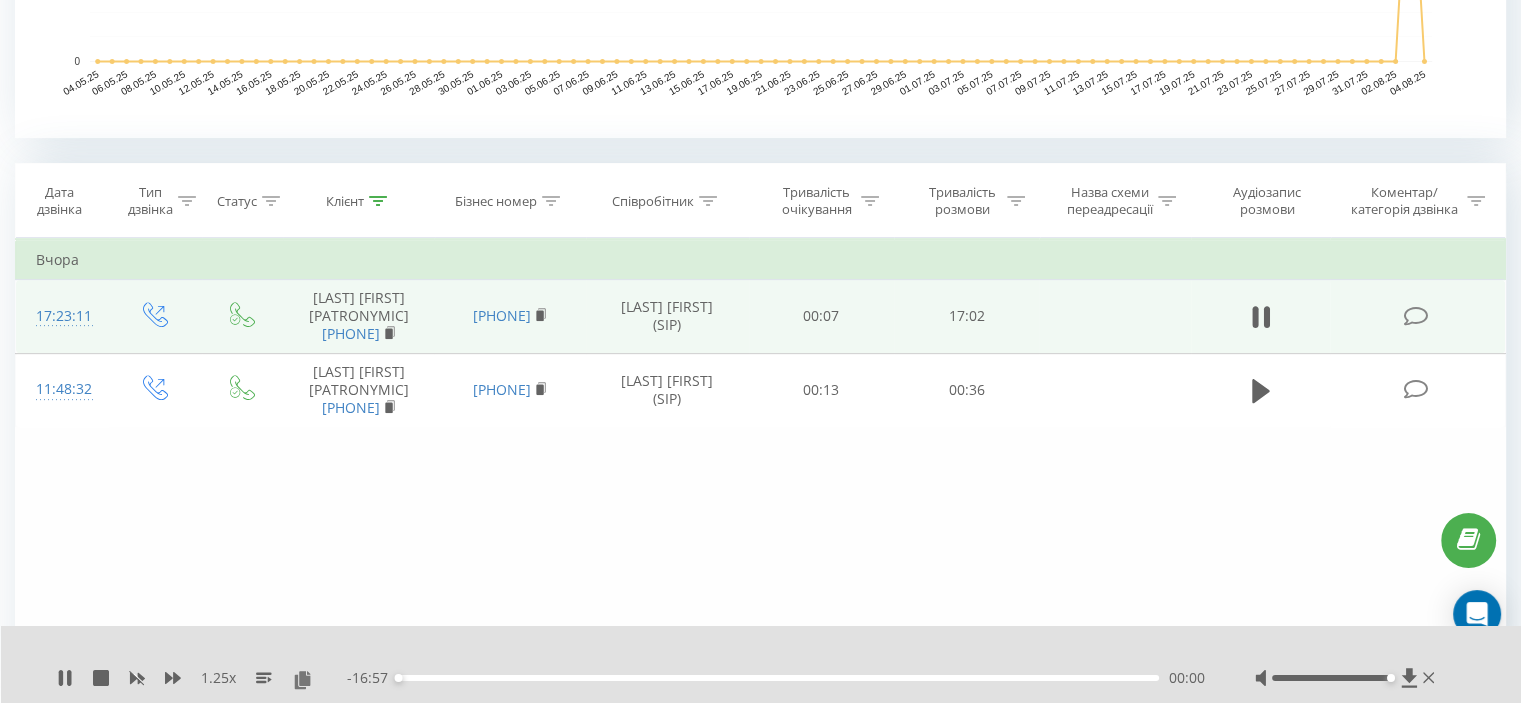 click on "00:00" at bounding box center (778, 678) 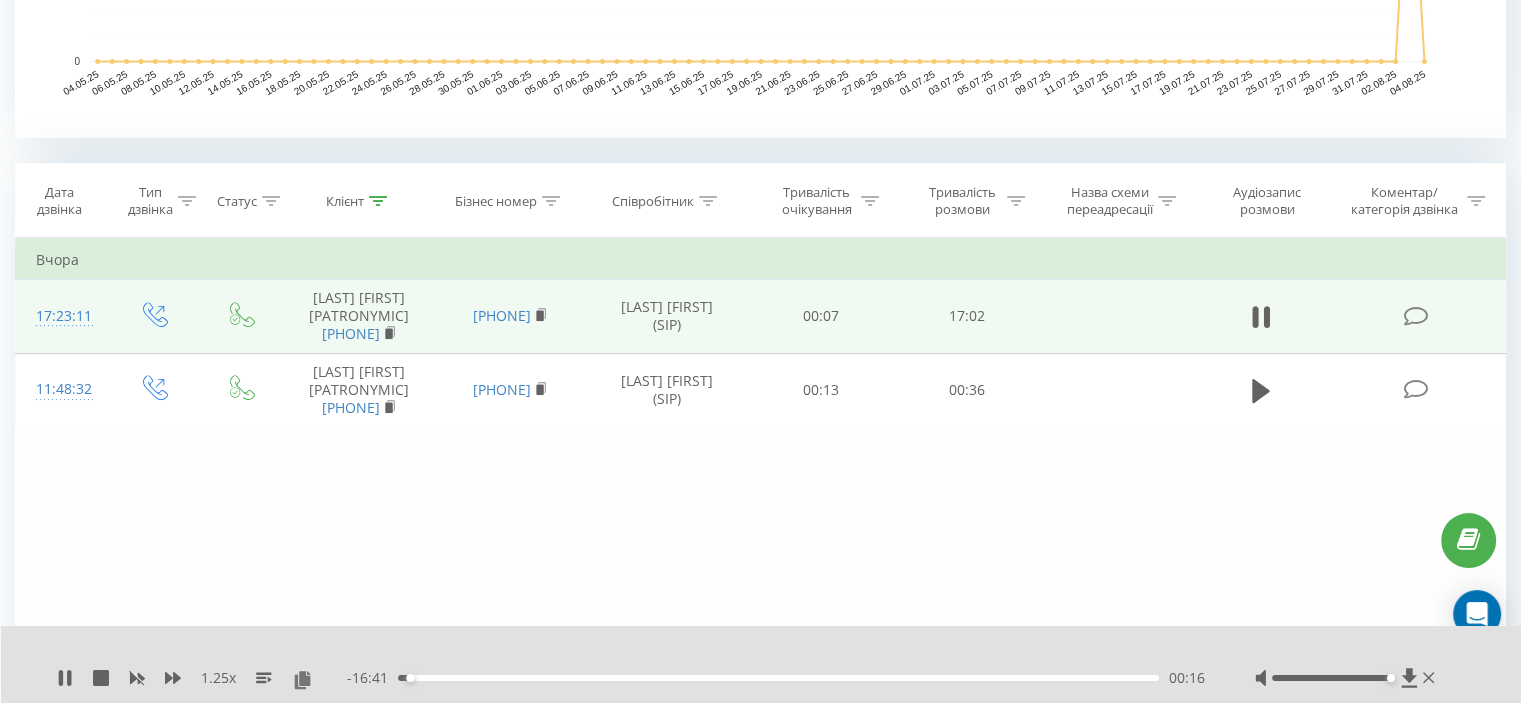 click on "00:16" at bounding box center (778, 678) 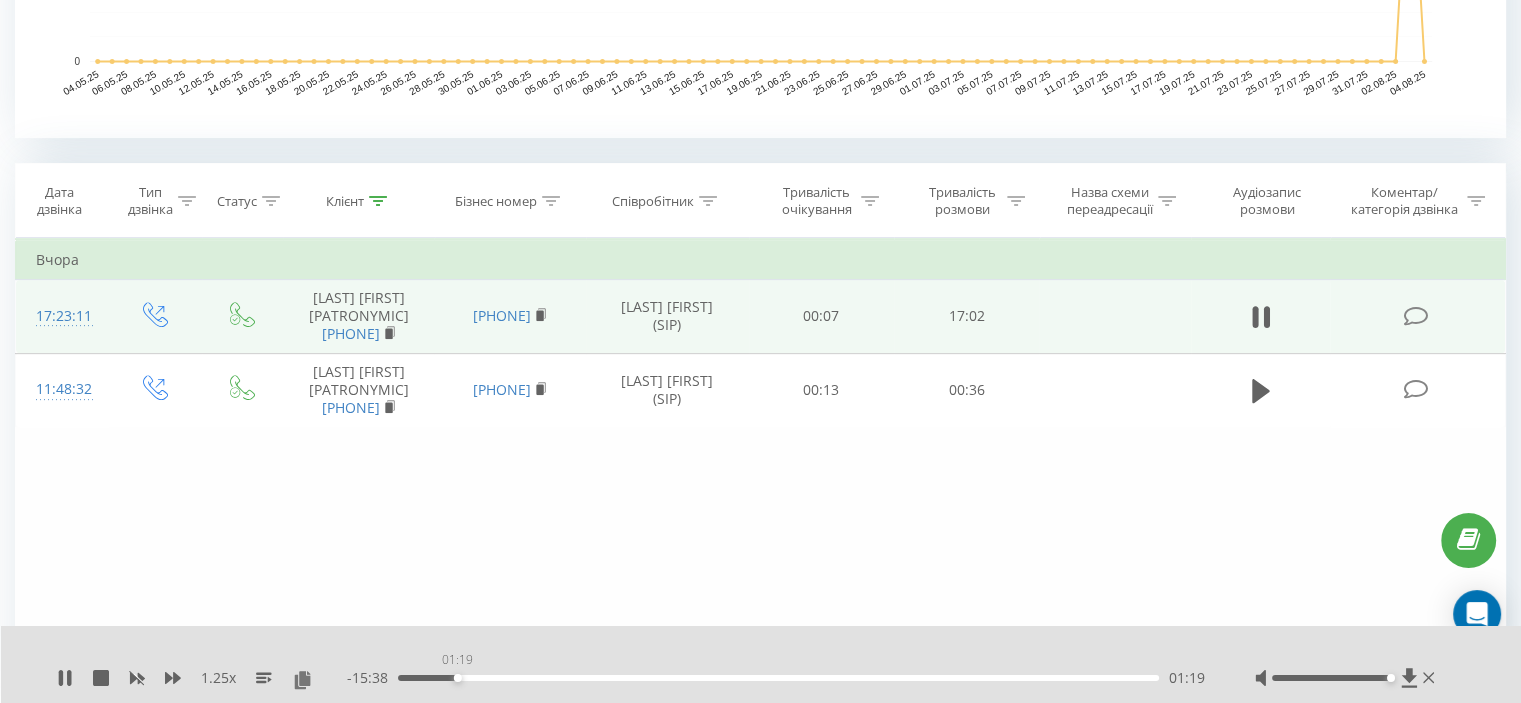 click on "01:19" at bounding box center (778, 678) 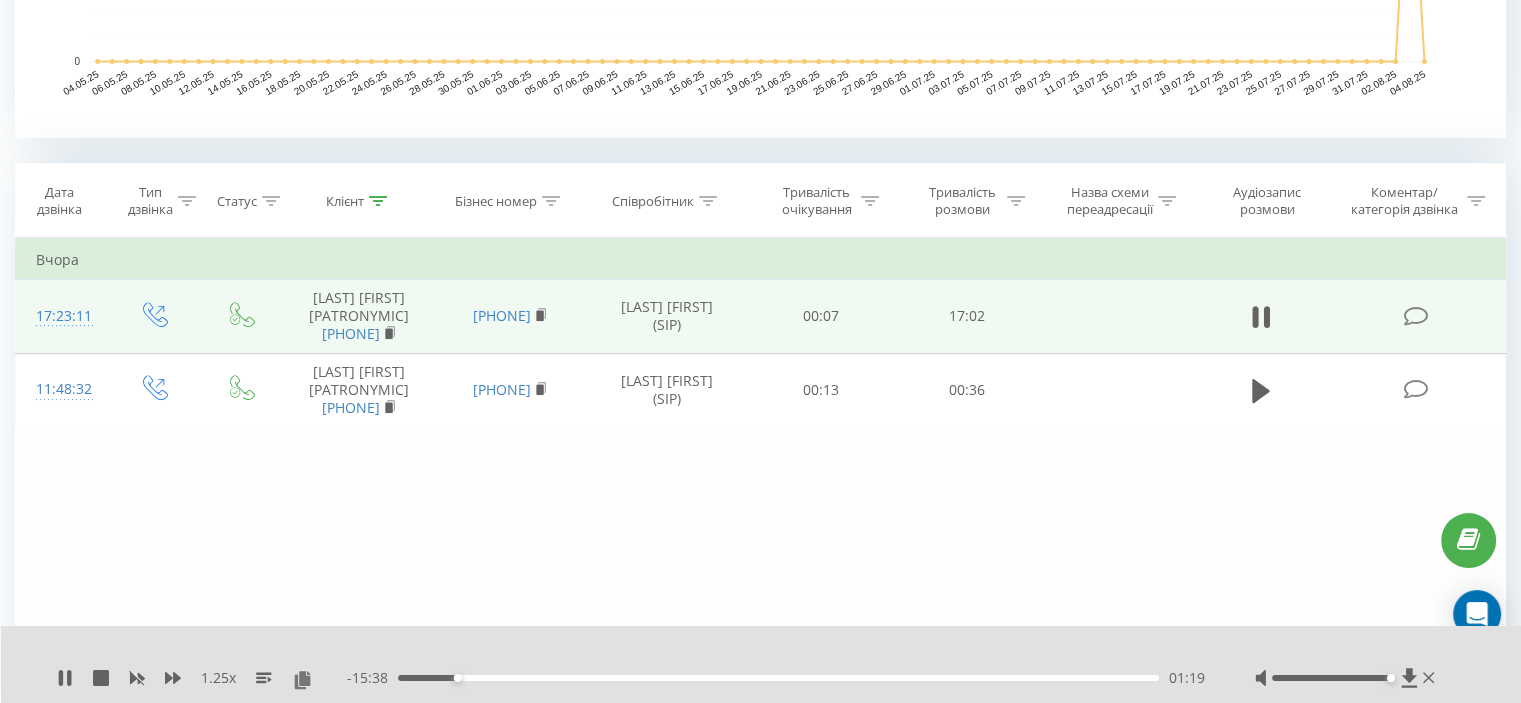 click on "- 15:38 01:19   01:19" at bounding box center (776, 678) 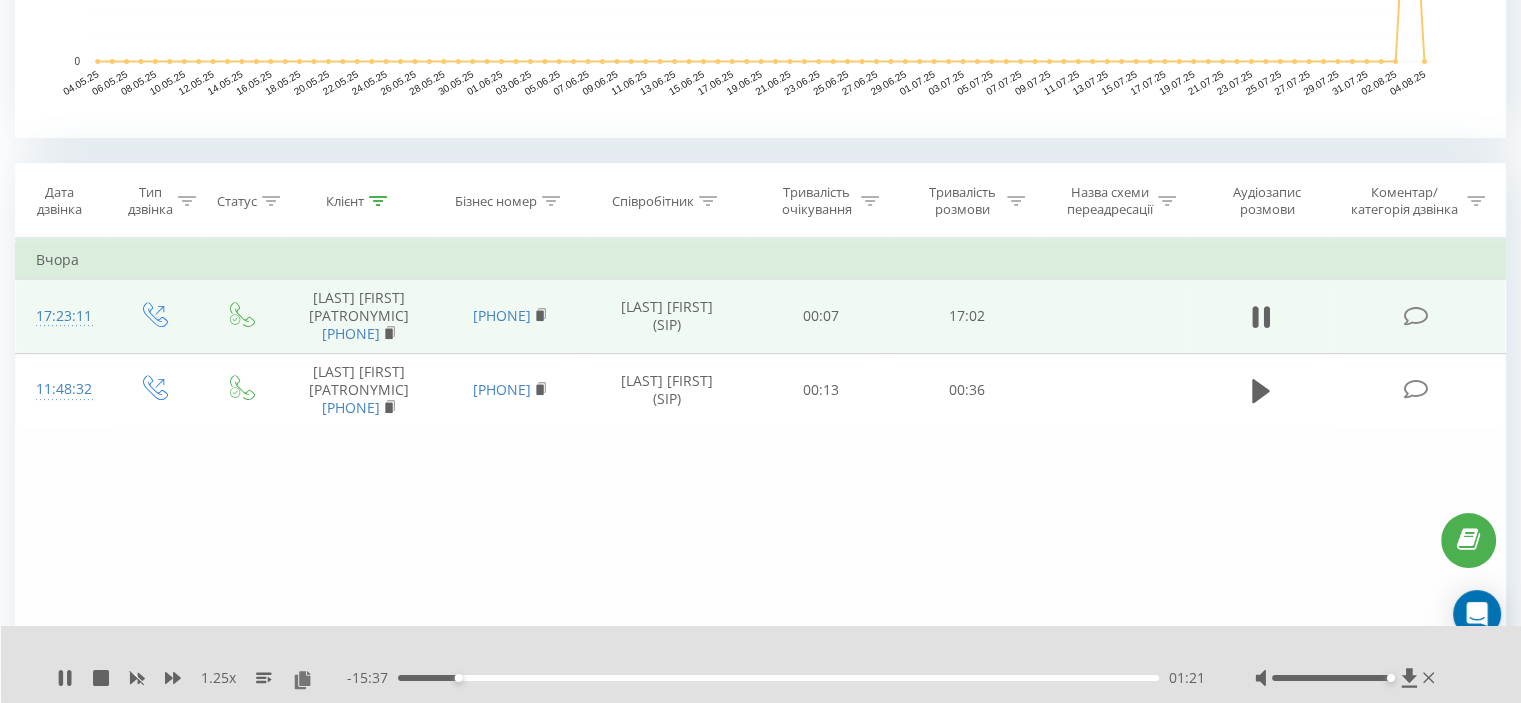 click on "- 15:37 01:21   01:21" at bounding box center [776, 678] 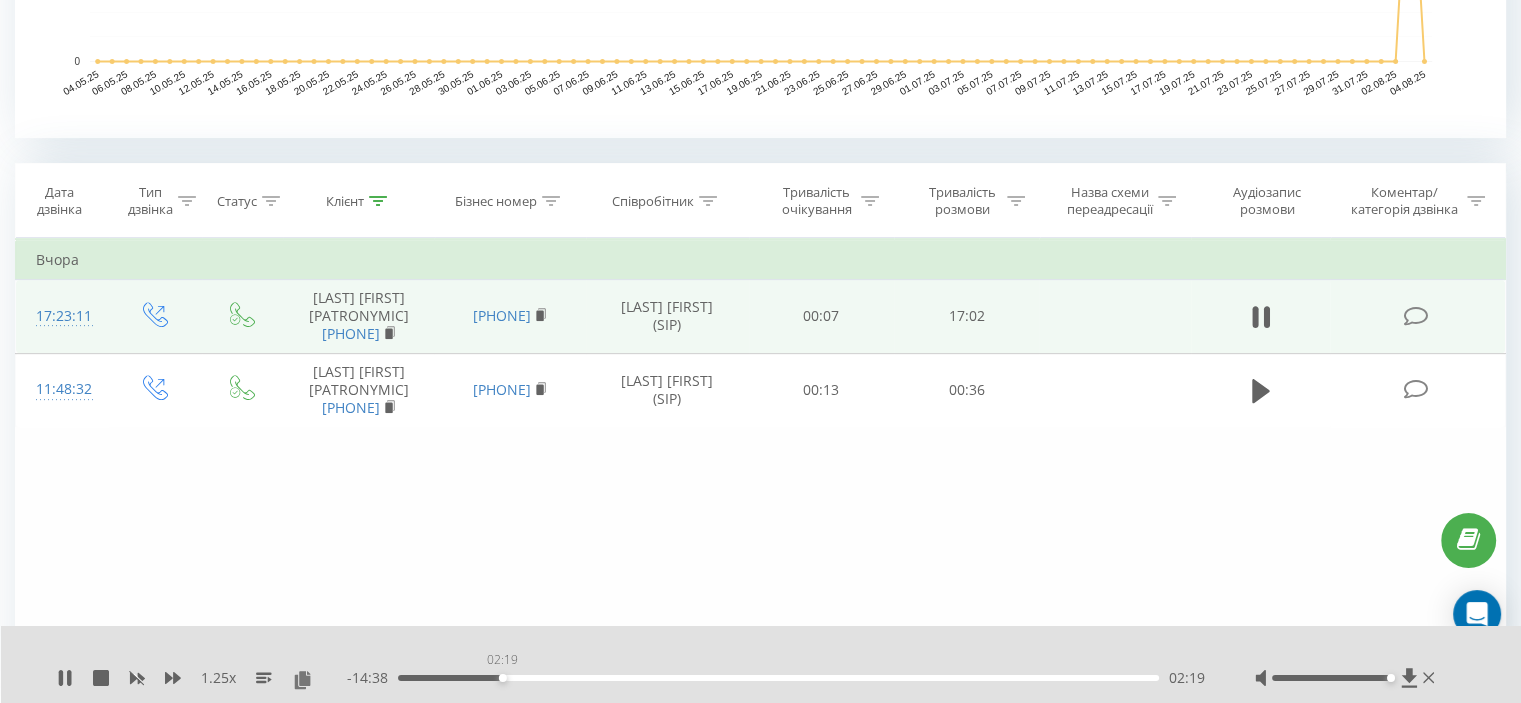 click on "02:19" at bounding box center (778, 678) 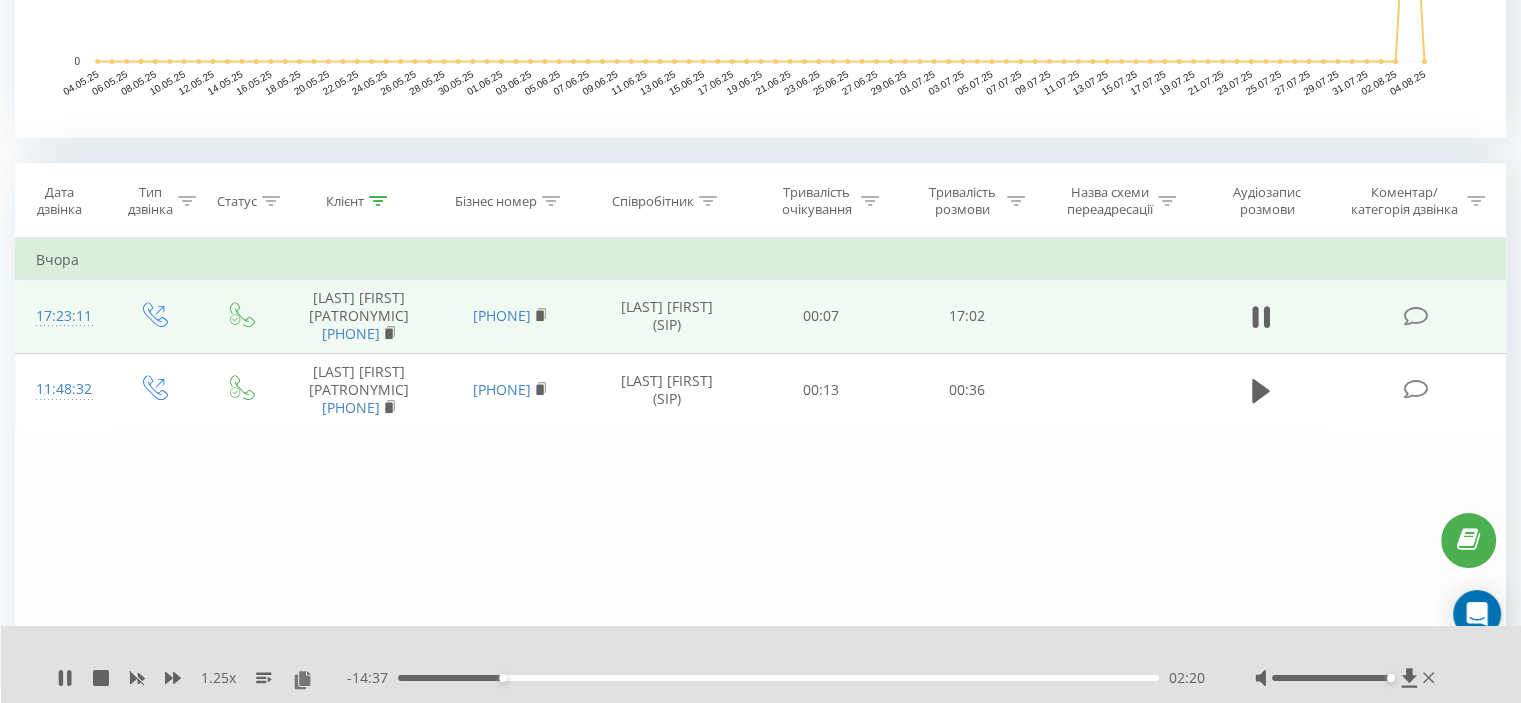 click on "02:20" at bounding box center (778, 678) 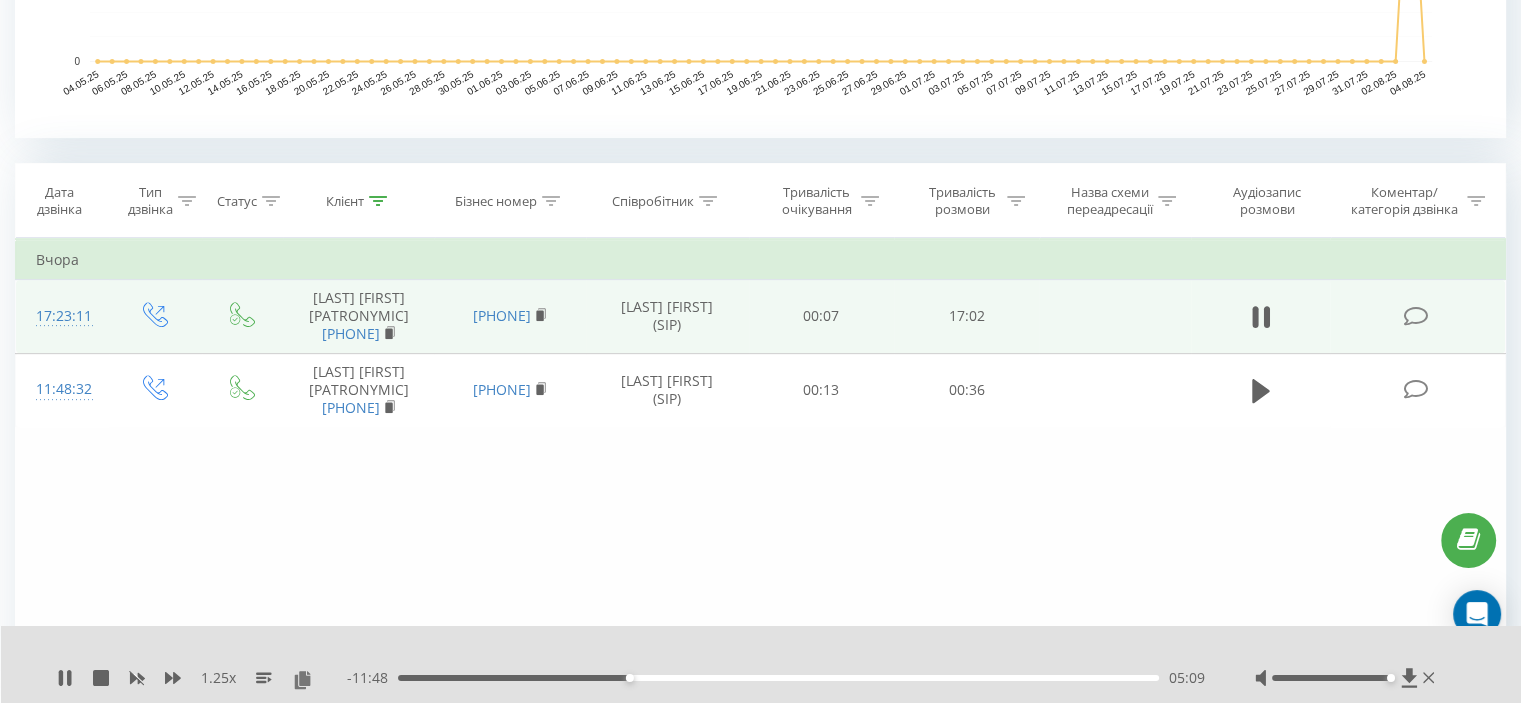 click on "05:09" at bounding box center [778, 678] 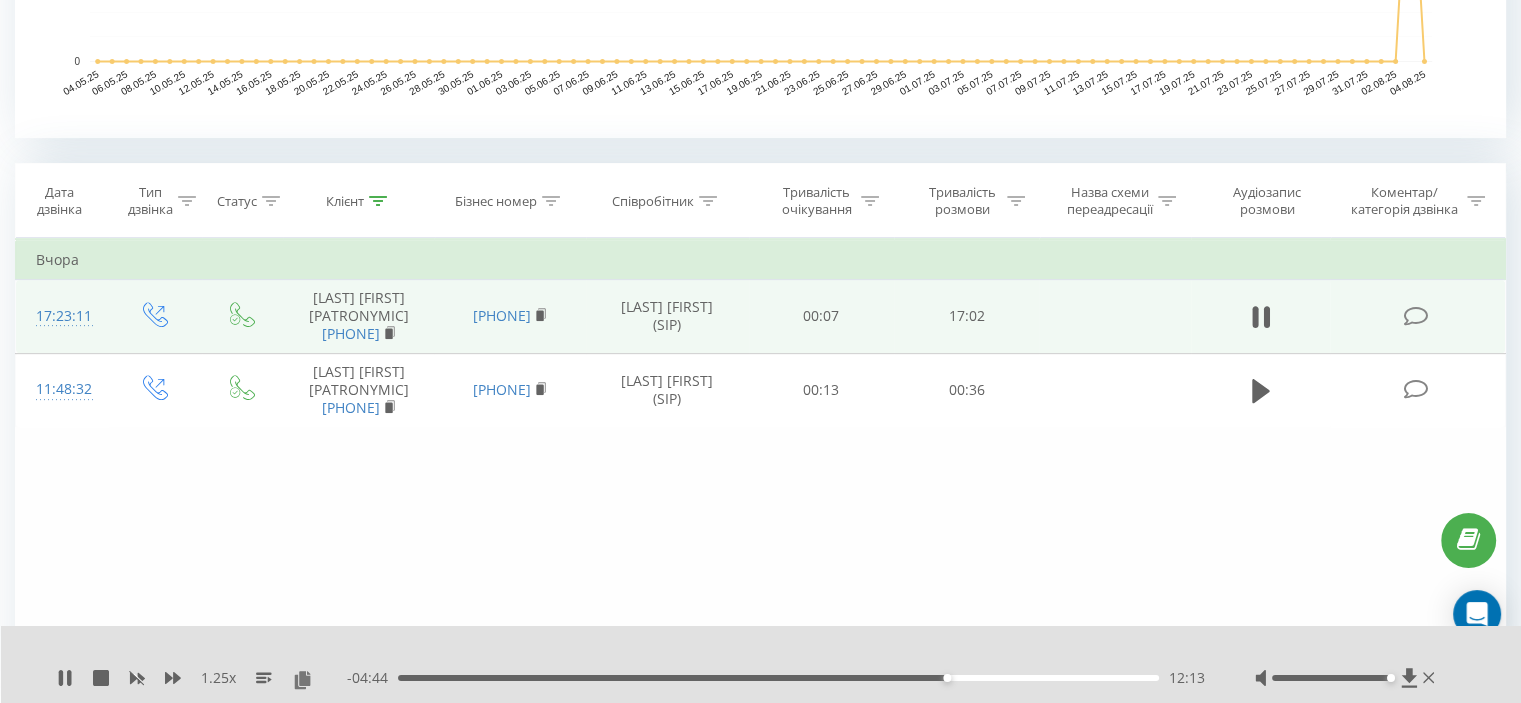 click on "12:13" at bounding box center (778, 678) 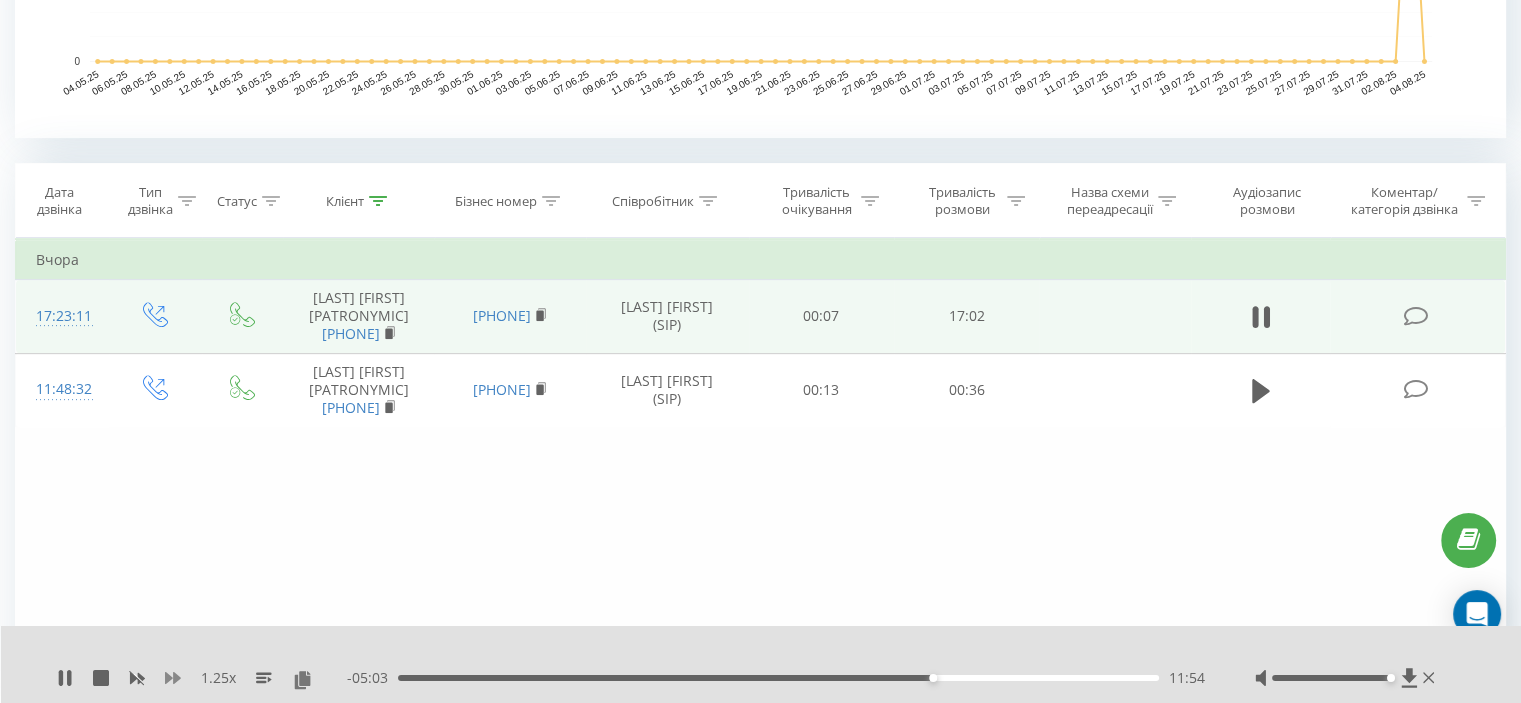 click 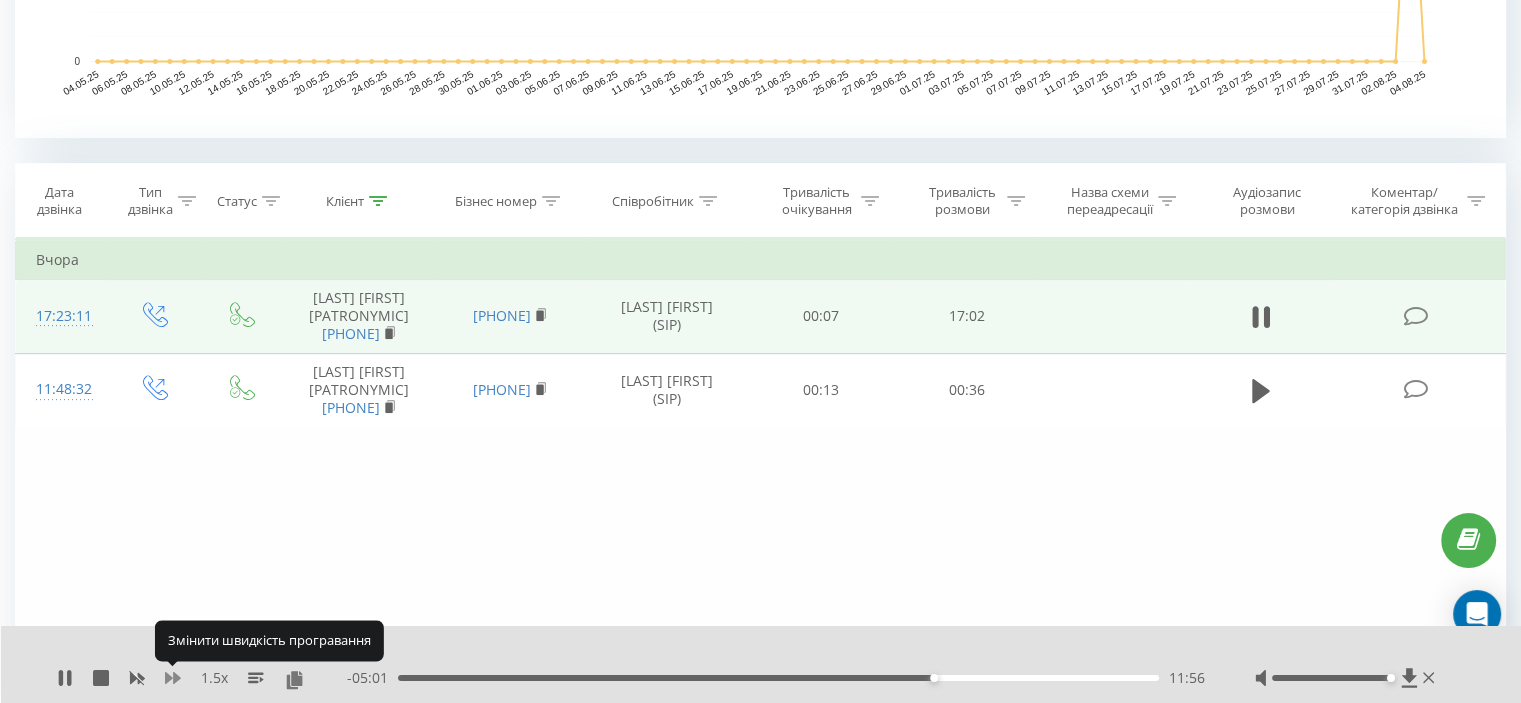 click 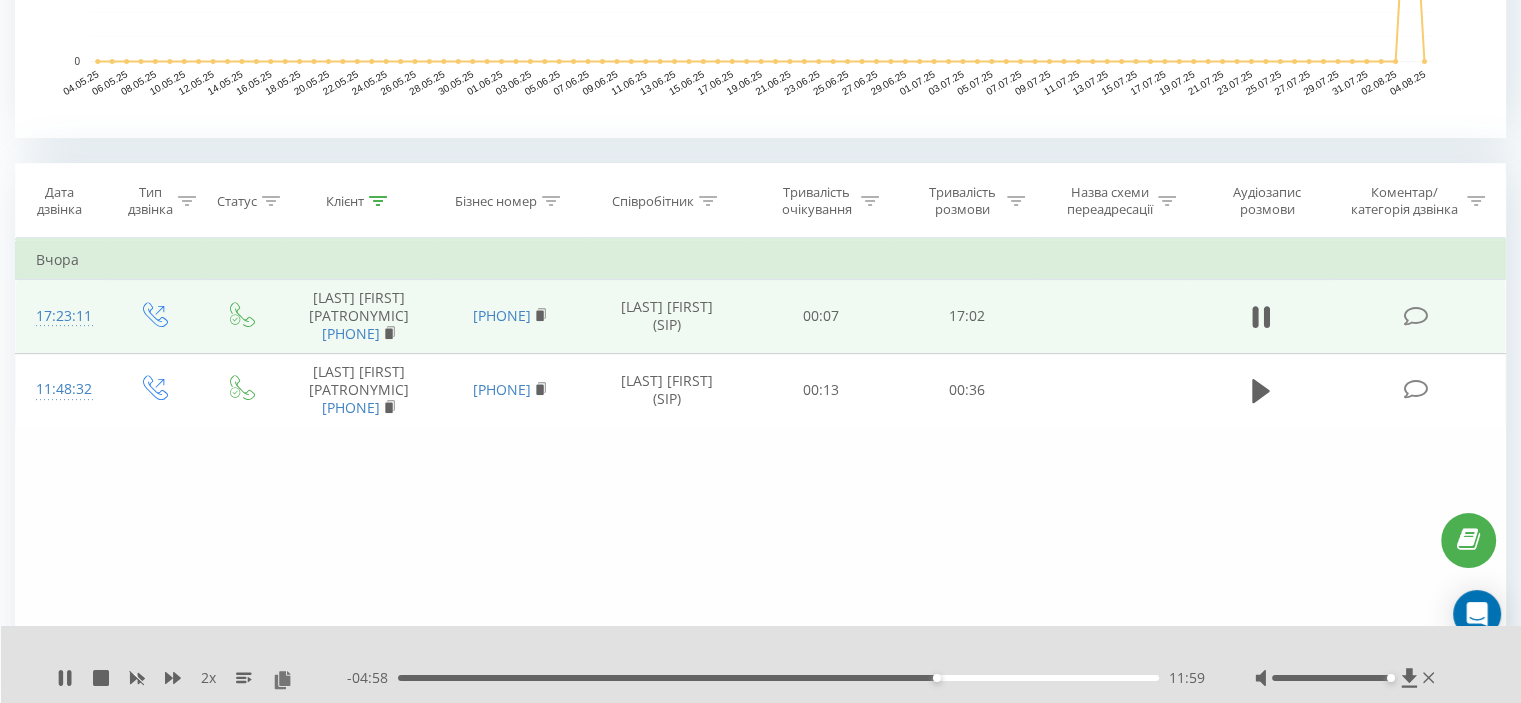 click on "11:59" at bounding box center [778, 678] 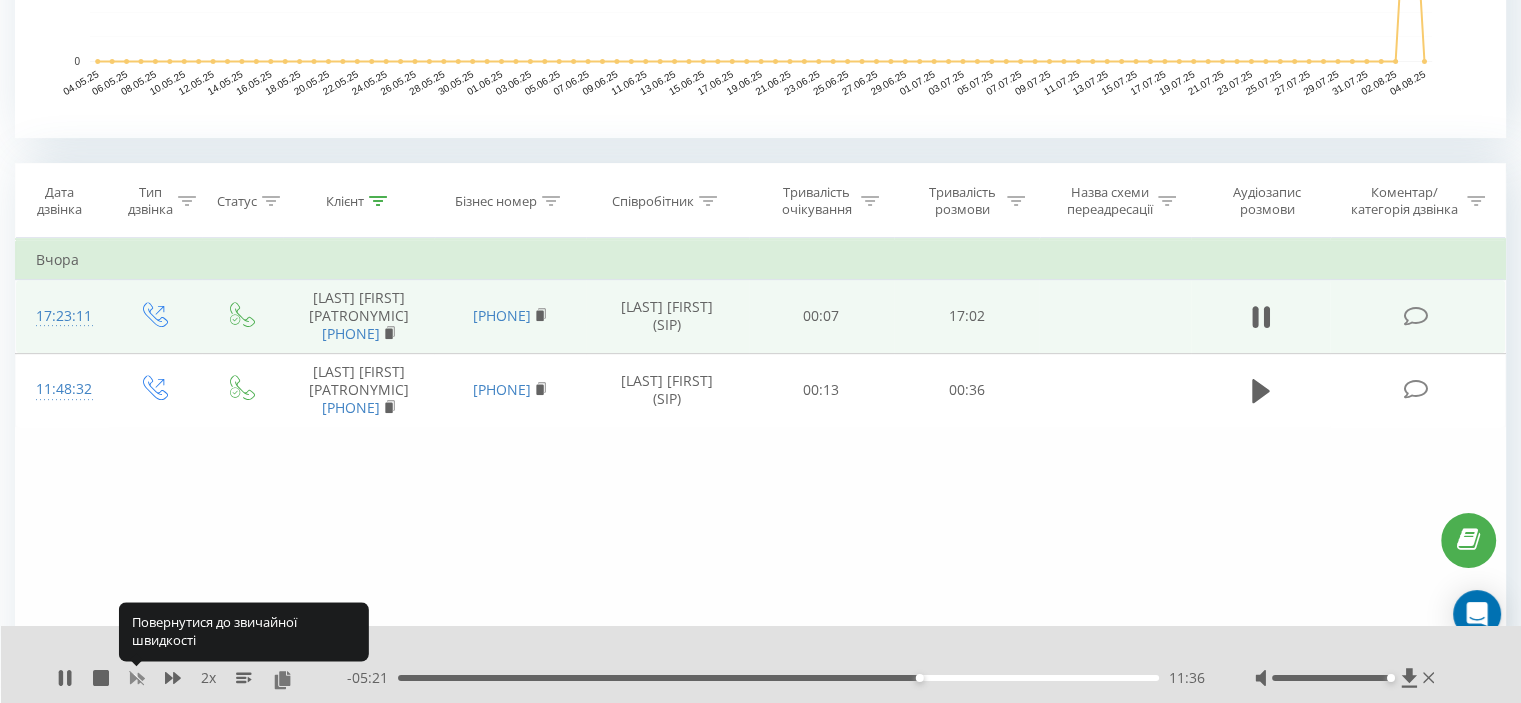click 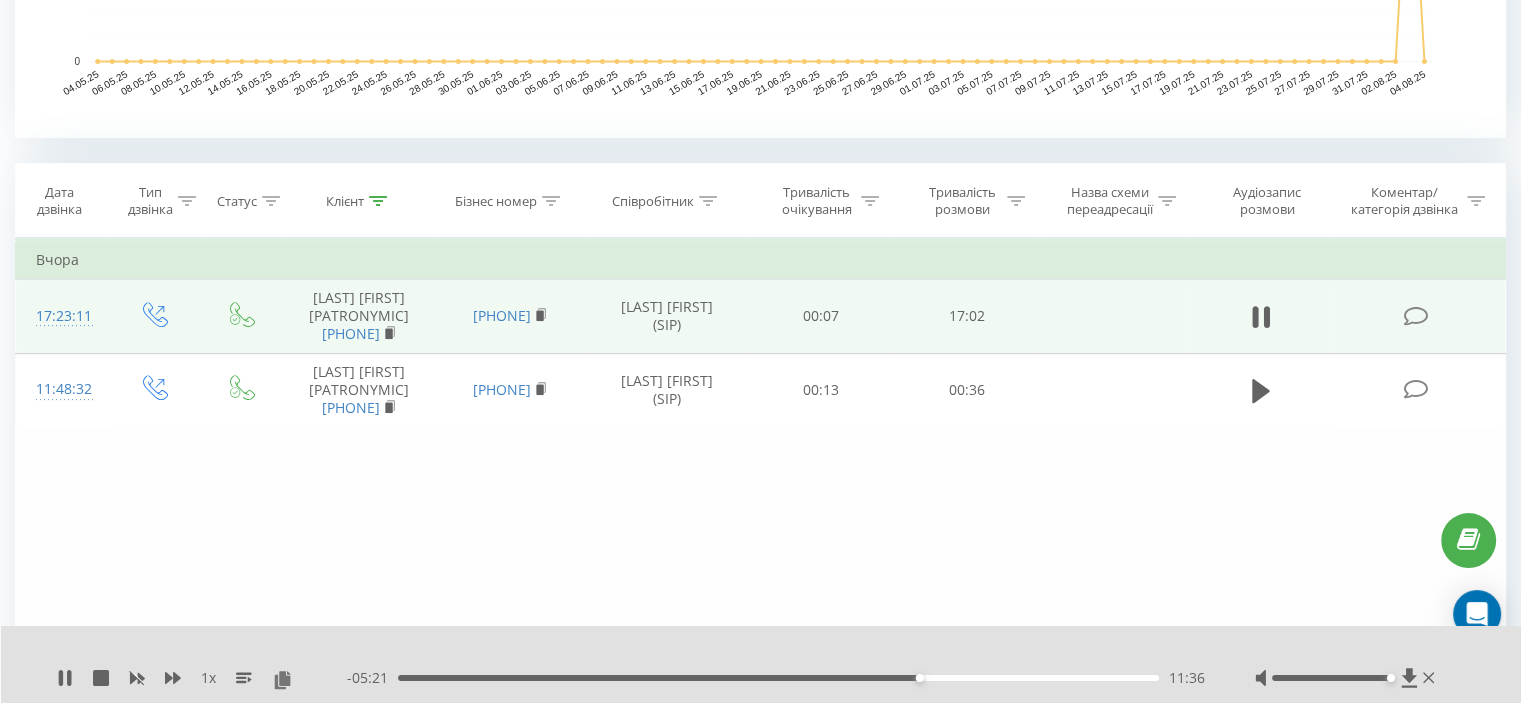 click on "1 x" at bounding box center [202, 678] 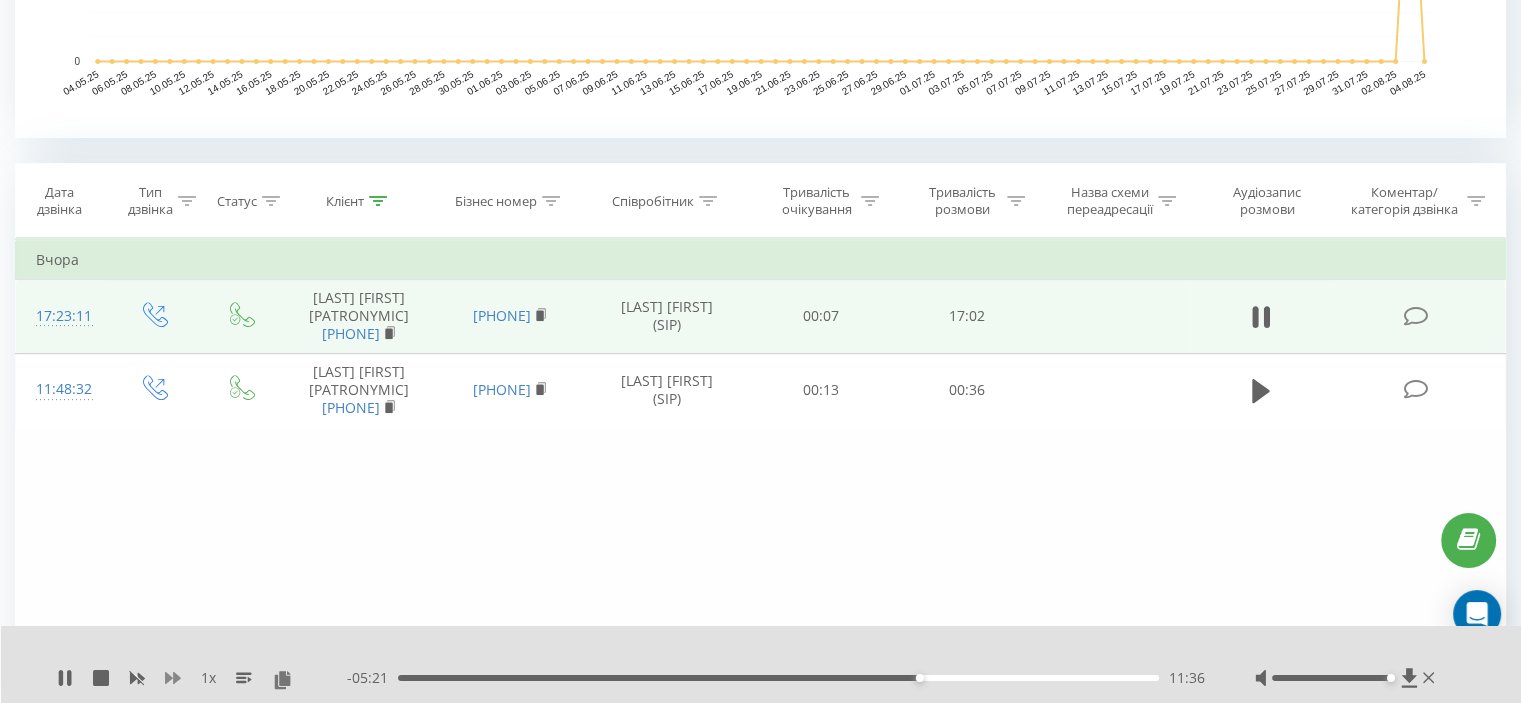 click 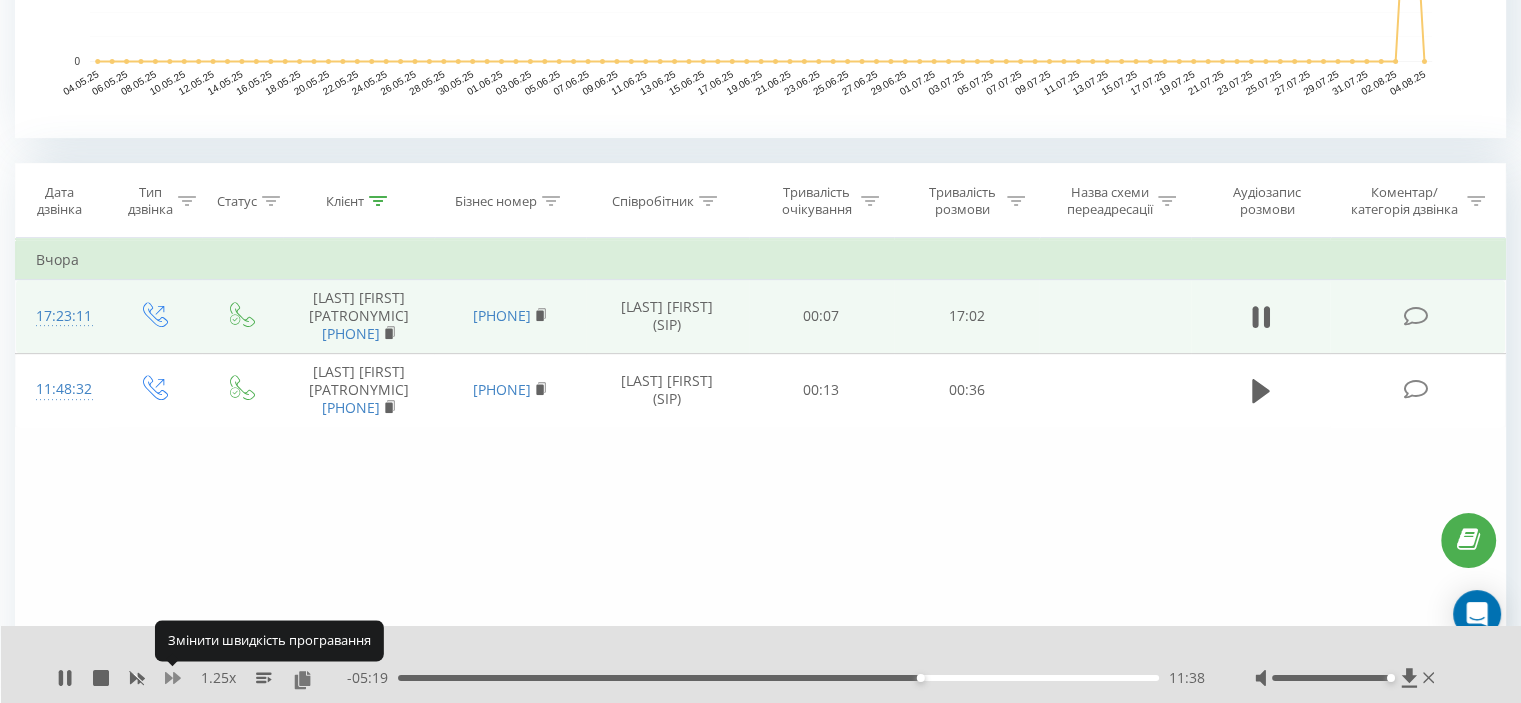click 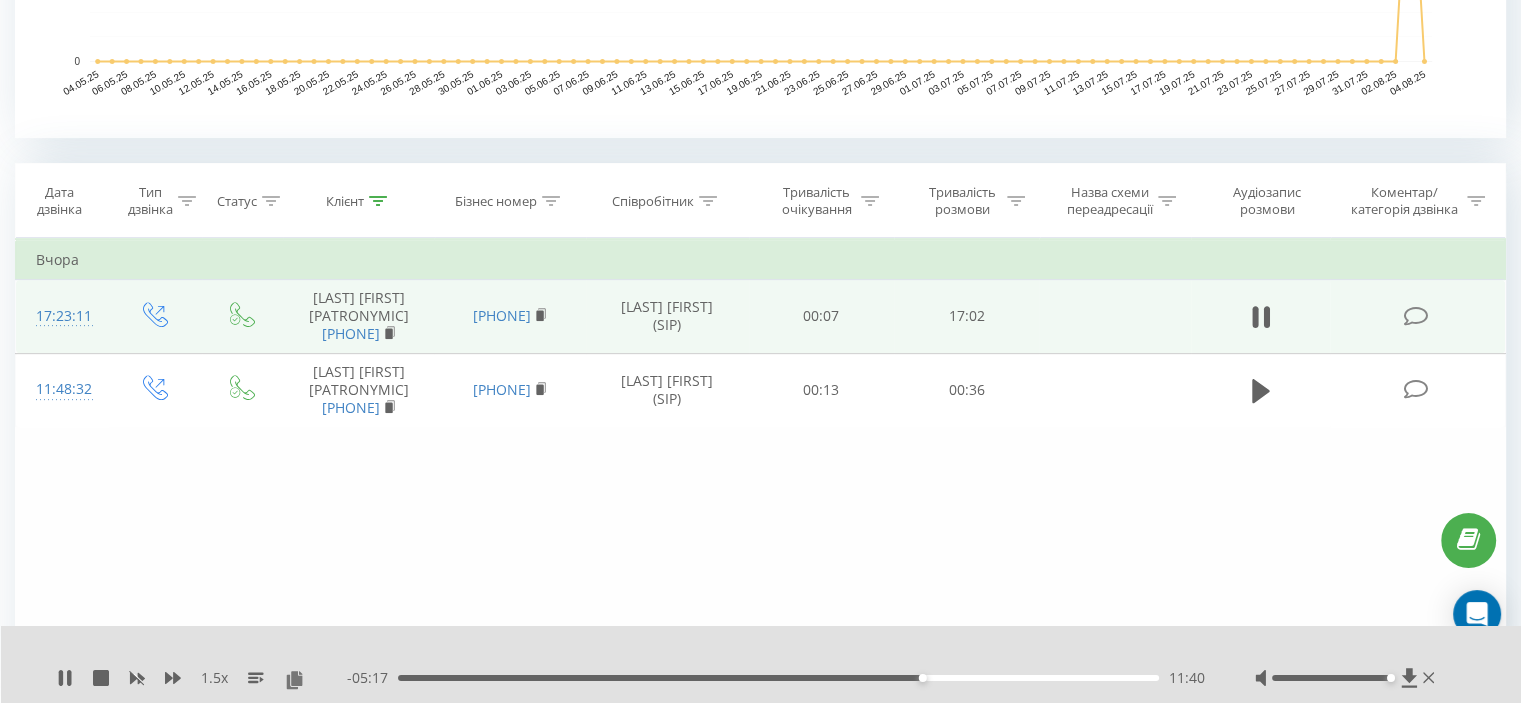 click on "11:40" at bounding box center [778, 678] 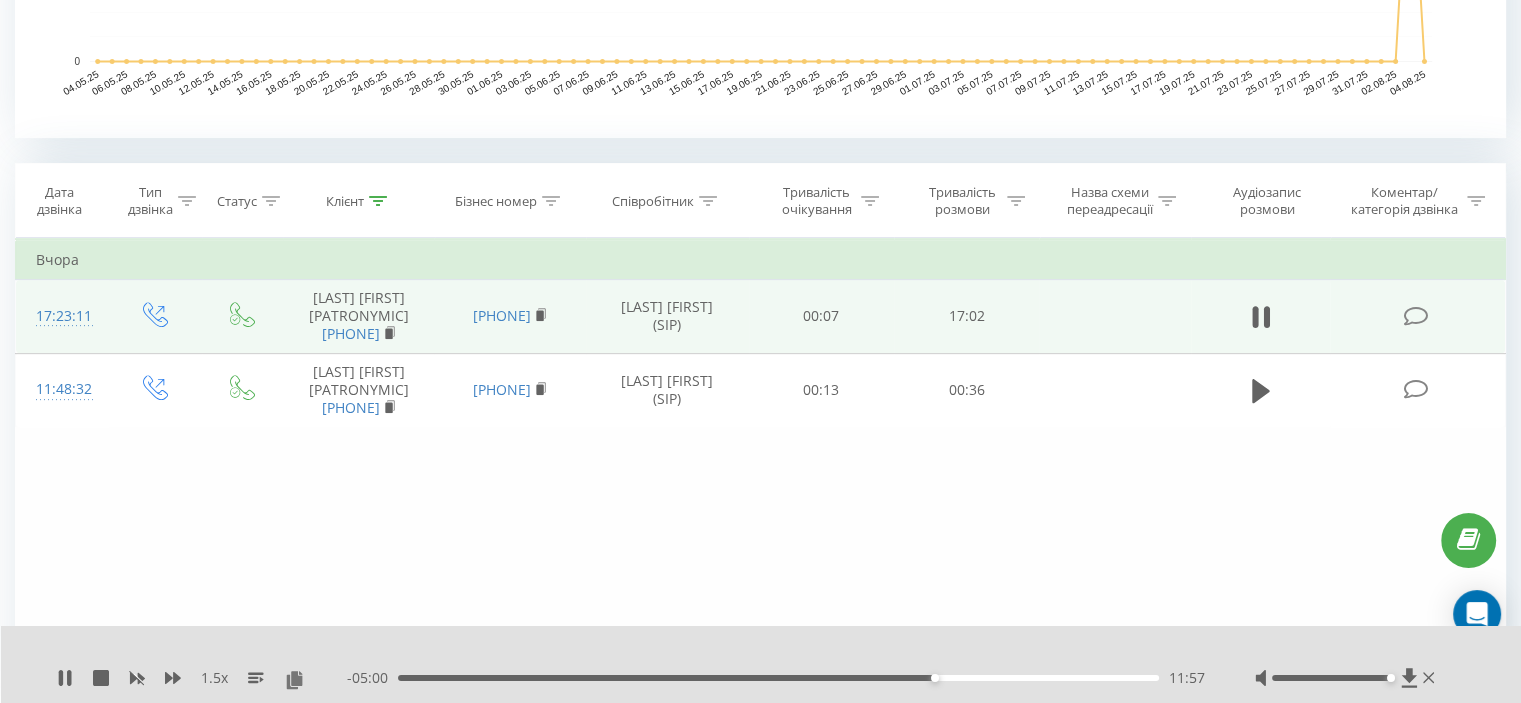 click on "11:57" at bounding box center (778, 678) 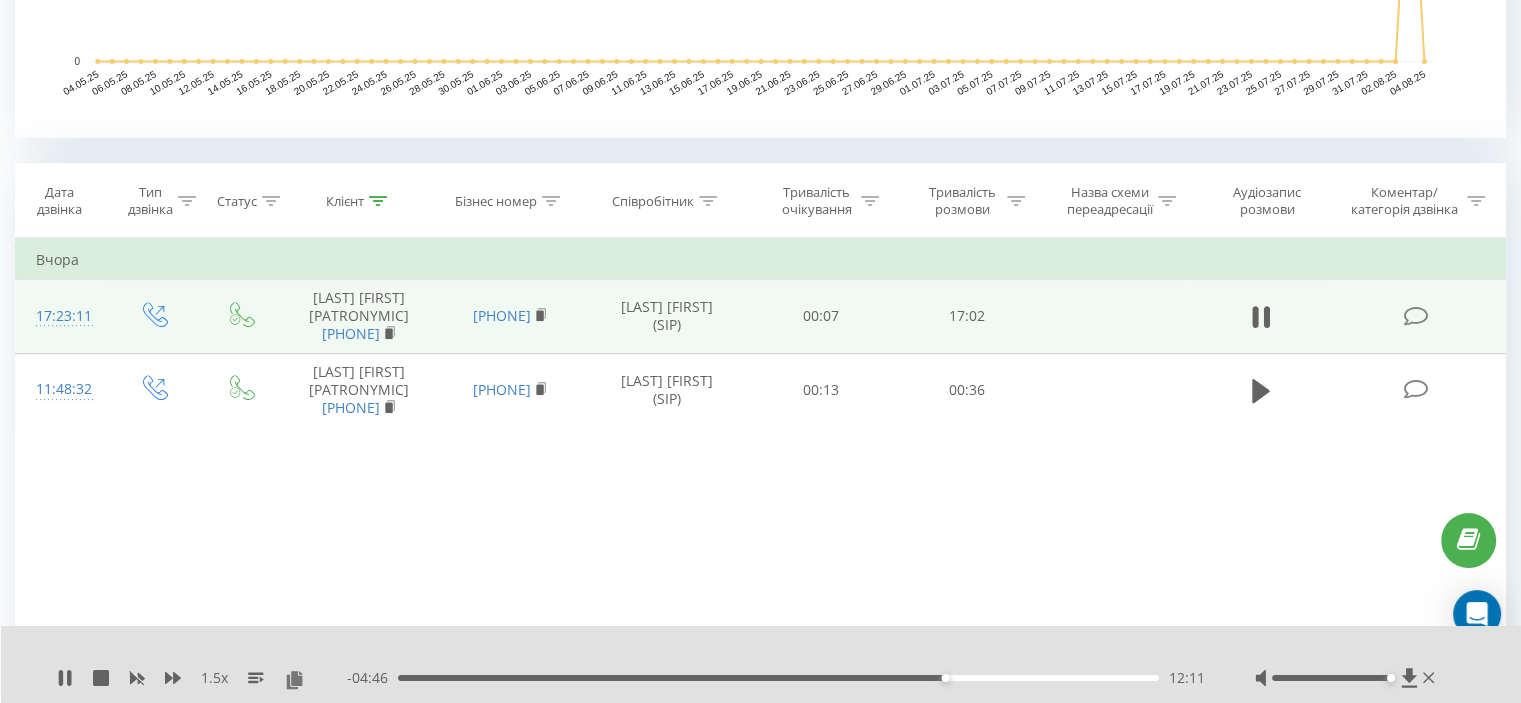 click on "12:11" at bounding box center [778, 678] 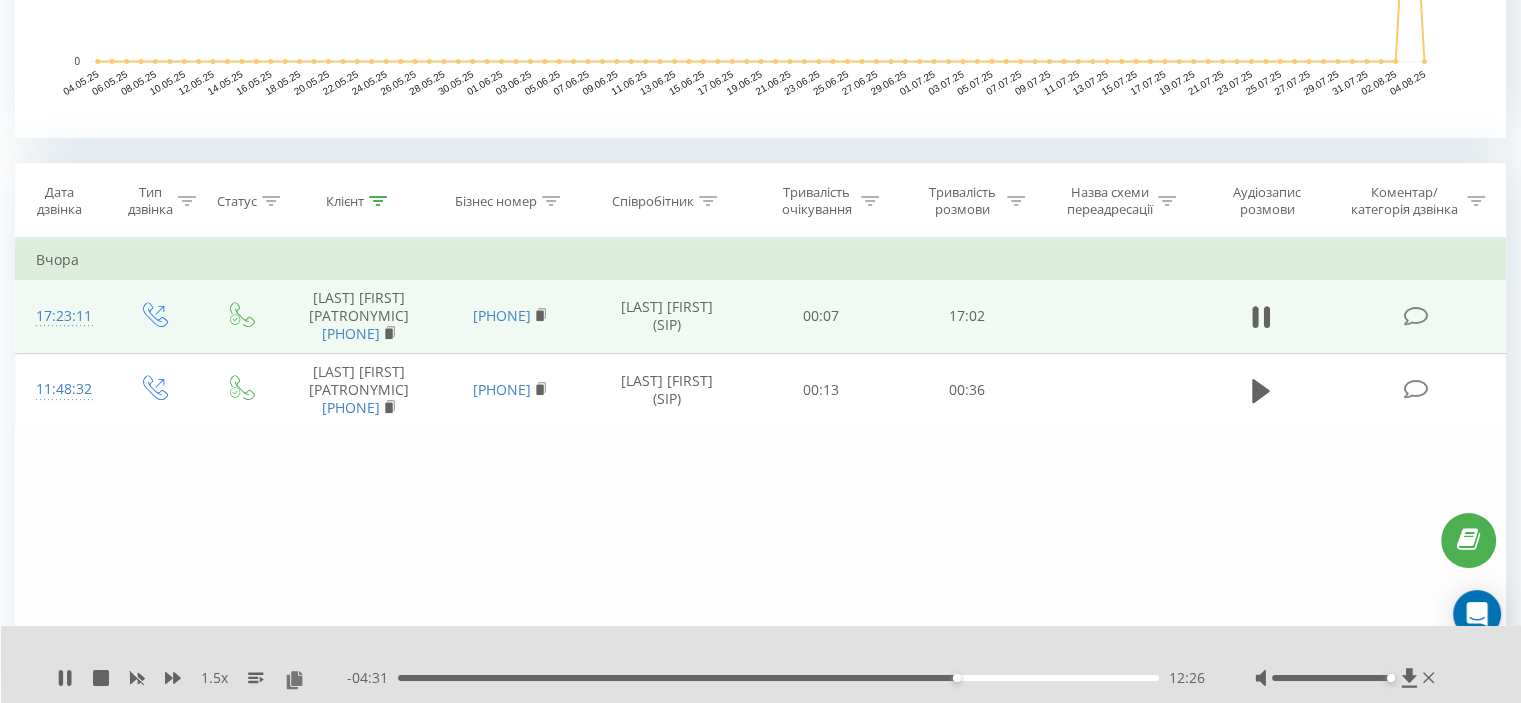 click on "- 04:31 12:26   12:26" at bounding box center [776, 678] 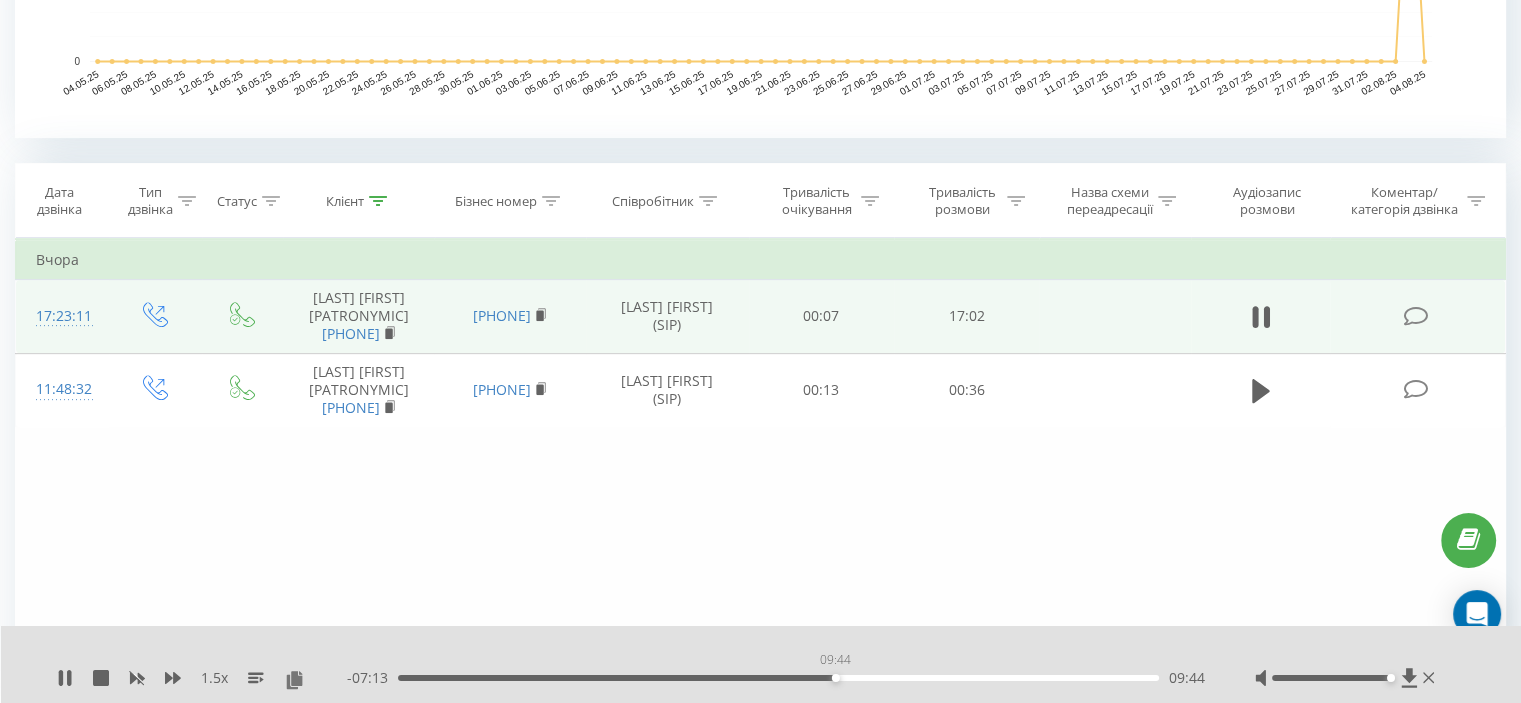 click on "09:44" at bounding box center (778, 678) 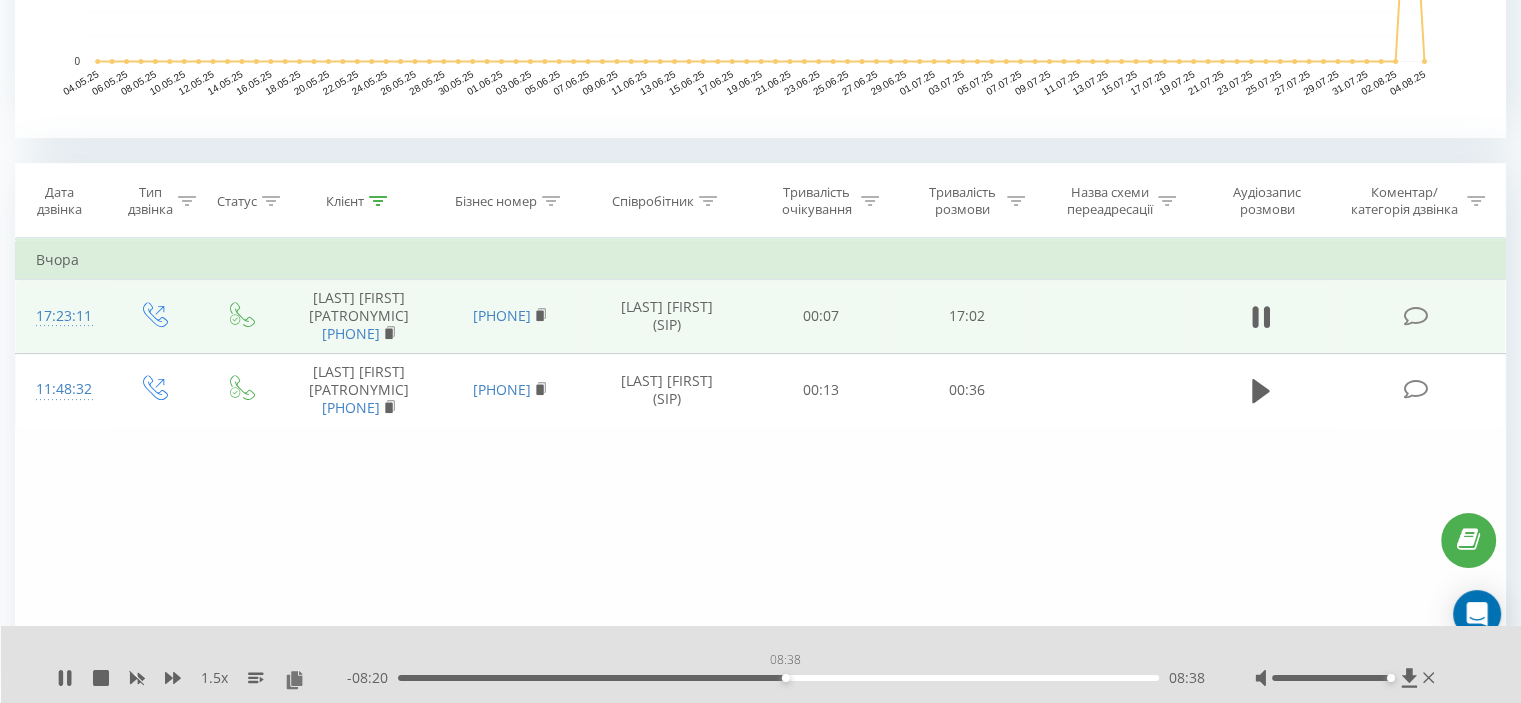 click on "08:38" at bounding box center (778, 678) 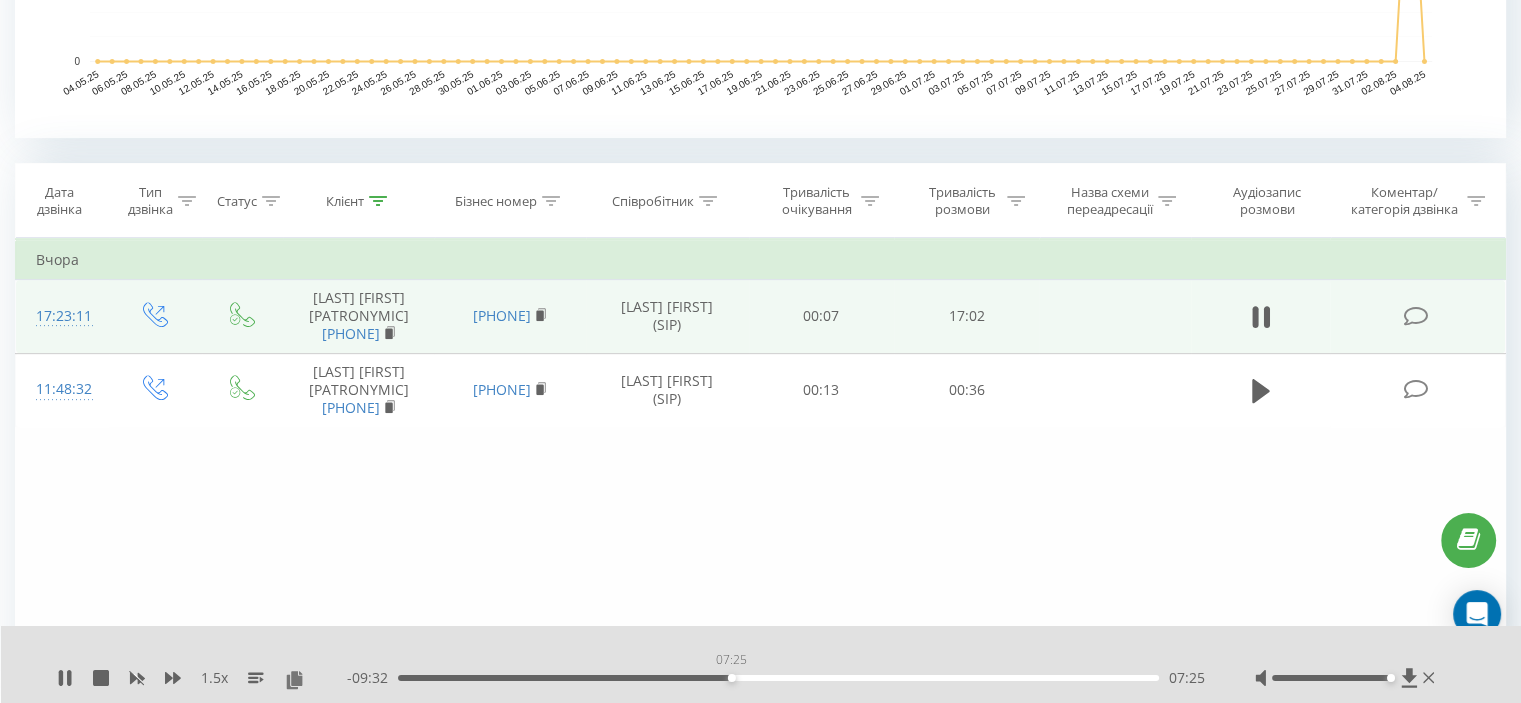 click on "07:25" at bounding box center [778, 678] 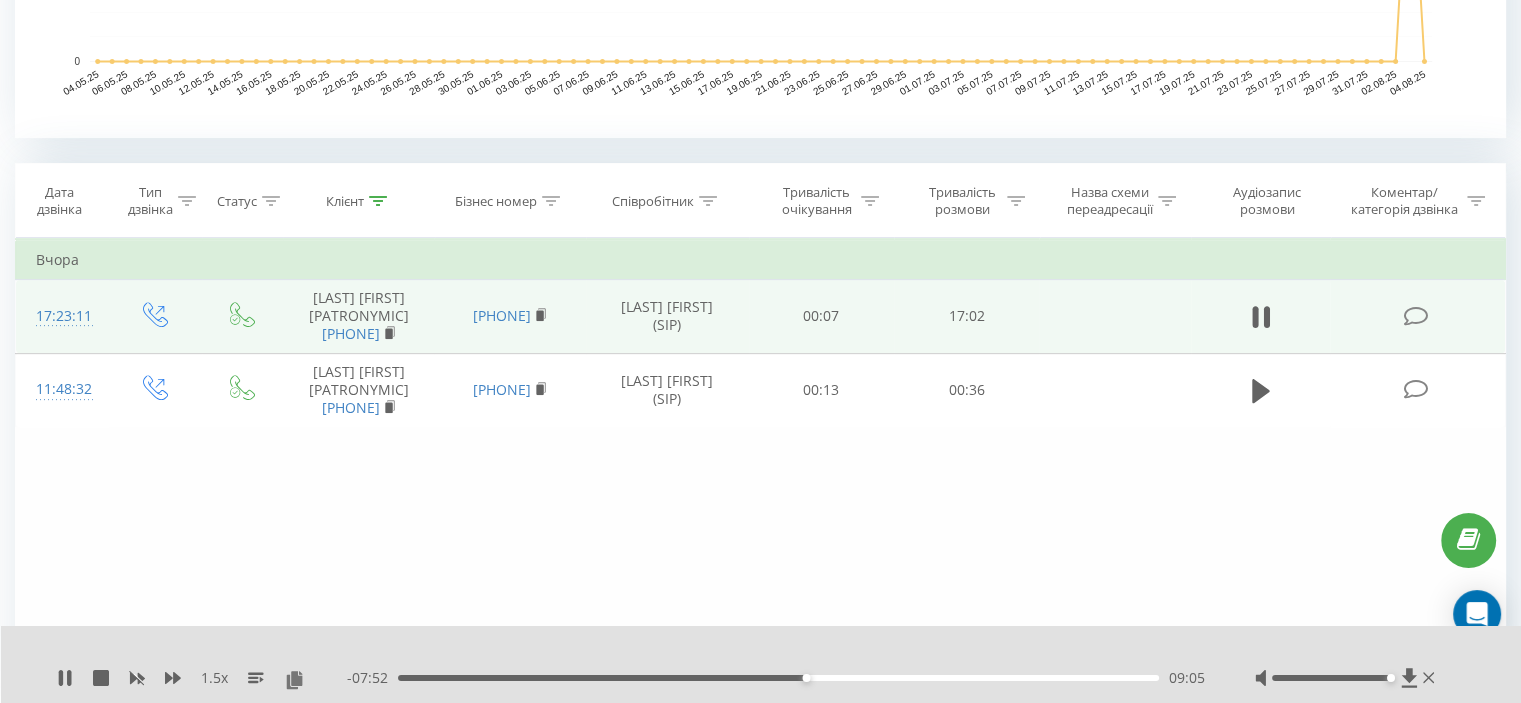 click on "09:05" at bounding box center (778, 678) 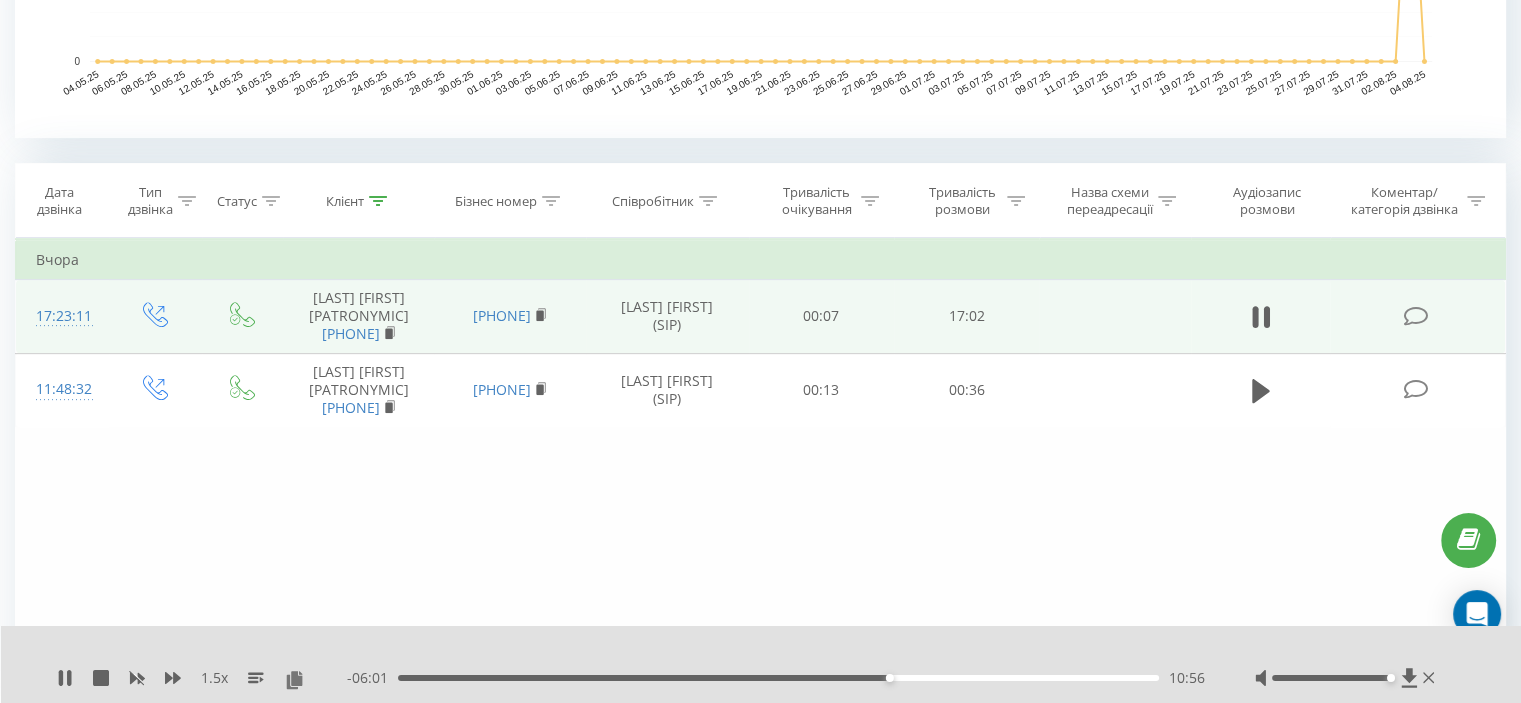 click on "10:56" at bounding box center (778, 678) 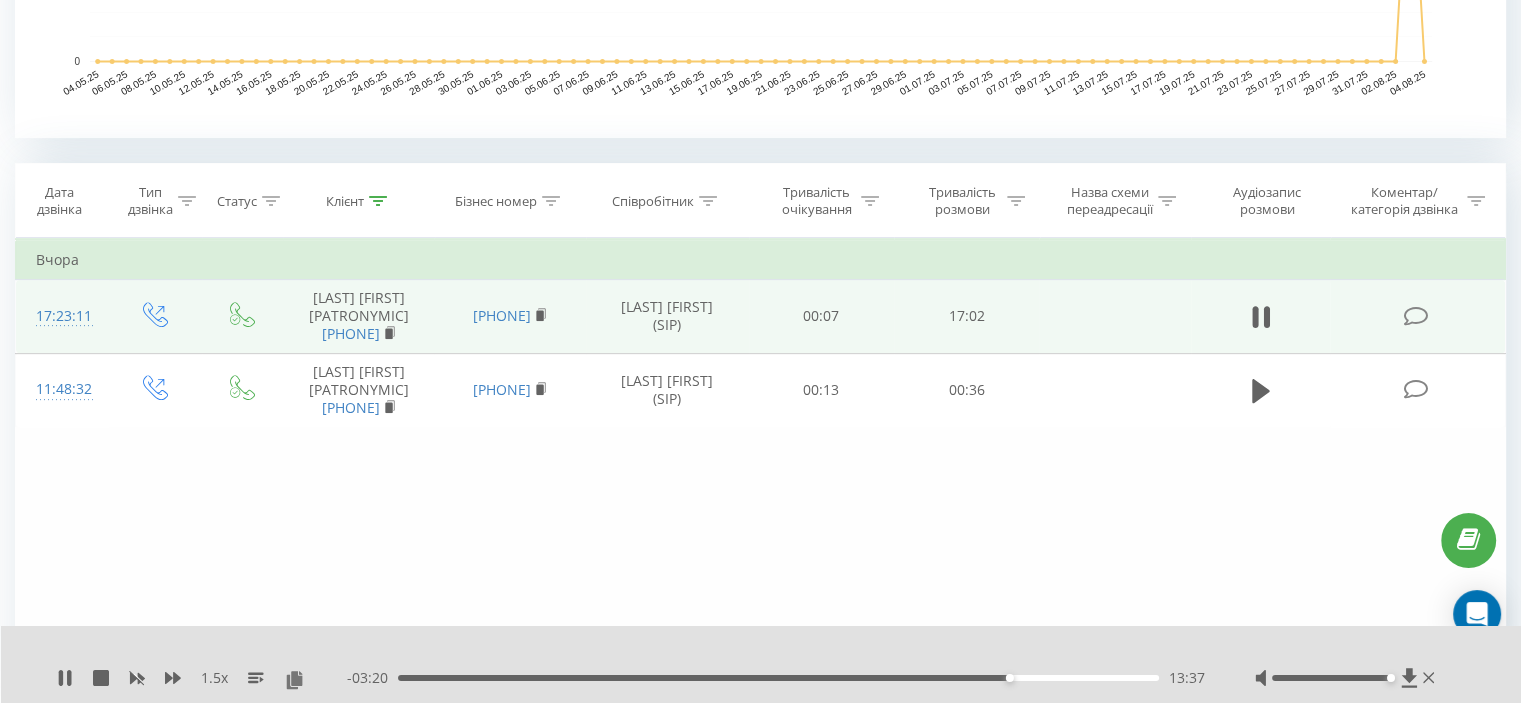 click on "13:37" at bounding box center (778, 678) 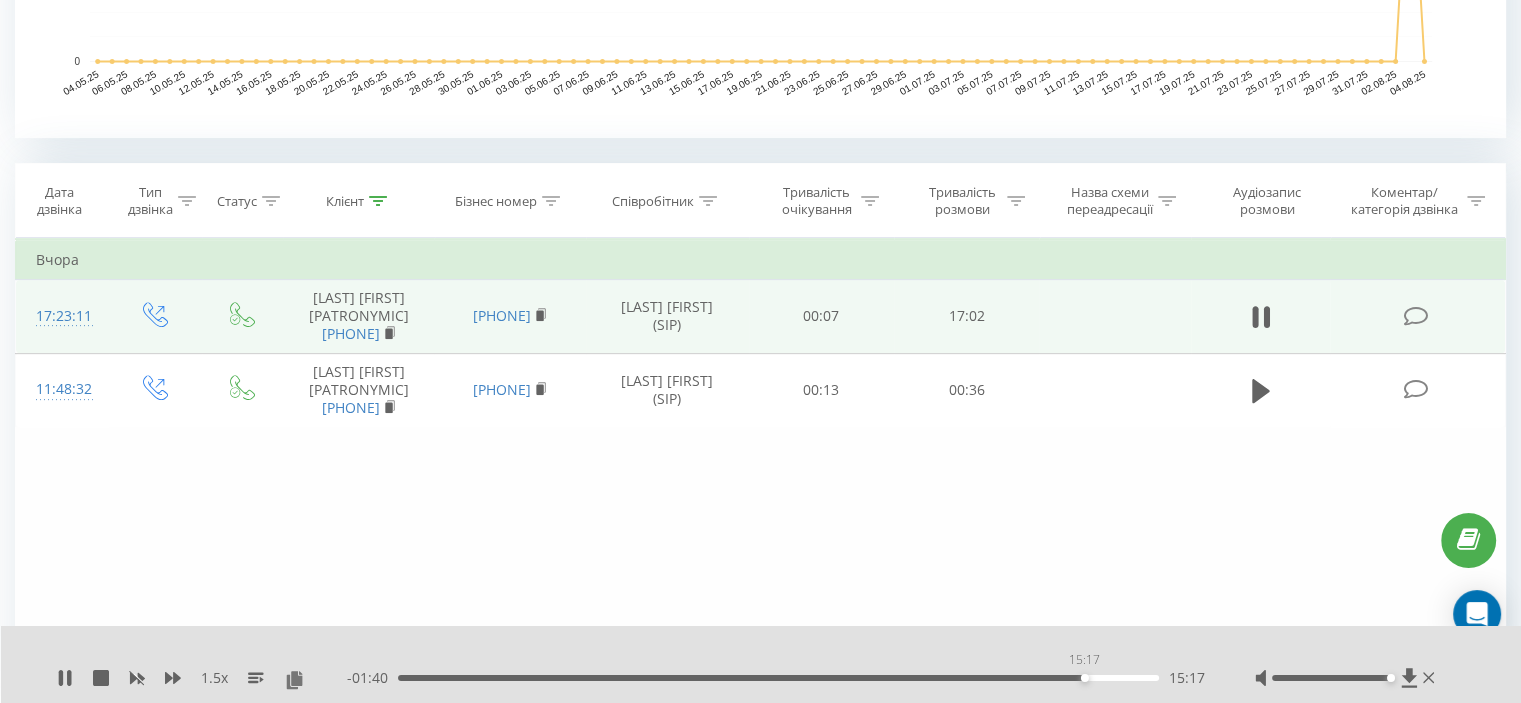 click on "15:17" at bounding box center (778, 678) 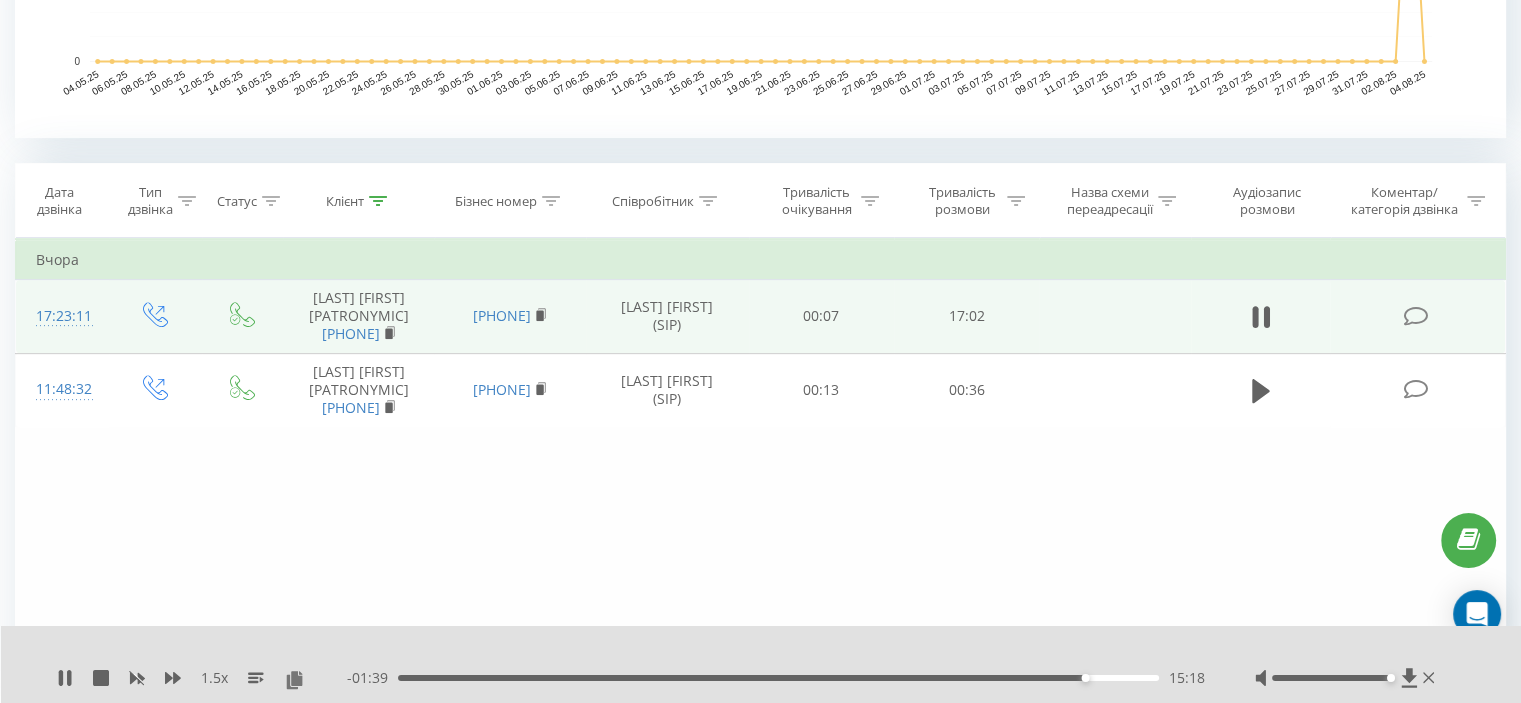 click on "15:18" at bounding box center (778, 678) 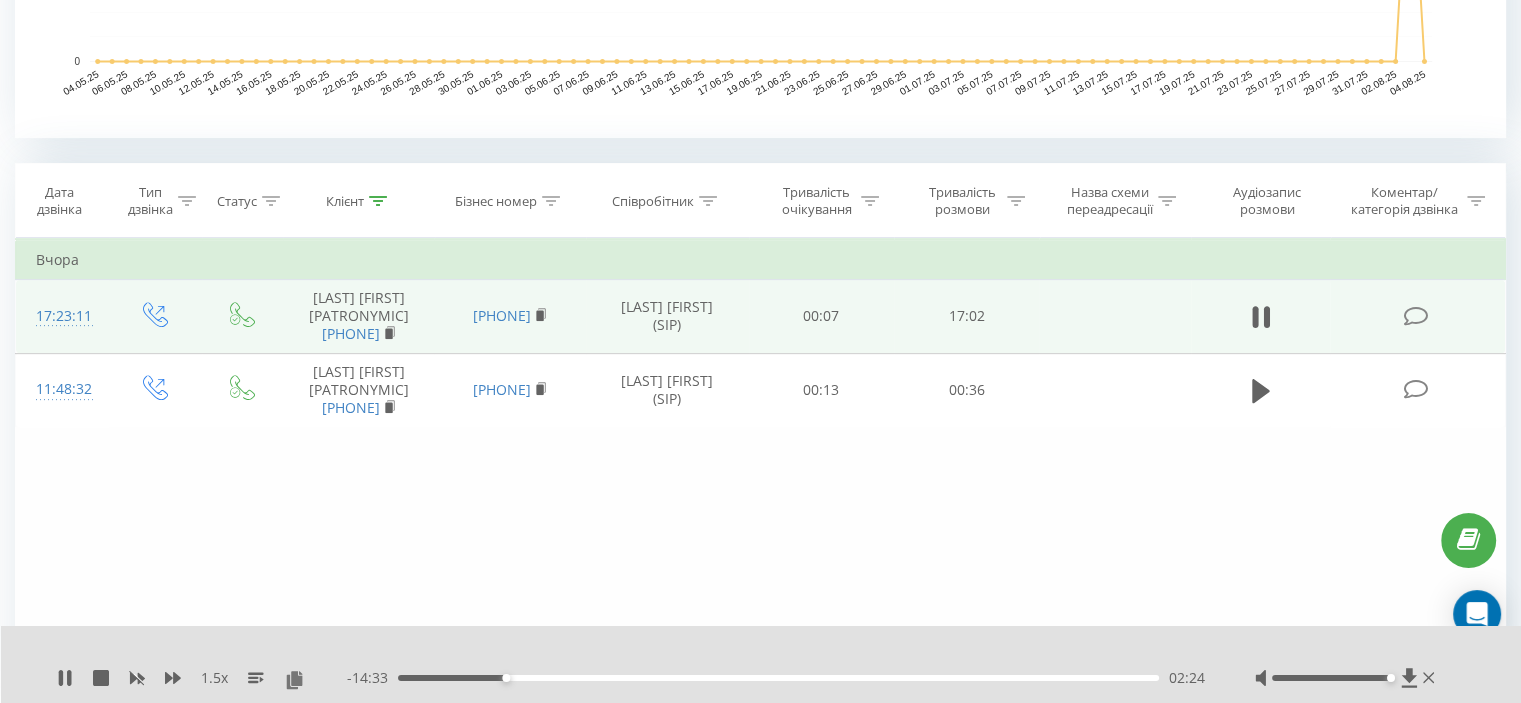 click on "- 14:33 02:24   02:24" at bounding box center (776, 678) 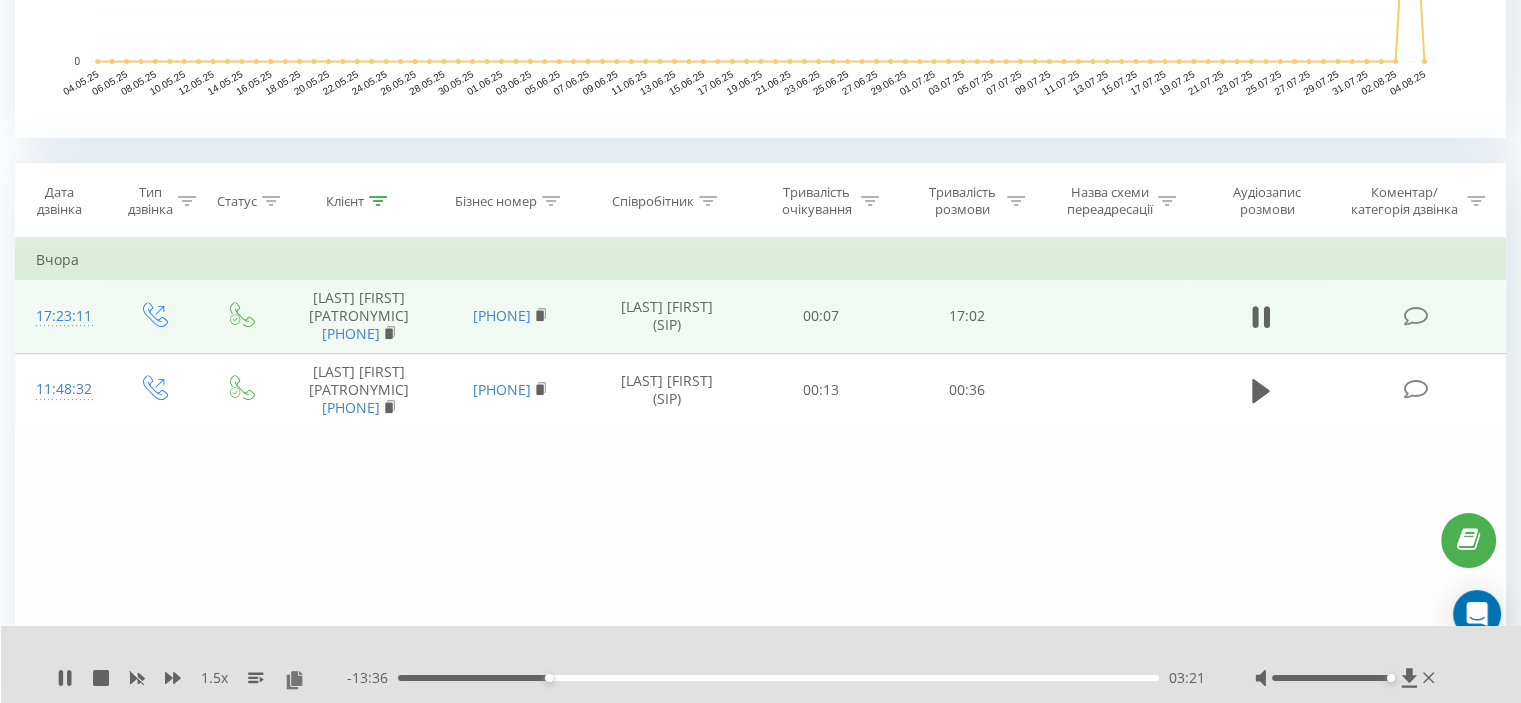click on "03:21" at bounding box center (778, 678) 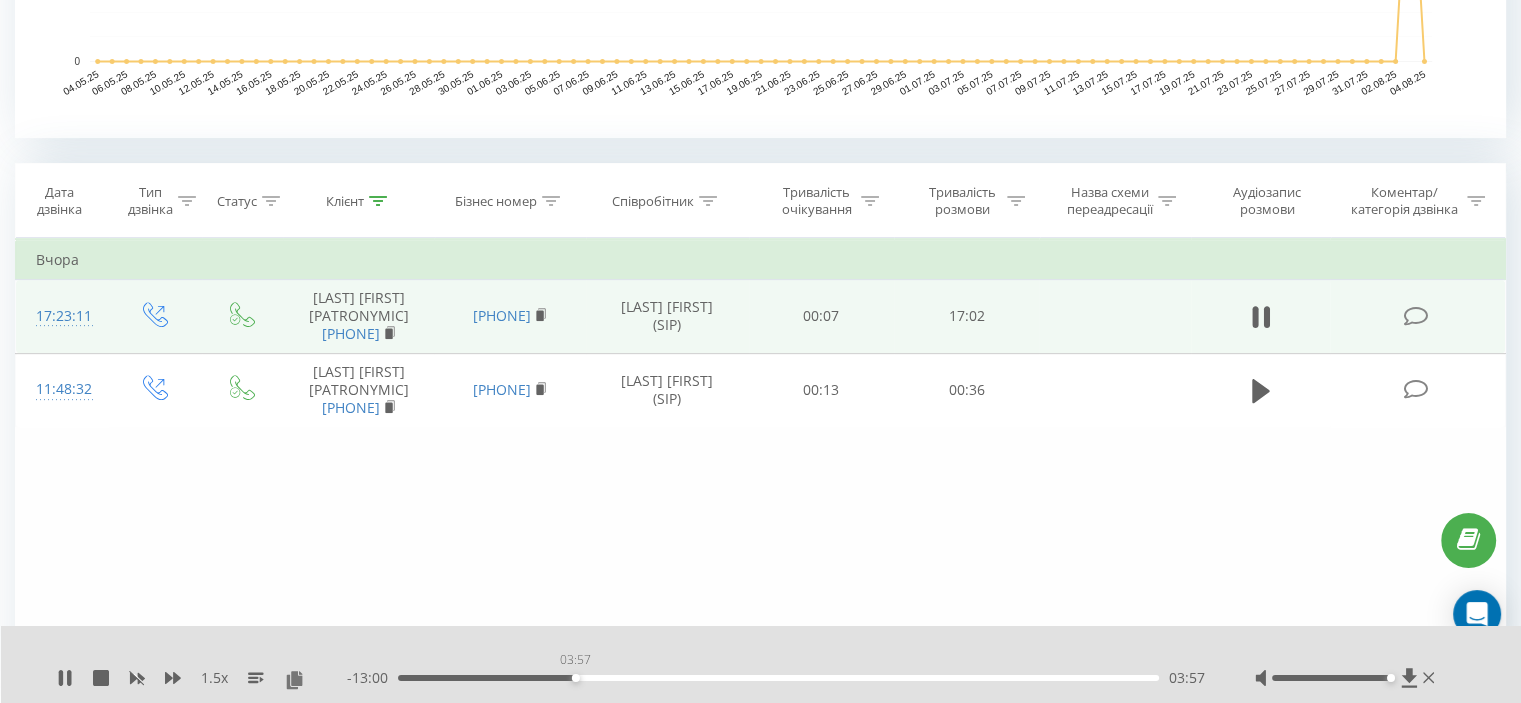 click on "03:57" at bounding box center (778, 678) 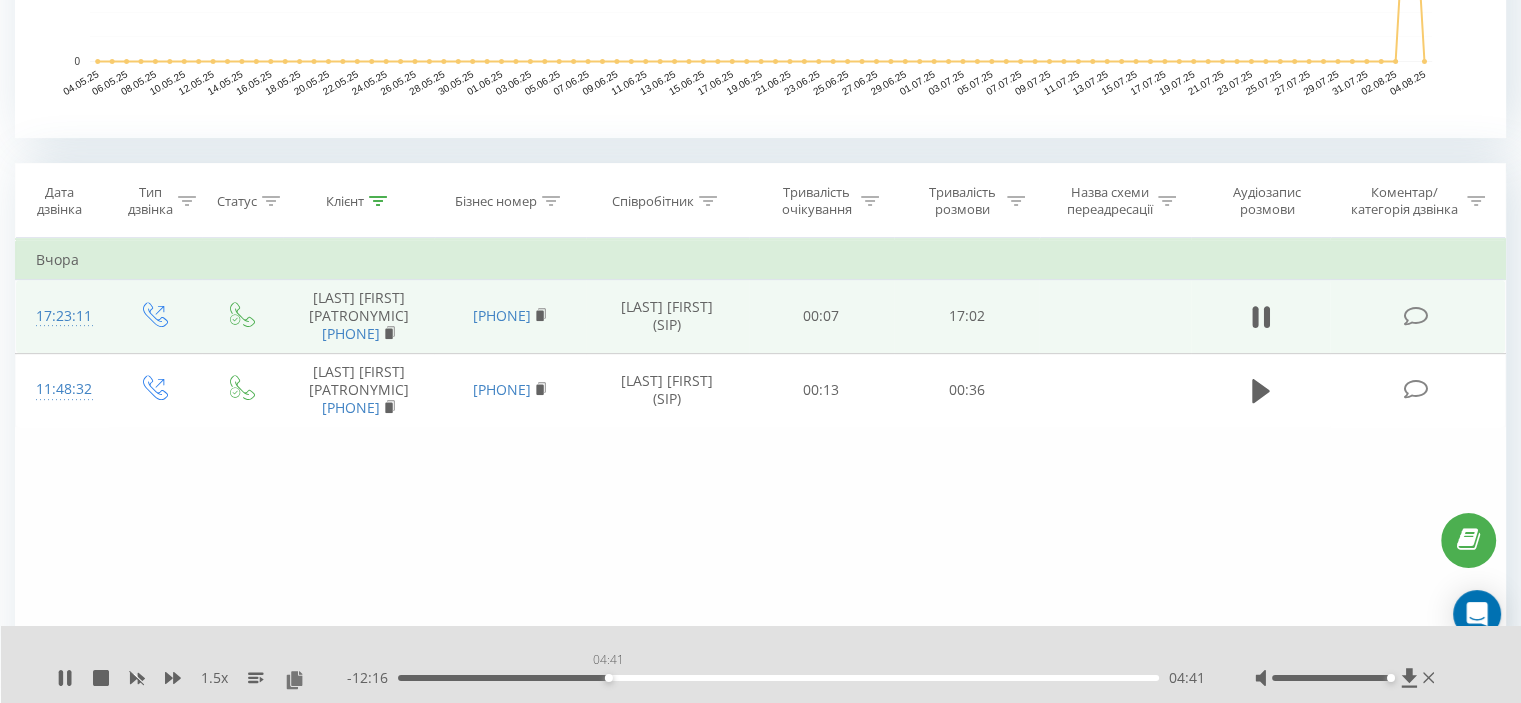 click on "04:41" at bounding box center (778, 678) 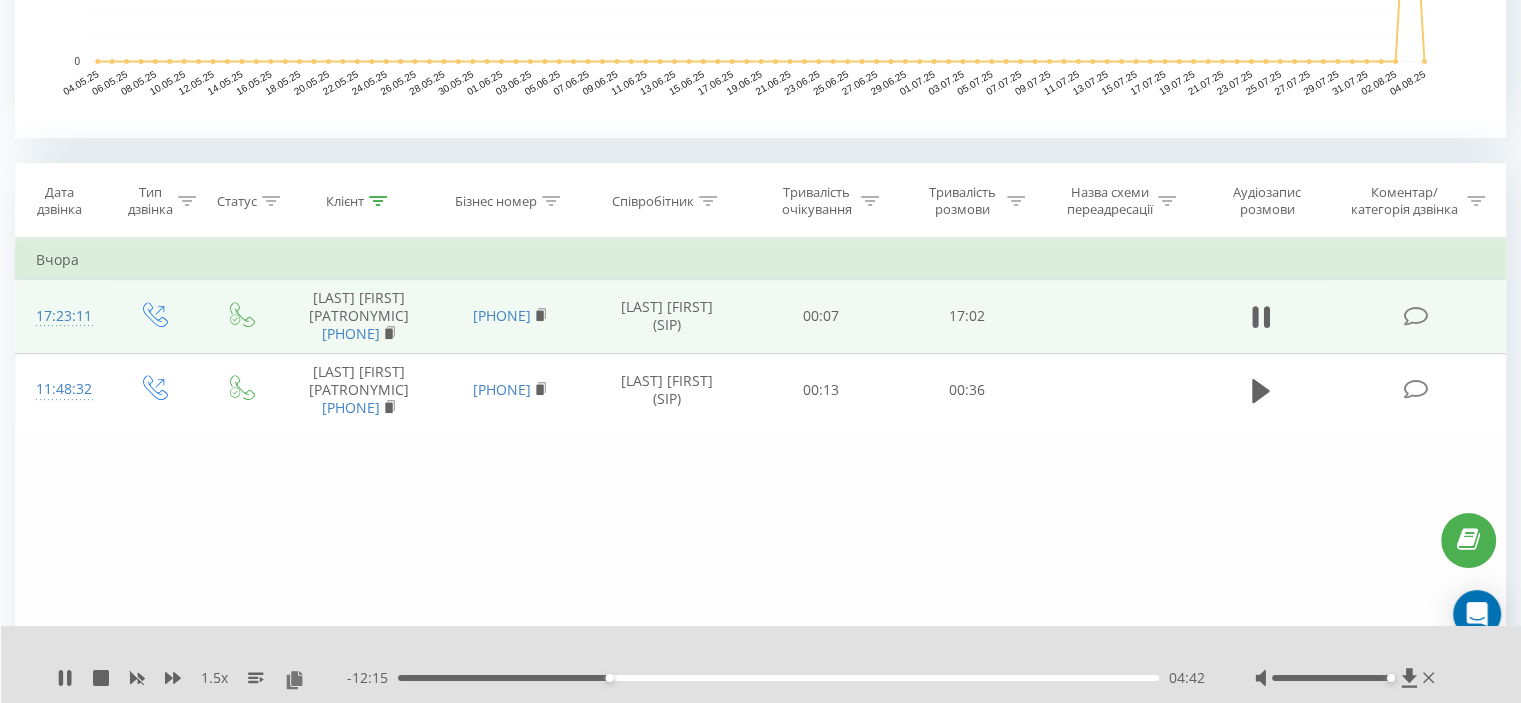 click on "04:42" at bounding box center [778, 678] 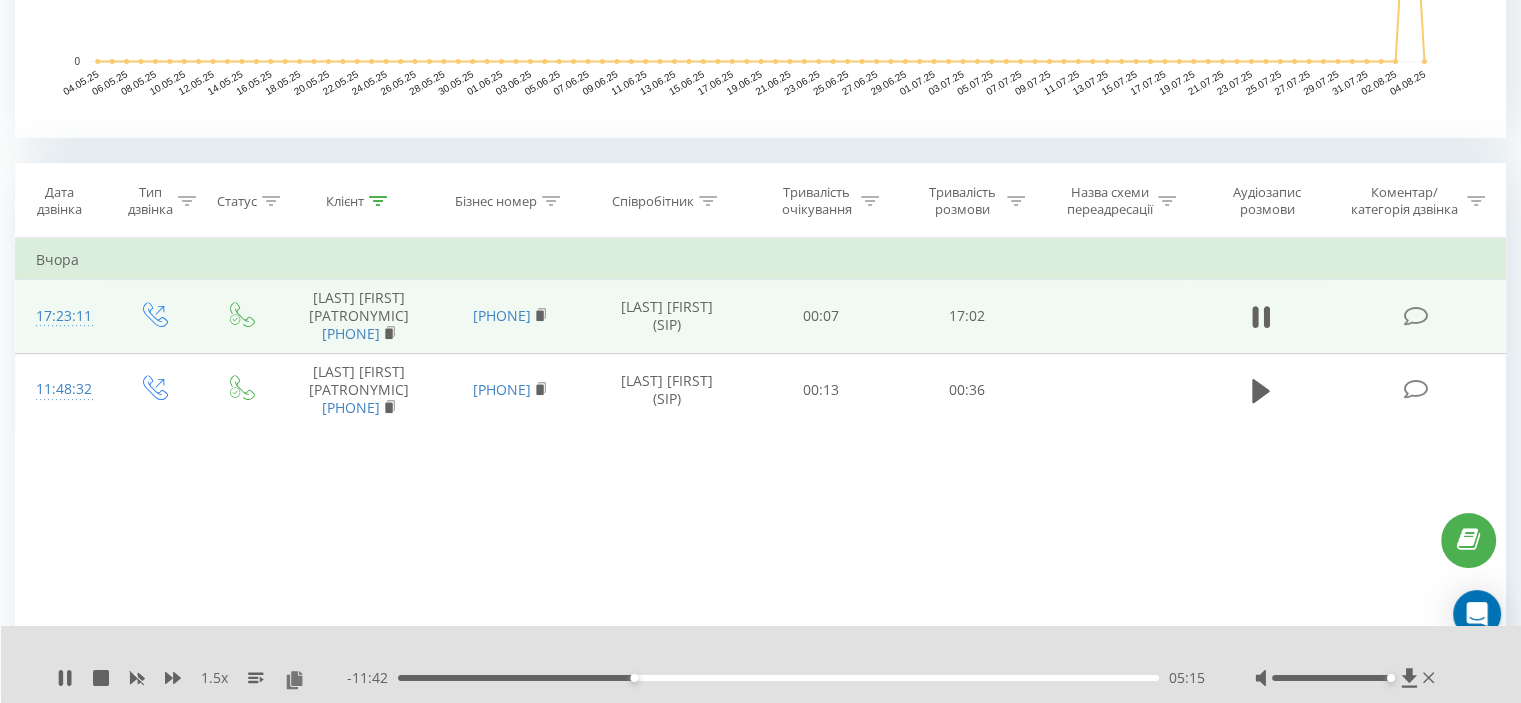 click on "05:15" at bounding box center (778, 678) 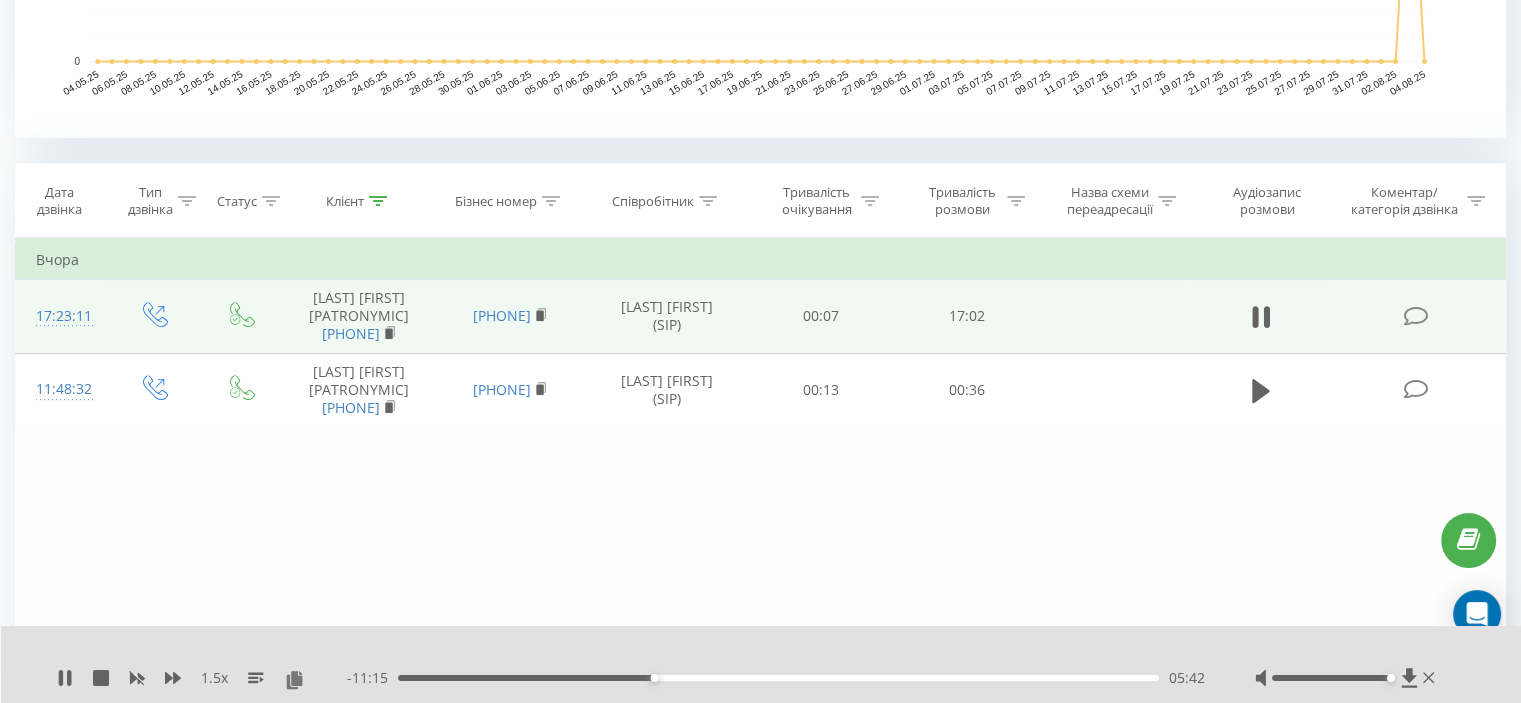 click on "05:42" at bounding box center [778, 678] 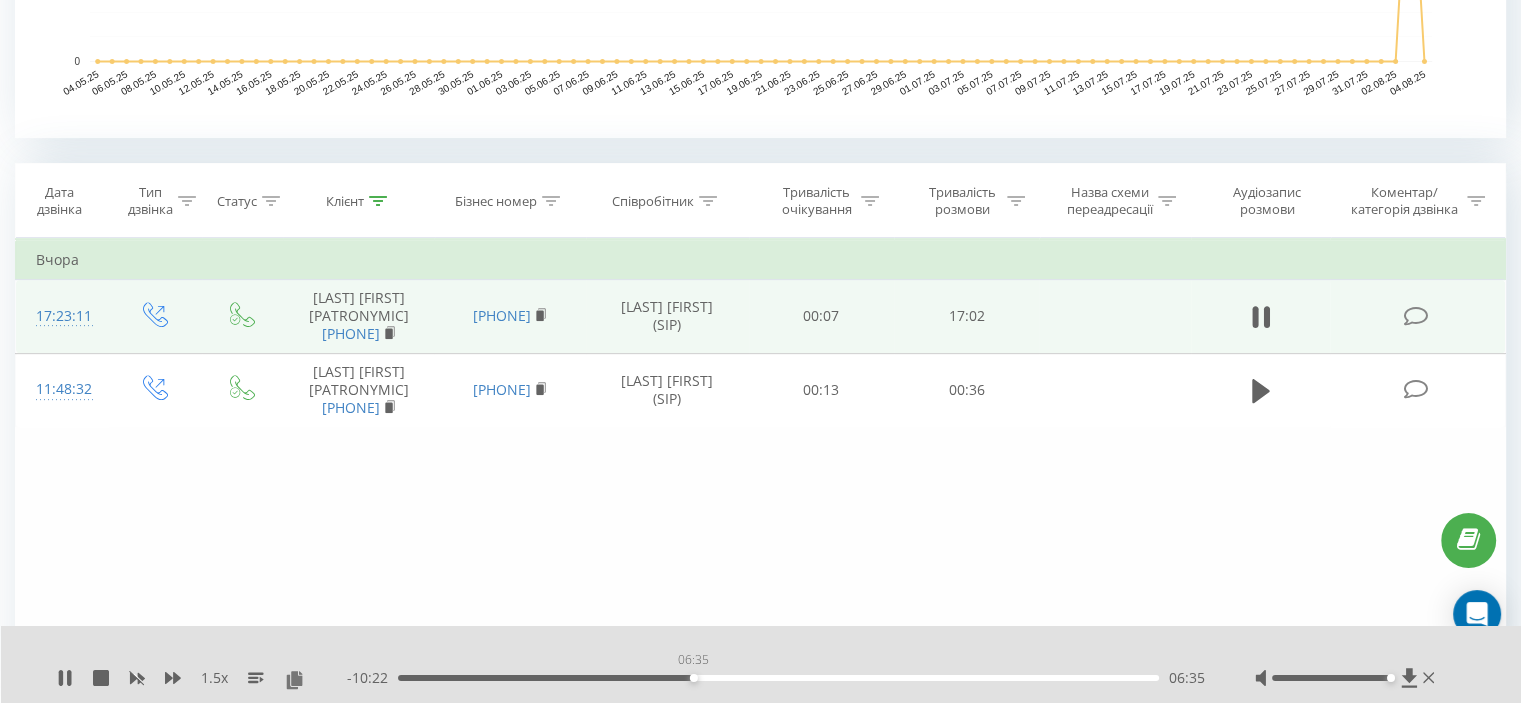 click on "06:35" at bounding box center [778, 678] 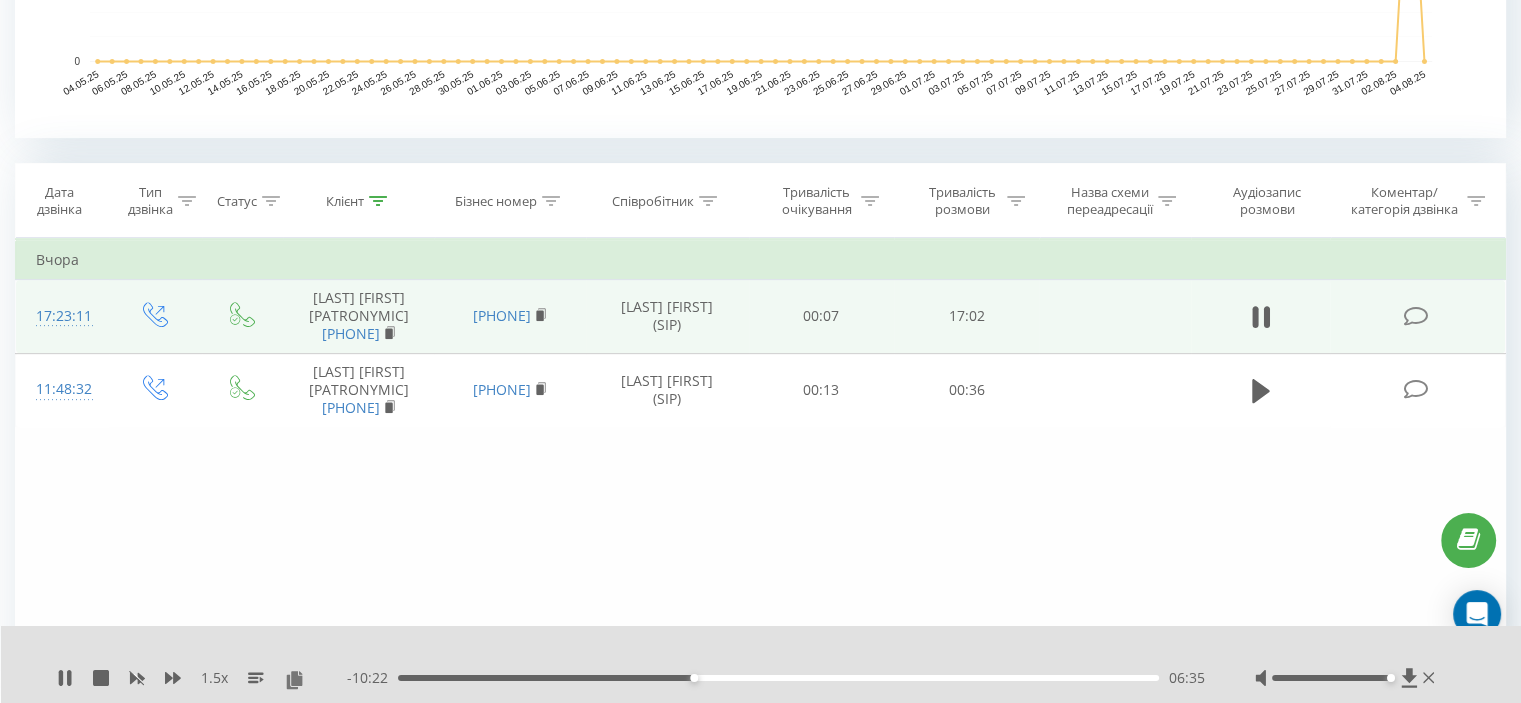 click on "06:35" at bounding box center [778, 678] 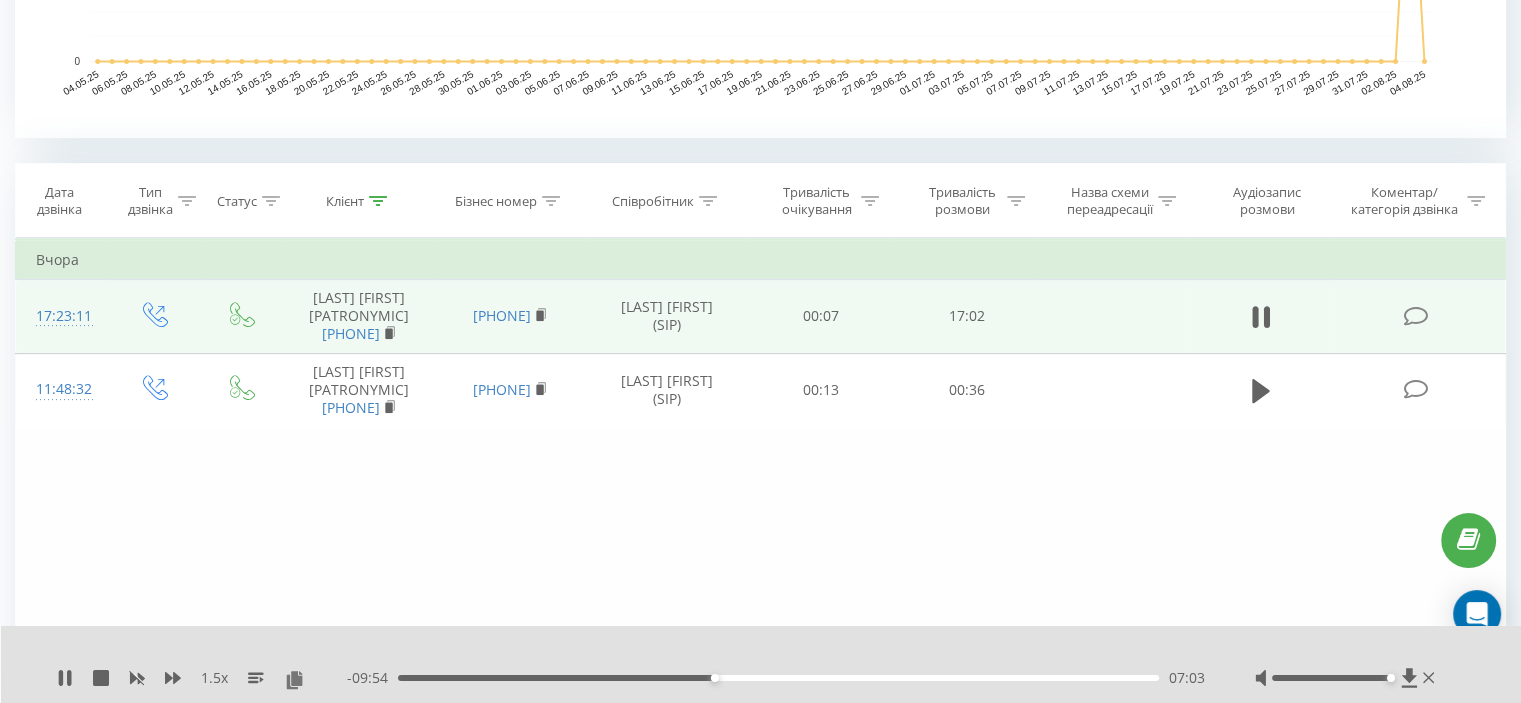 click on "07:03" at bounding box center (778, 678) 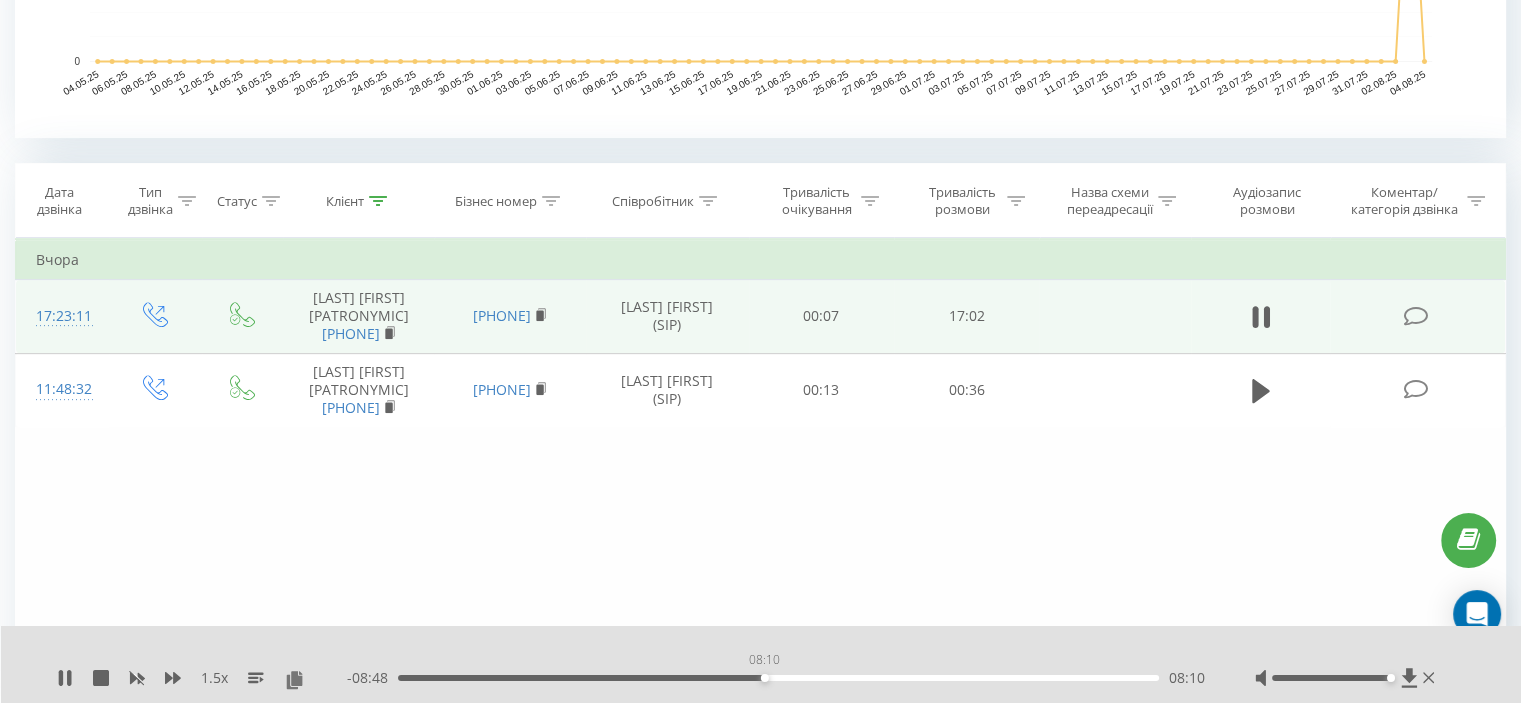 click on "08:10" at bounding box center [778, 678] 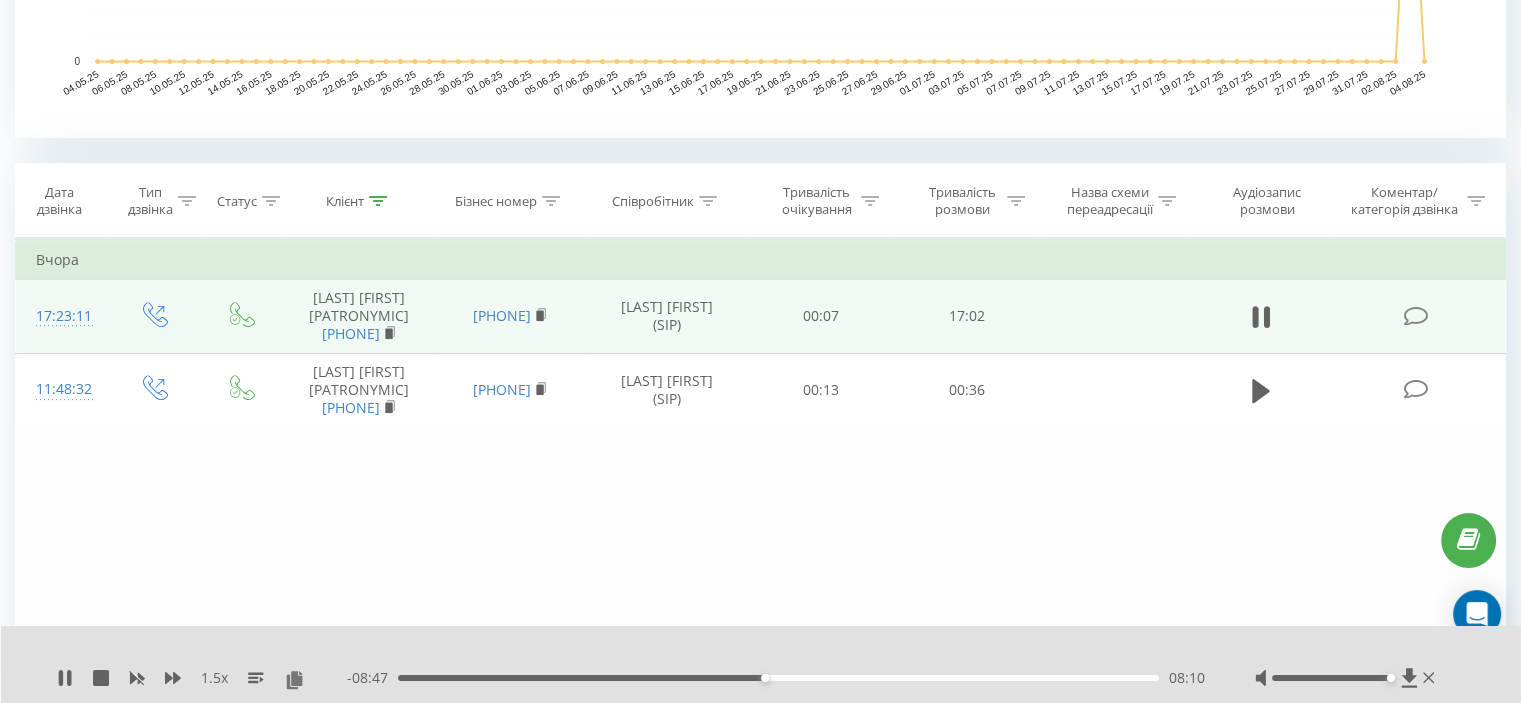 click on "08:10" at bounding box center (778, 678) 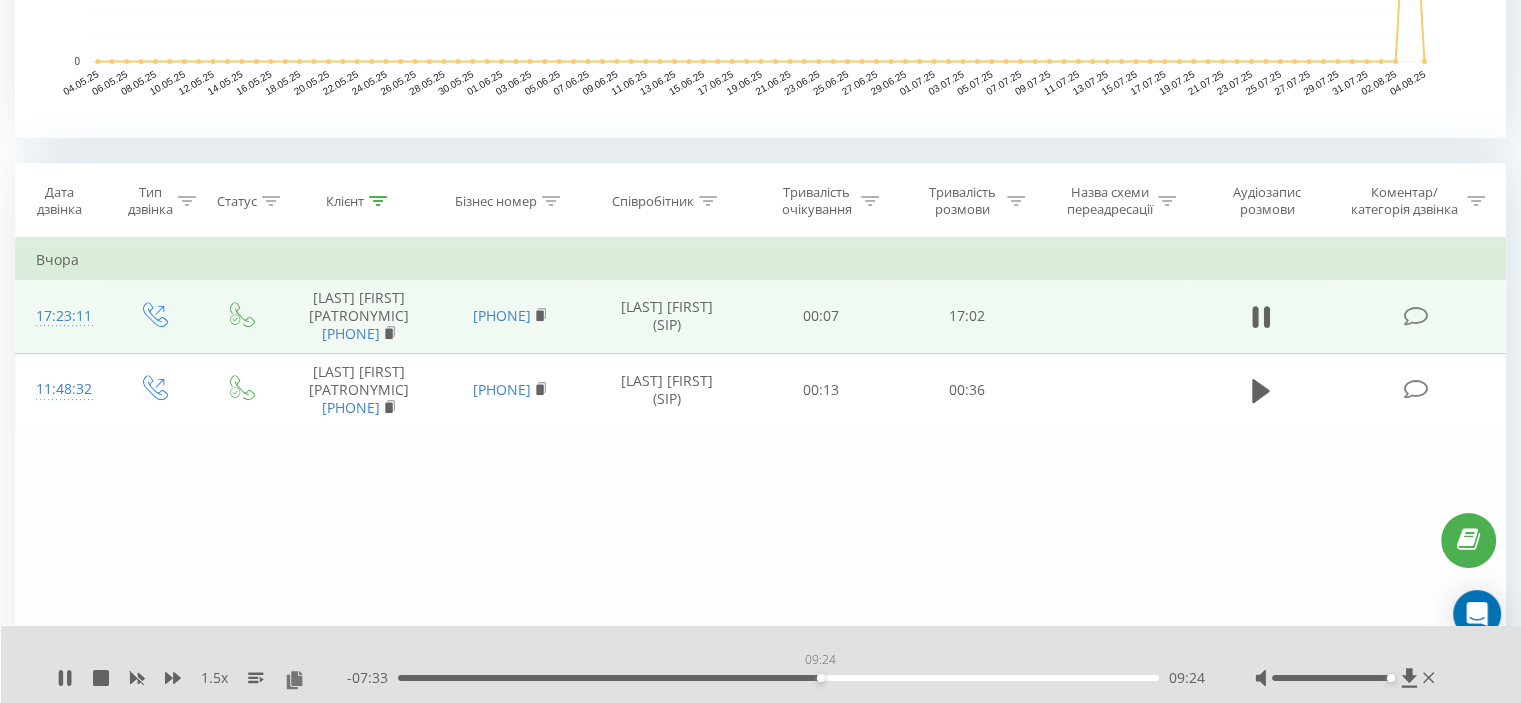 click on "09:24" at bounding box center [778, 678] 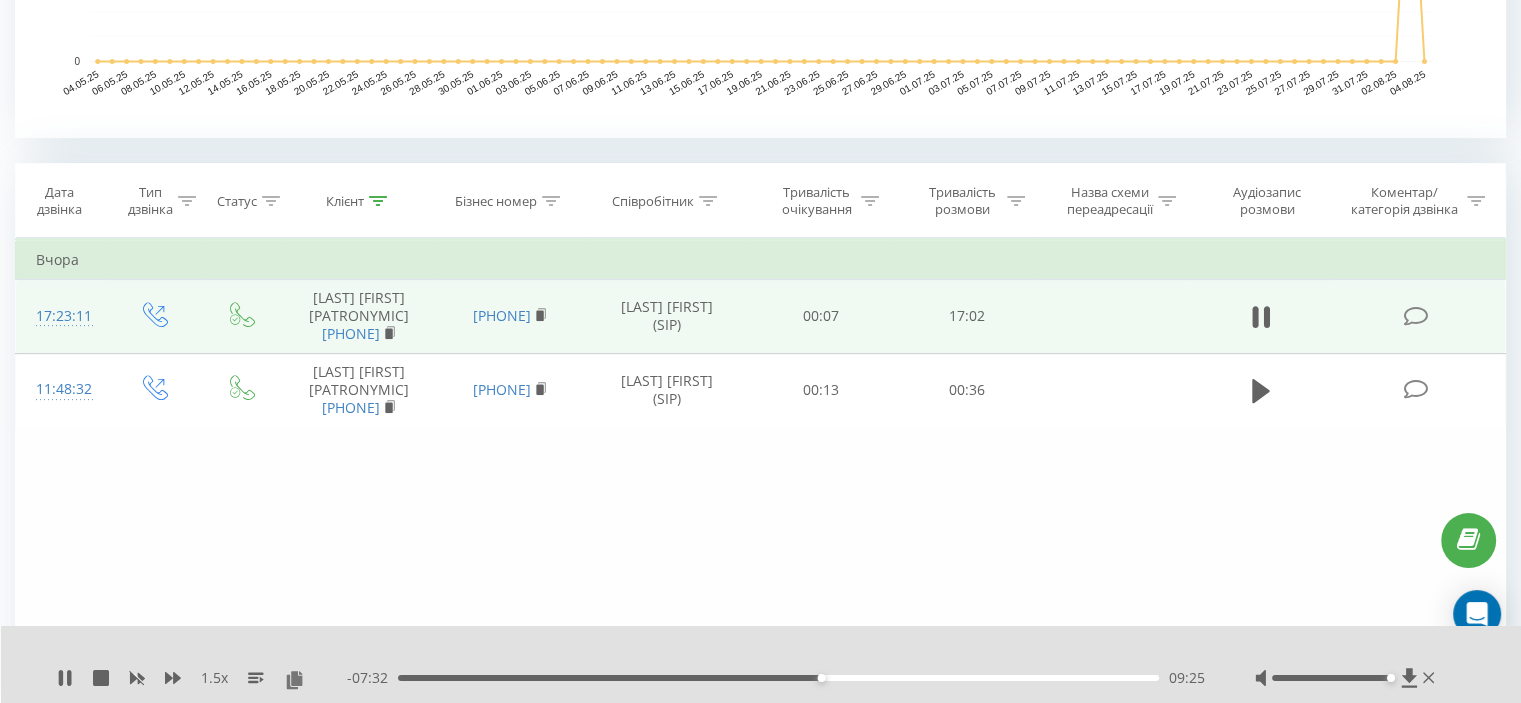 click on "09:25" at bounding box center (778, 678) 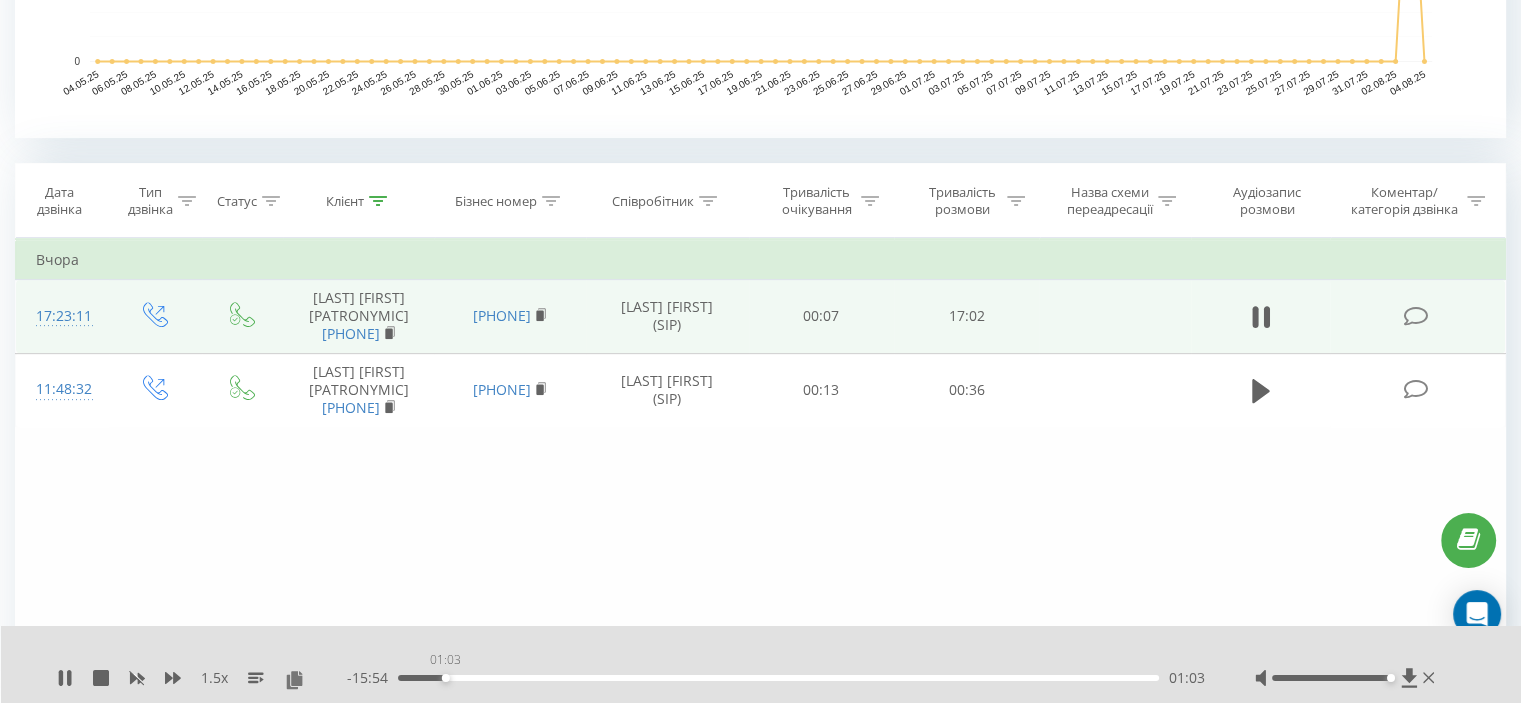 click on "01:03" at bounding box center [778, 678] 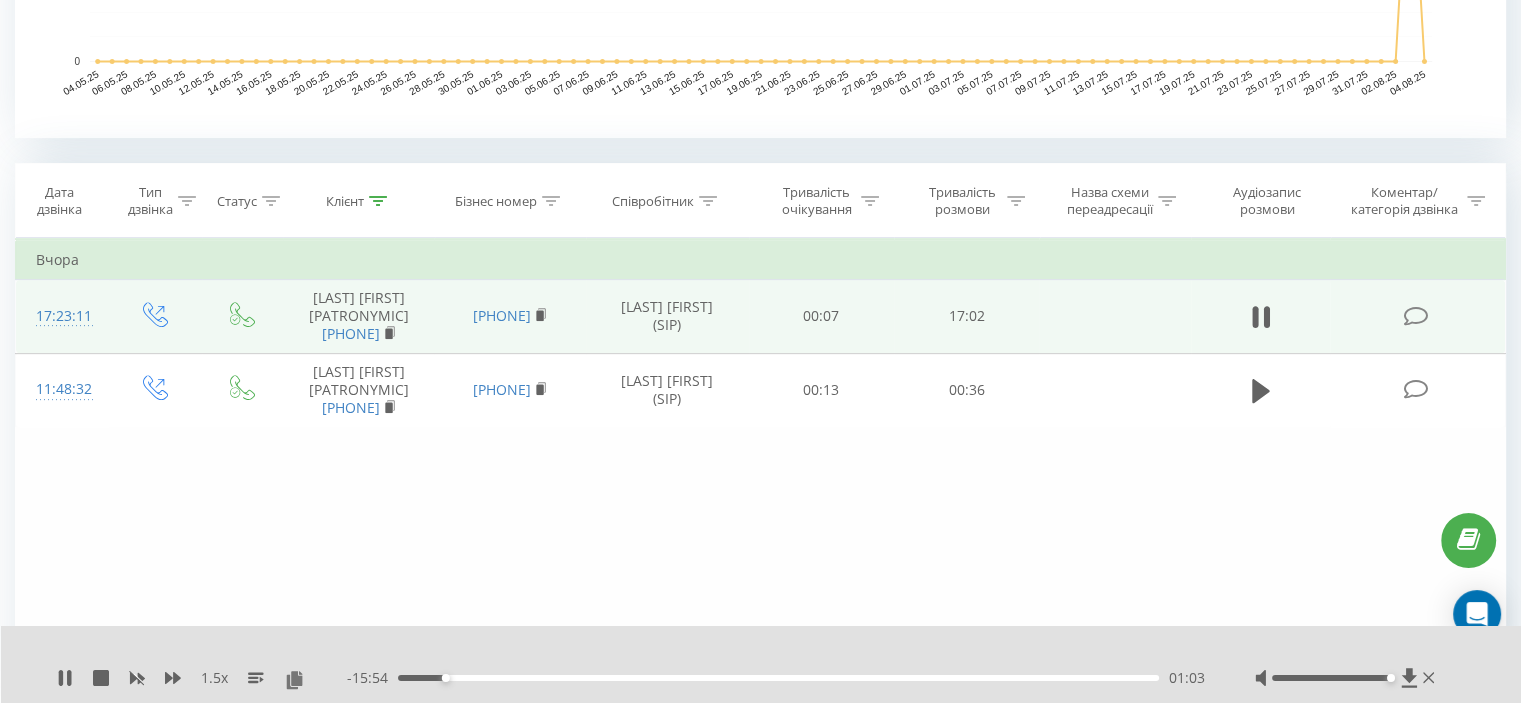 click on "01:03" at bounding box center (778, 678) 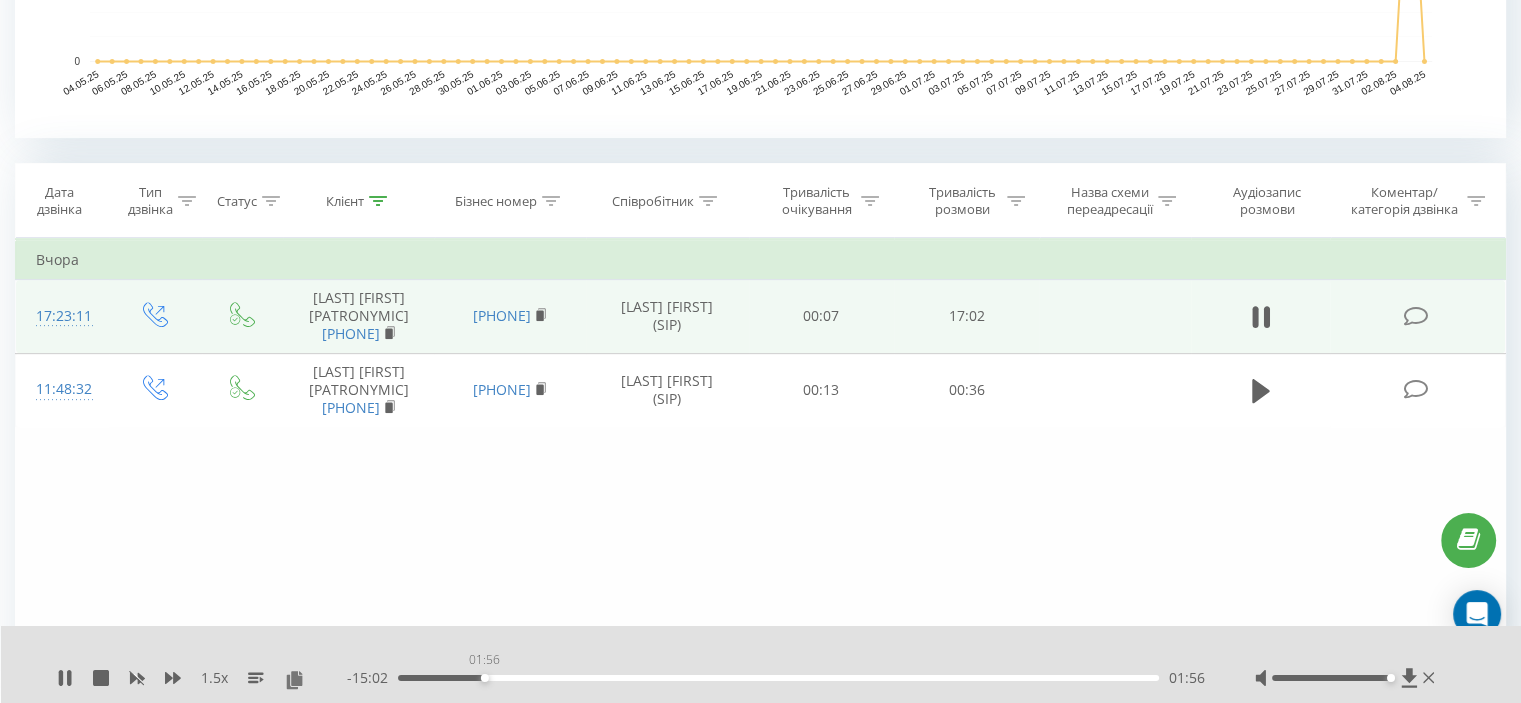 click on "01:56" at bounding box center (778, 678) 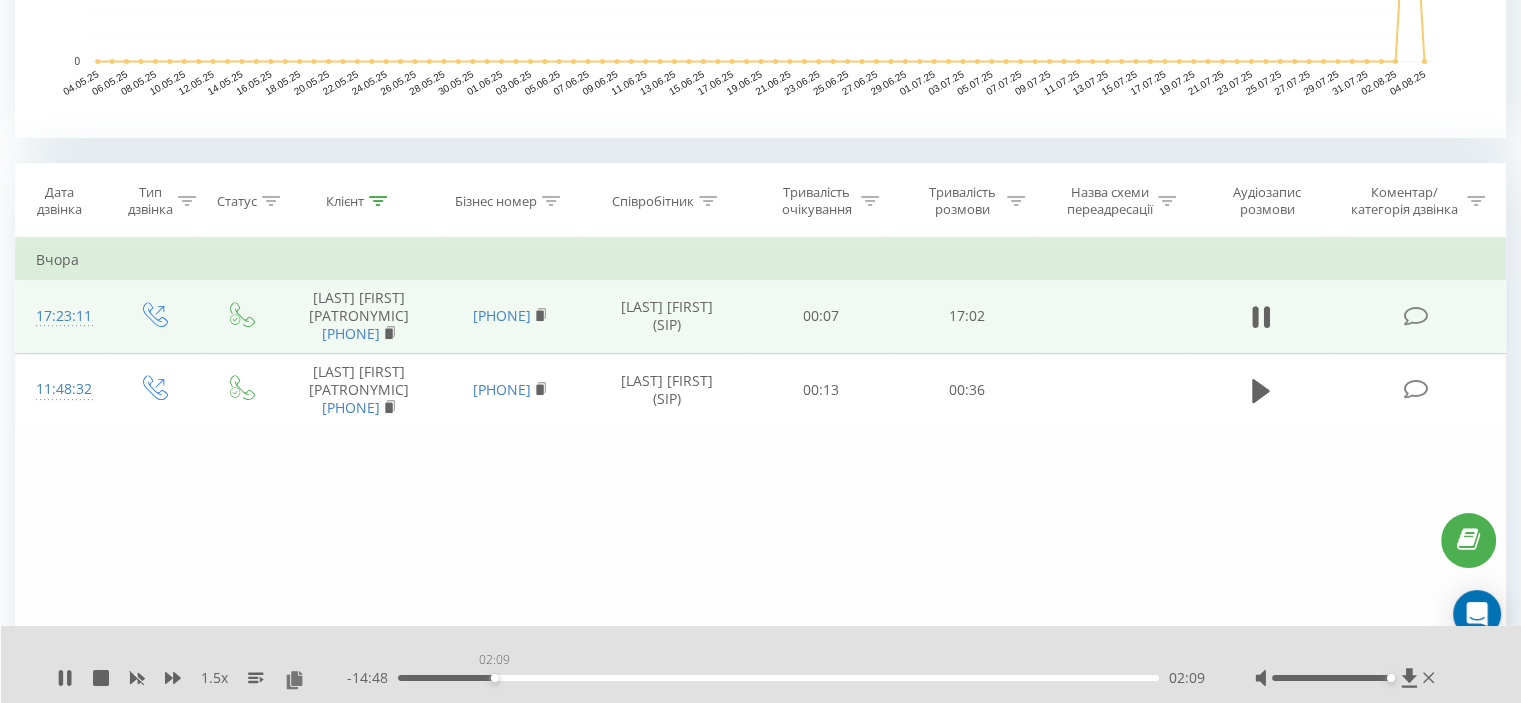 click on "02:09" at bounding box center [778, 678] 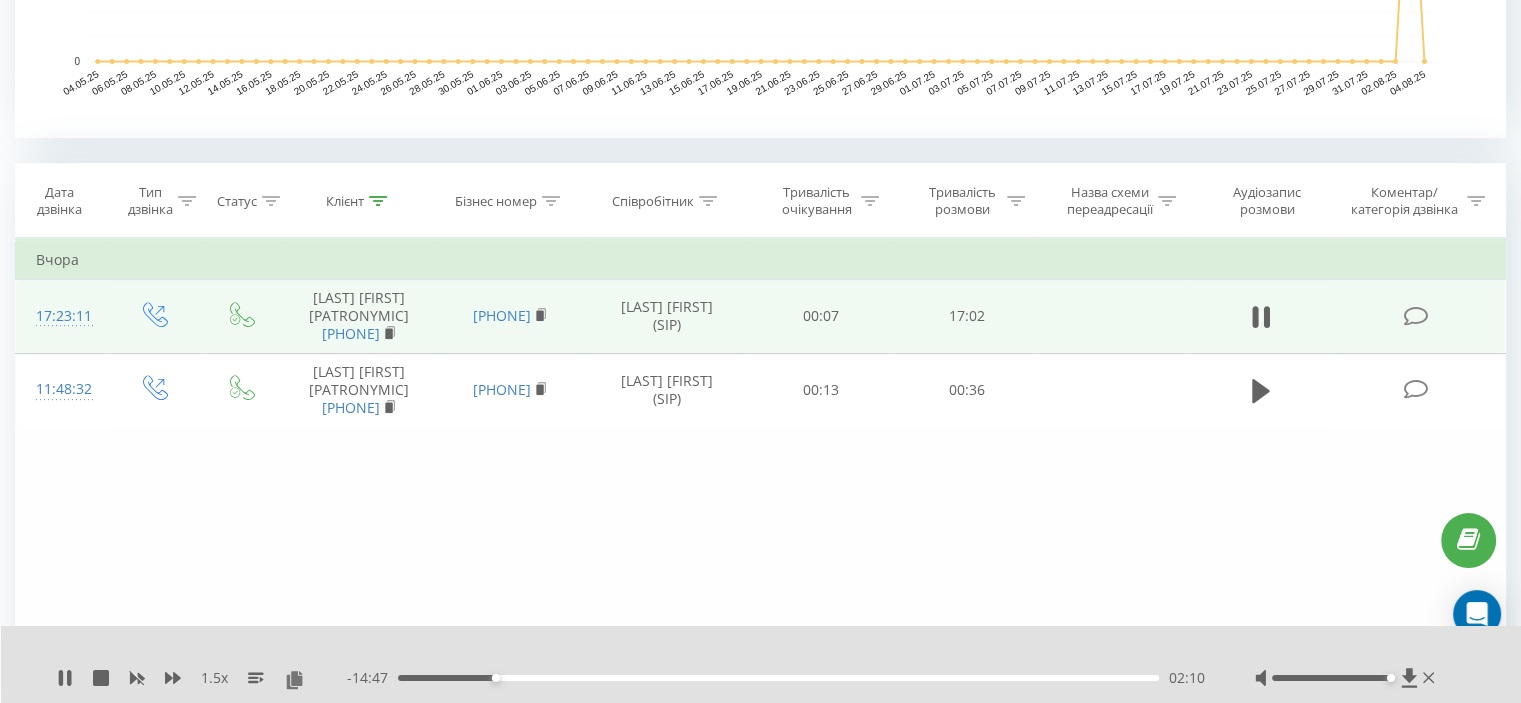 click on "02:10" at bounding box center (778, 678) 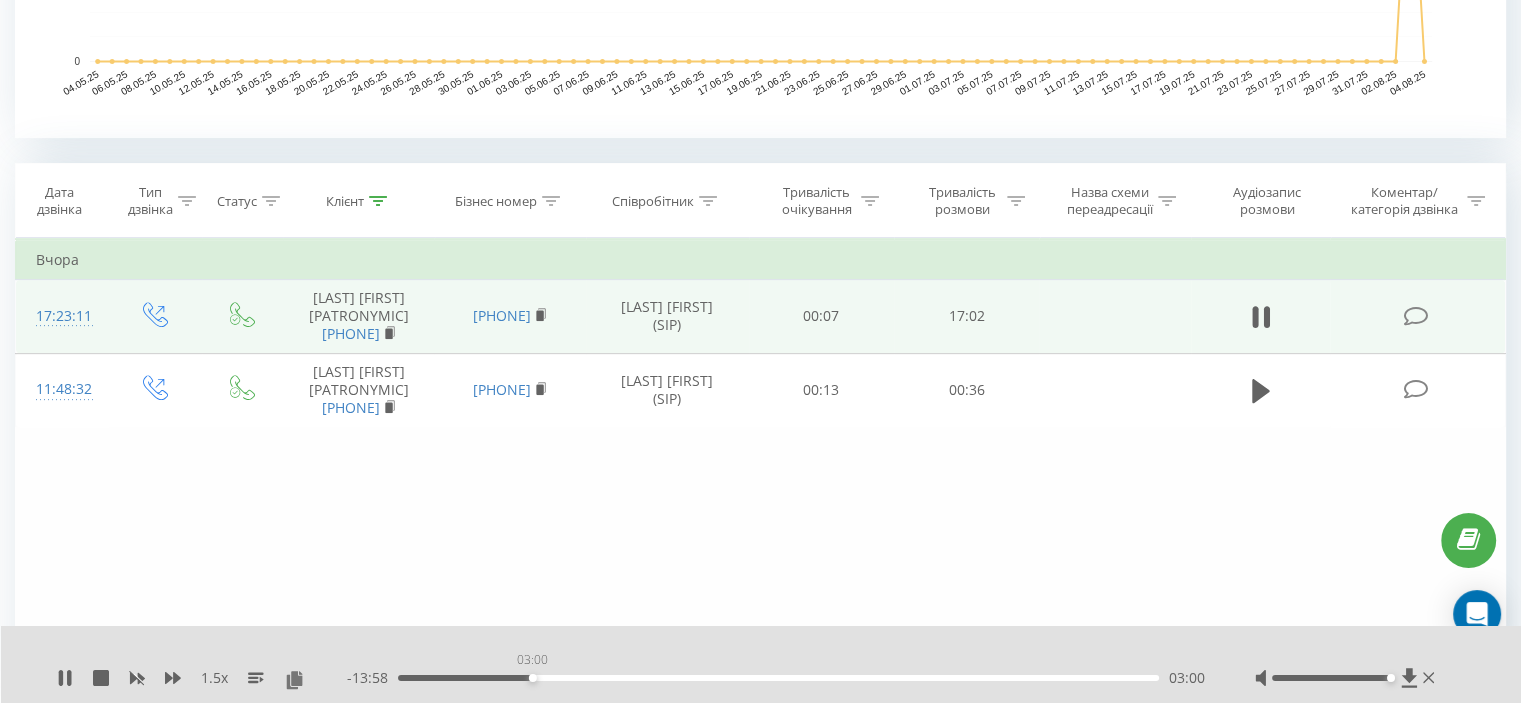 click on "03:00" at bounding box center (778, 678) 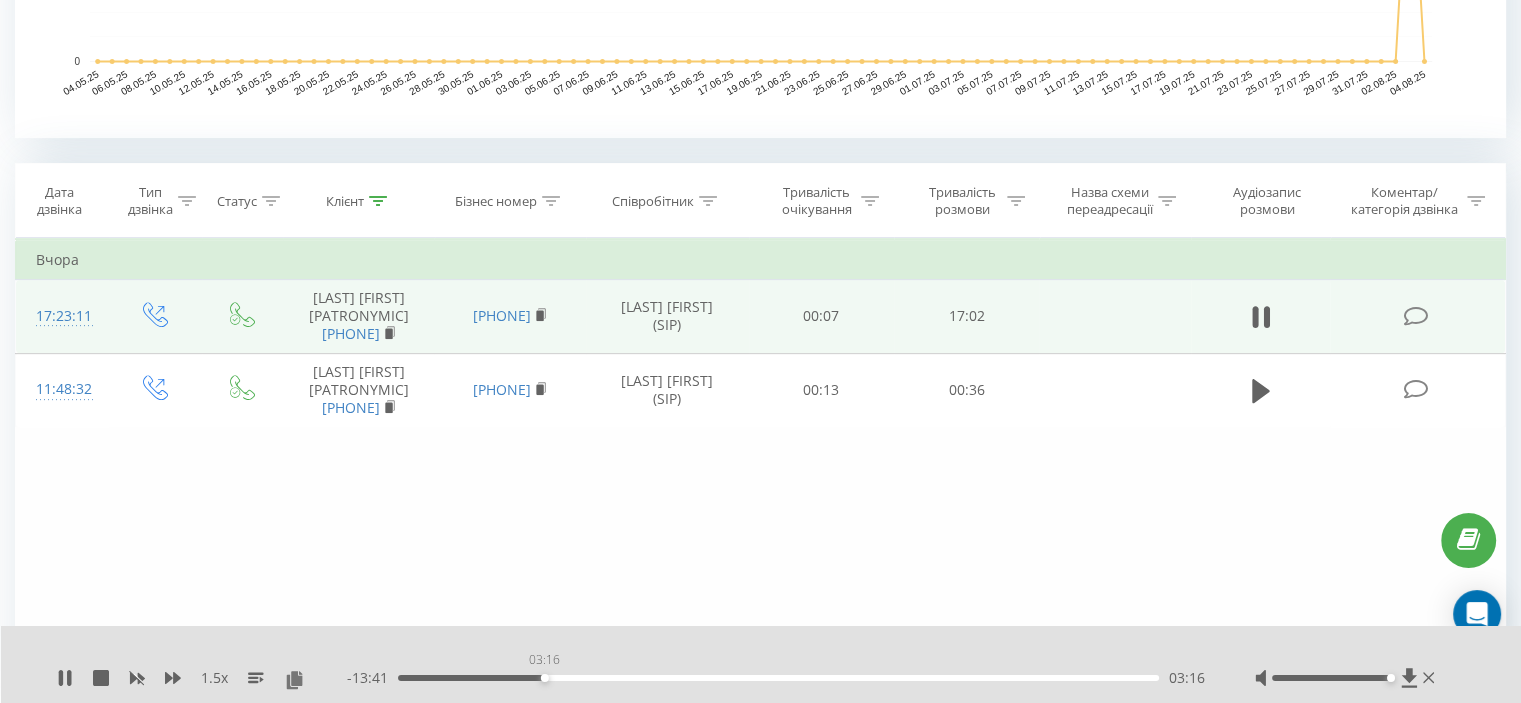 click on "03:16" at bounding box center (778, 678) 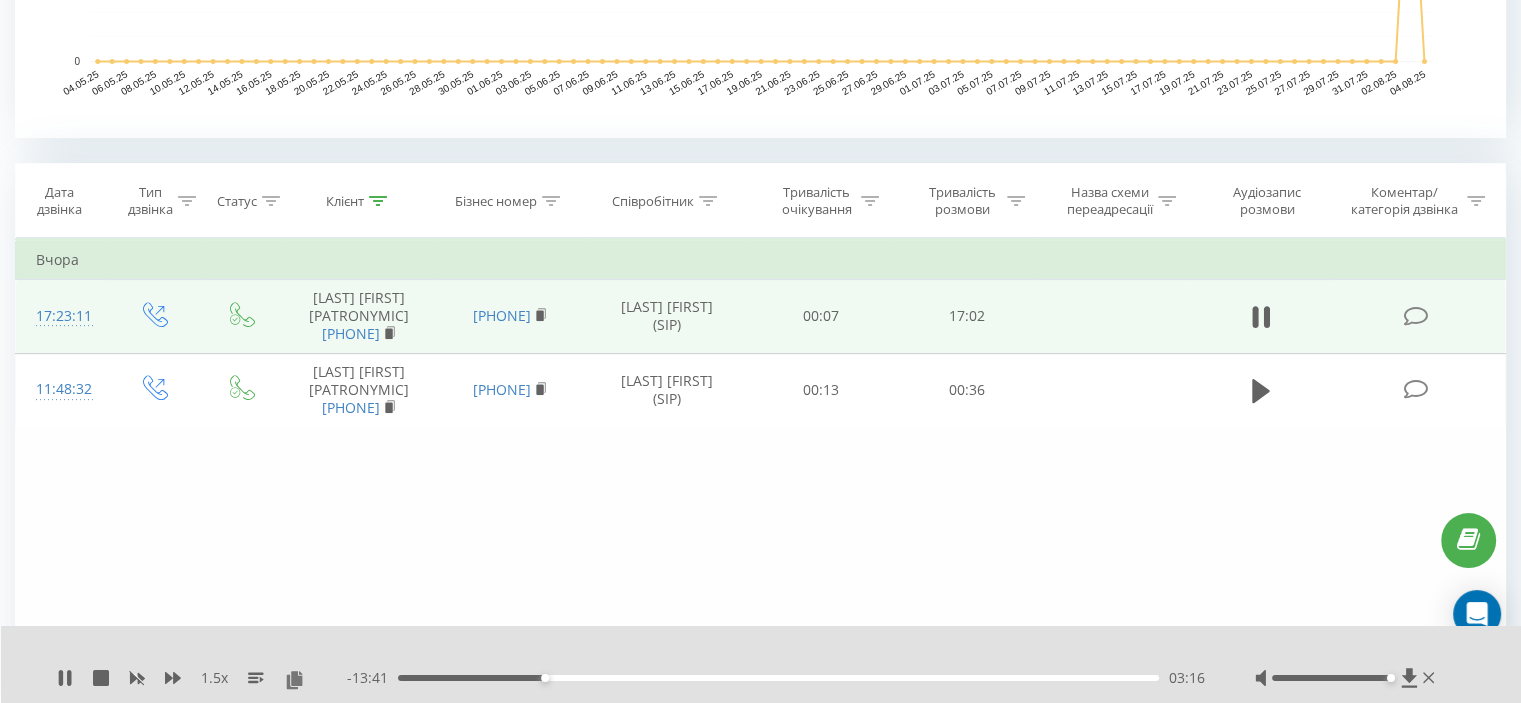click on "03:16" at bounding box center (778, 678) 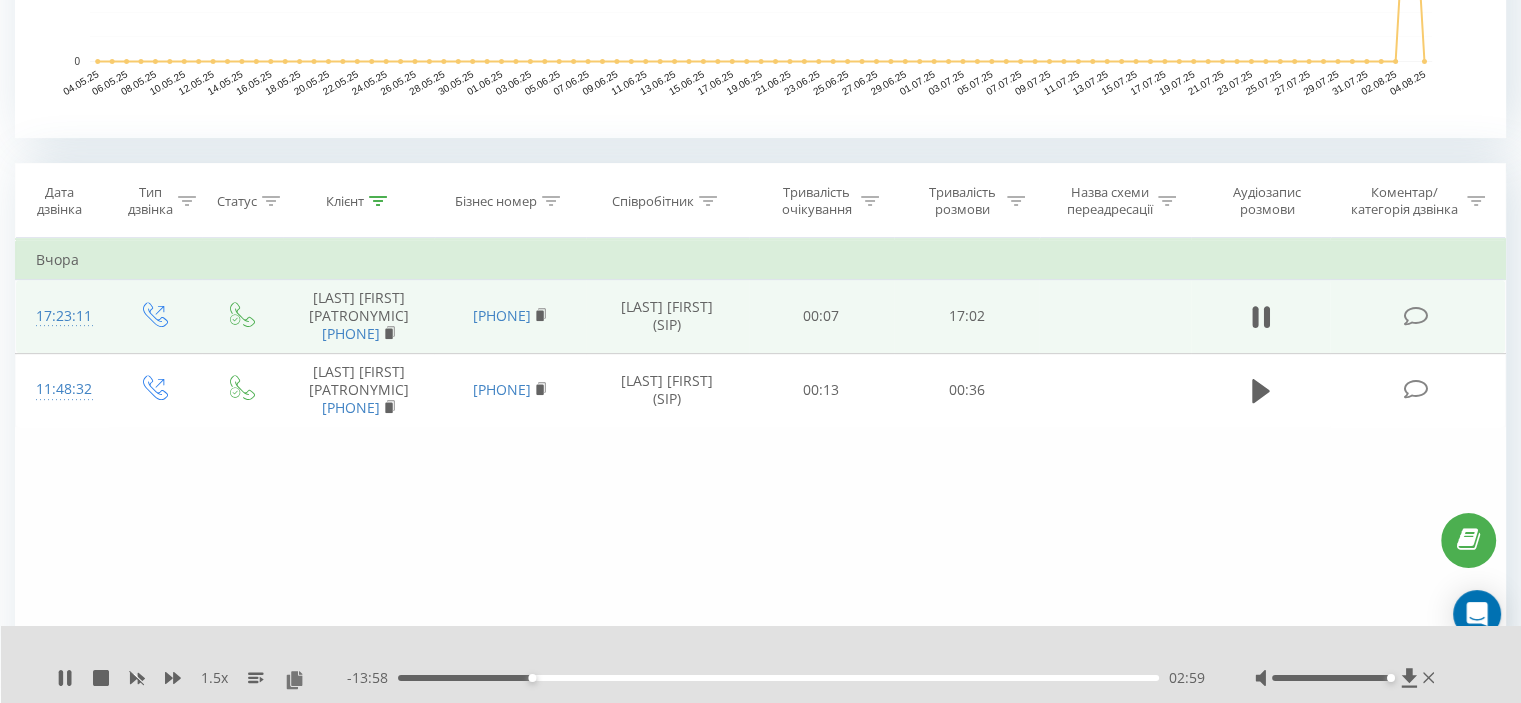 click on "02:59" at bounding box center (778, 678) 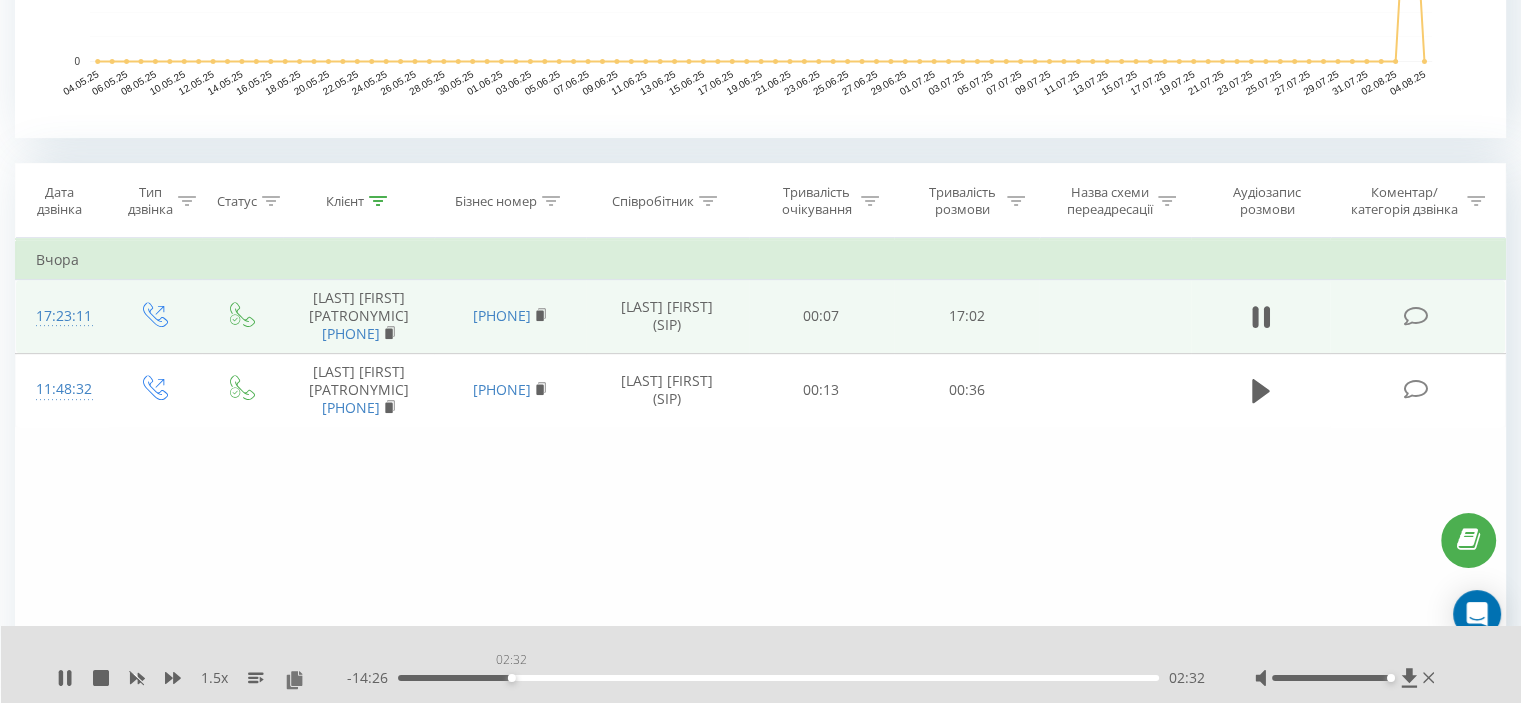 click on "02:32" at bounding box center [778, 678] 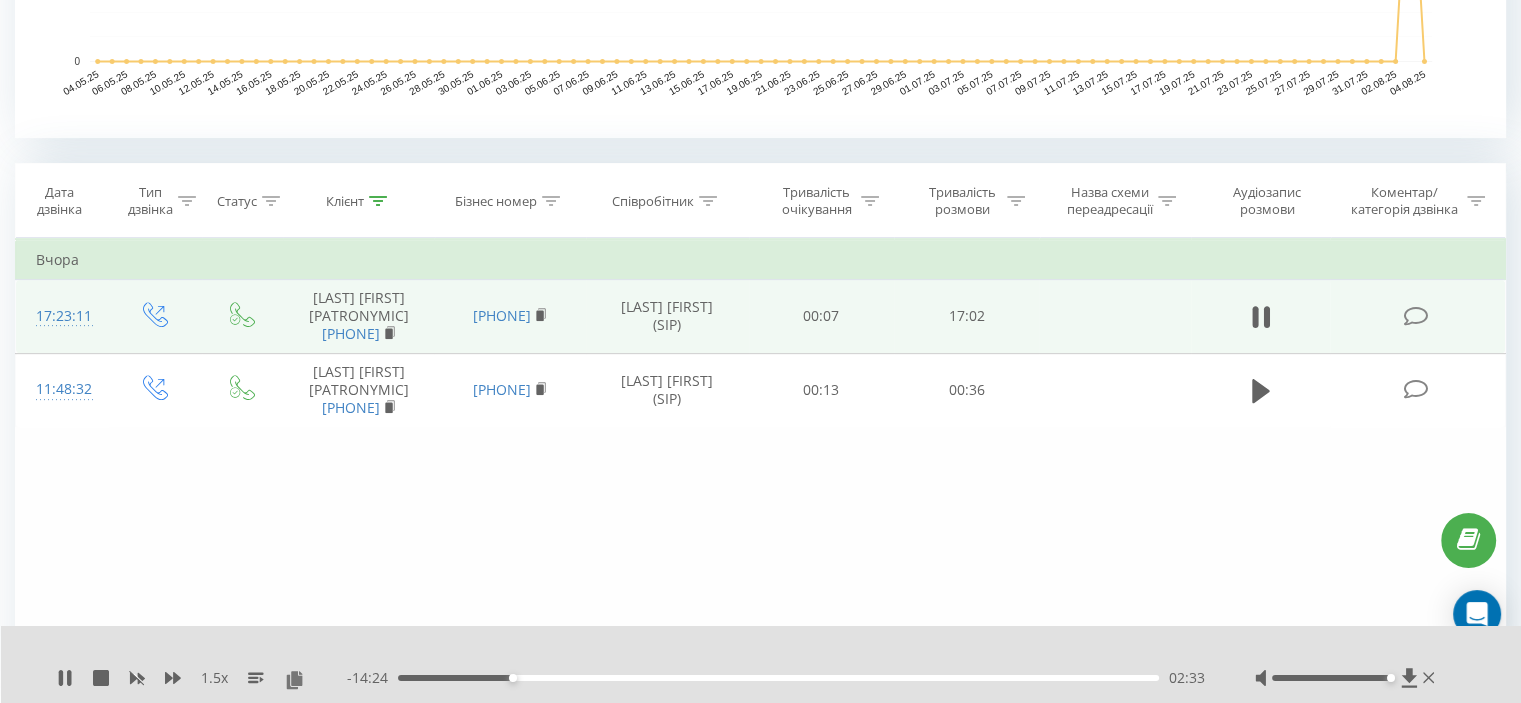 click on "- 14:24 02:33   02:33" at bounding box center (776, 678) 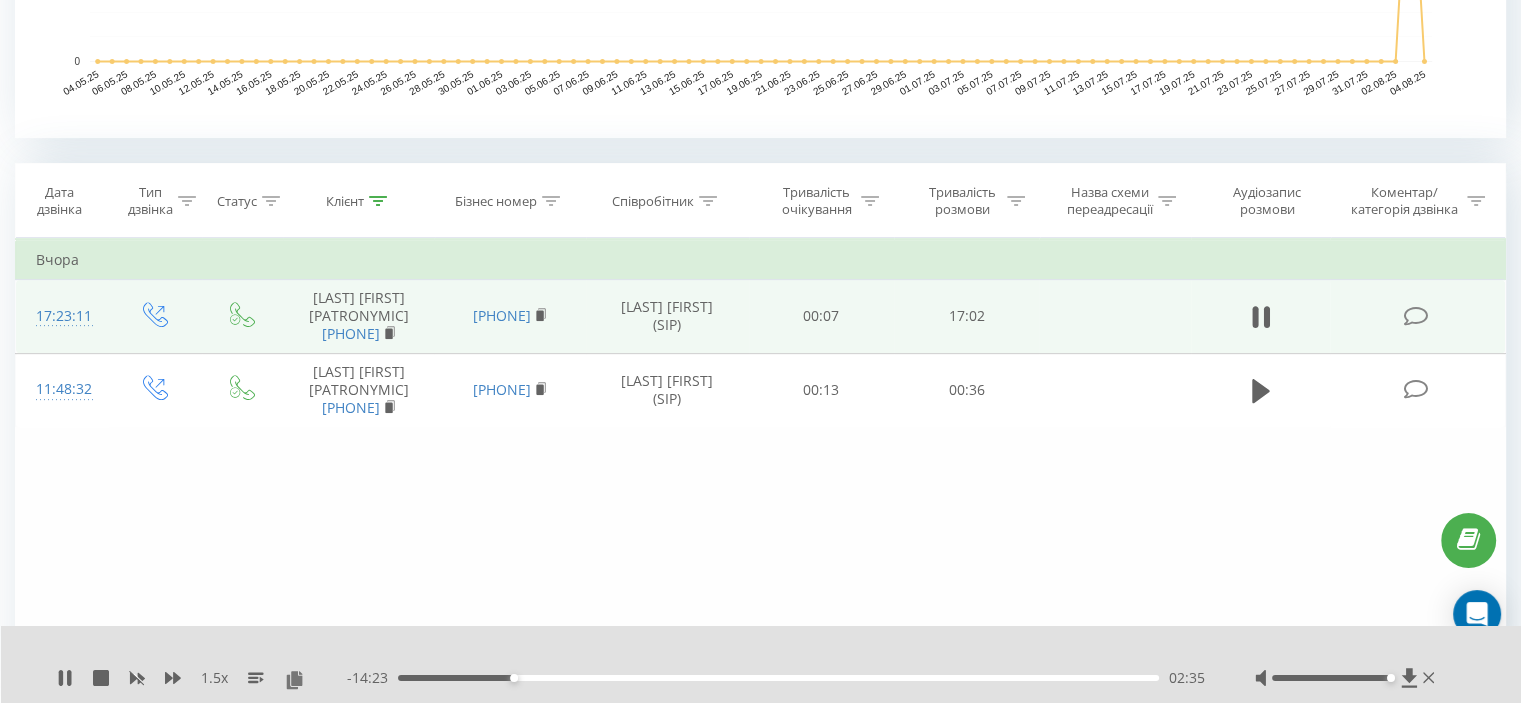 click on "02:35" at bounding box center [778, 678] 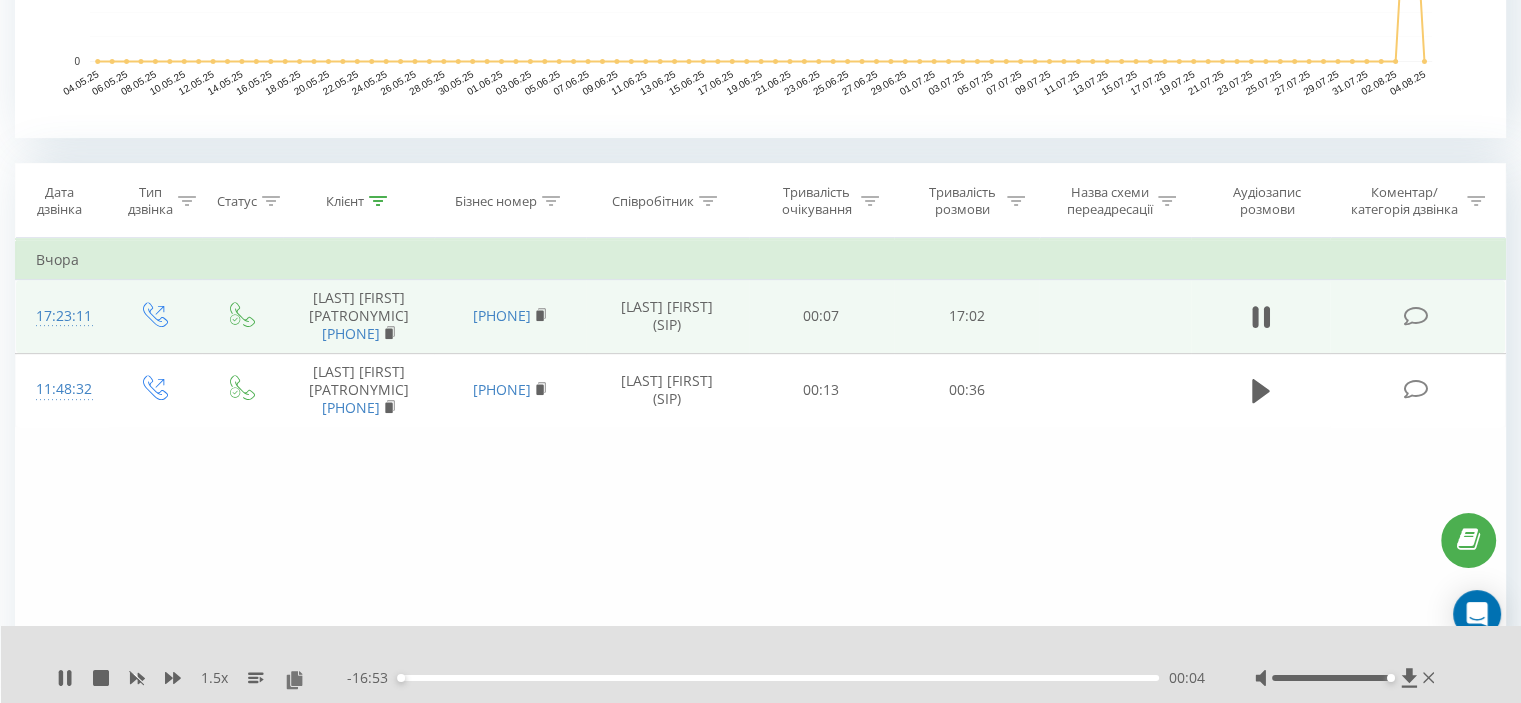 click on "00:04" at bounding box center (778, 678) 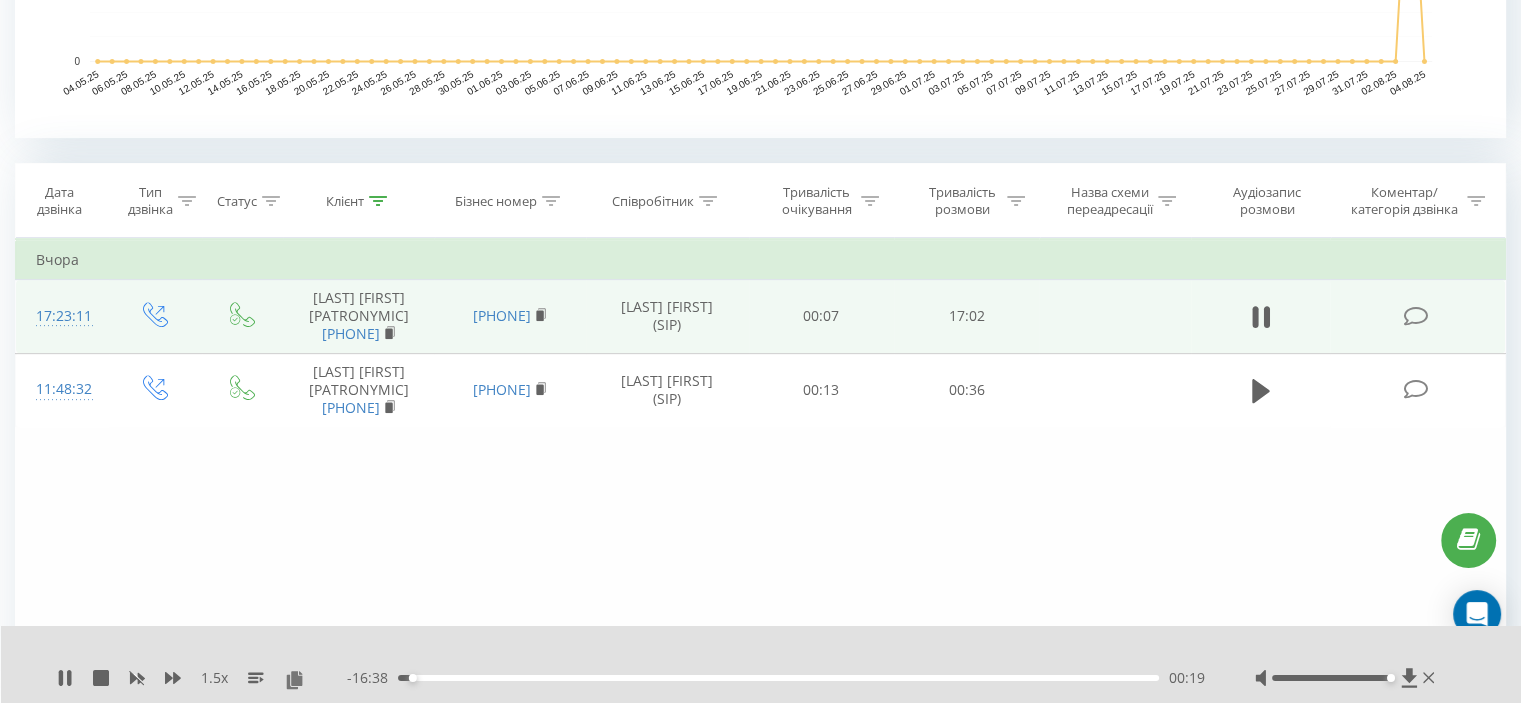 click on "00:19" at bounding box center (778, 678) 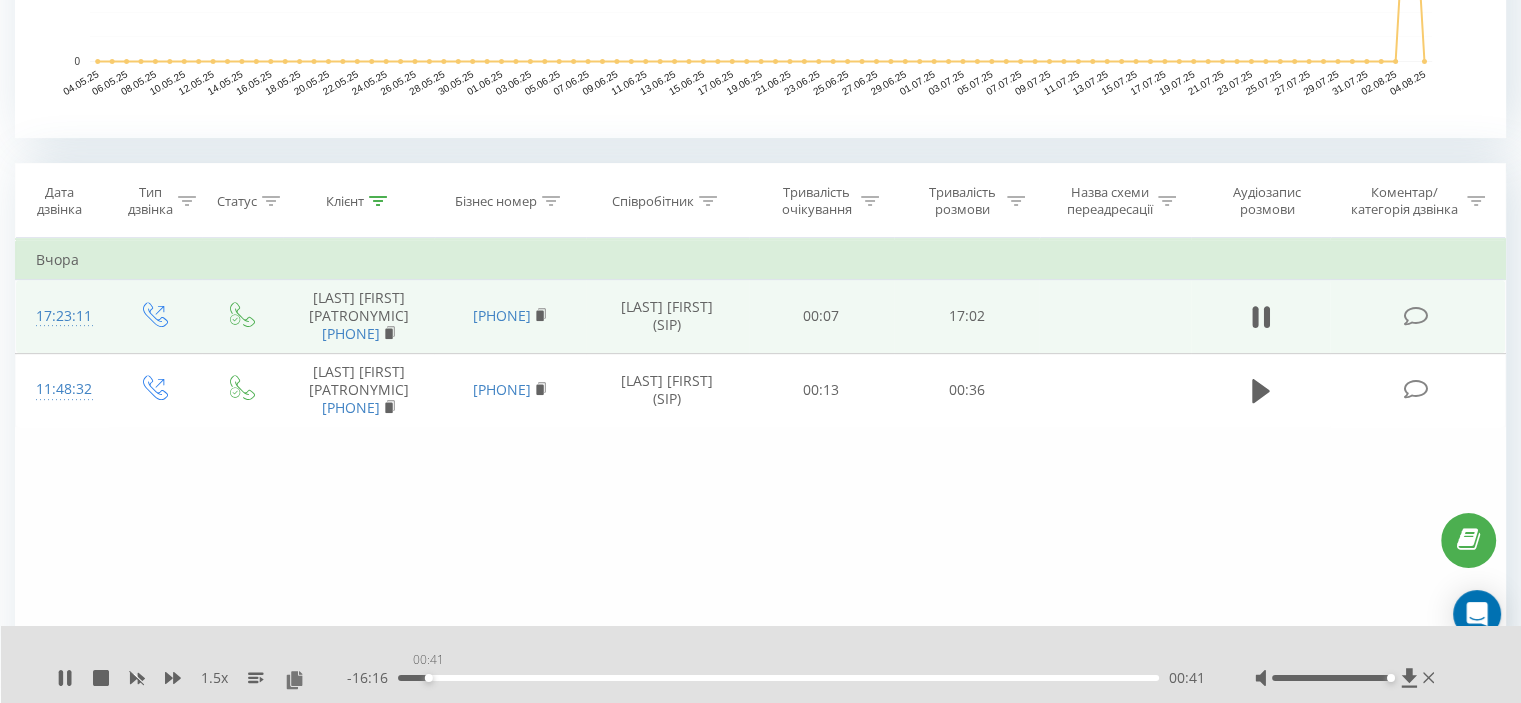 click on "00:41" at bounding box center [778, 678] 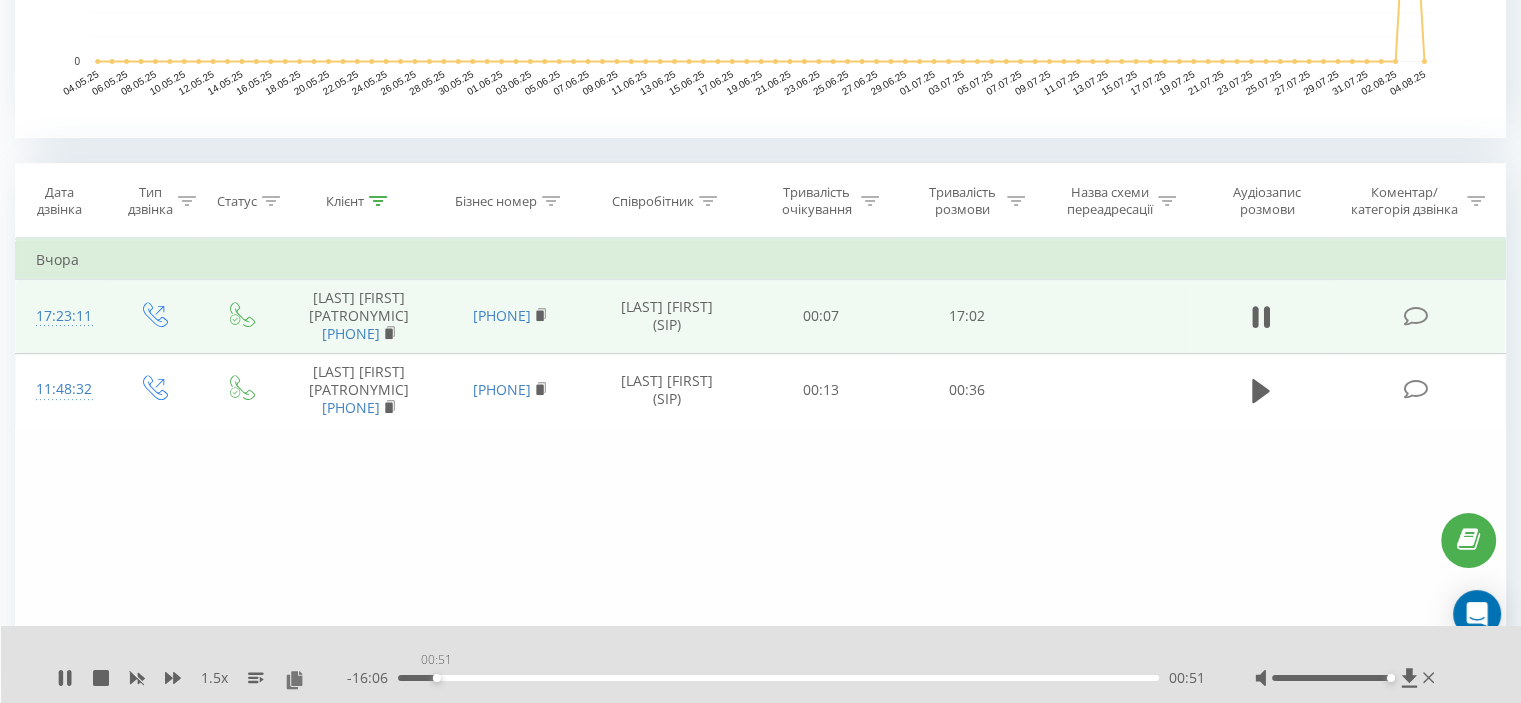 click on "00:51" at bounding box center (778, 678) 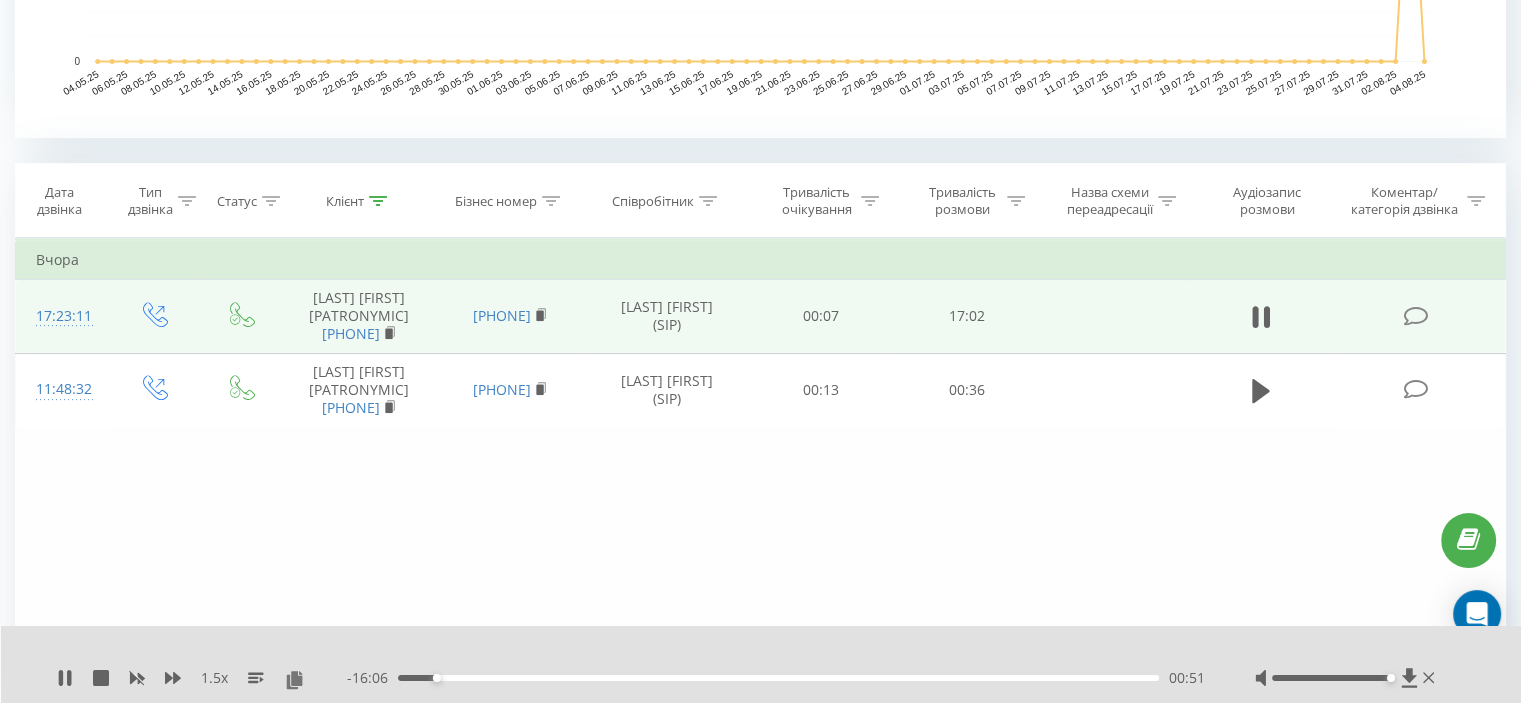 click on "00:51" at bounding box center [778, 678] 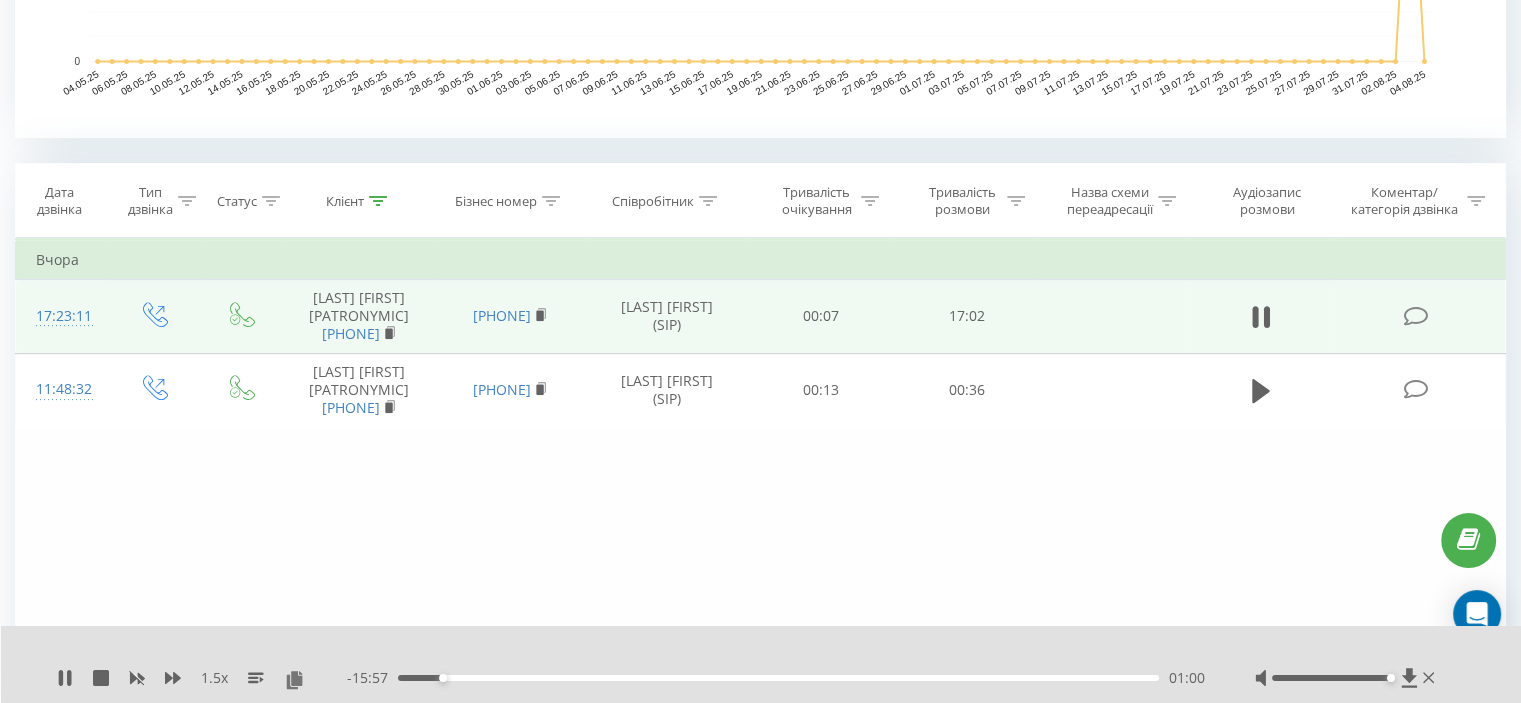 click on "01:00" at bounding box center [778, 678] 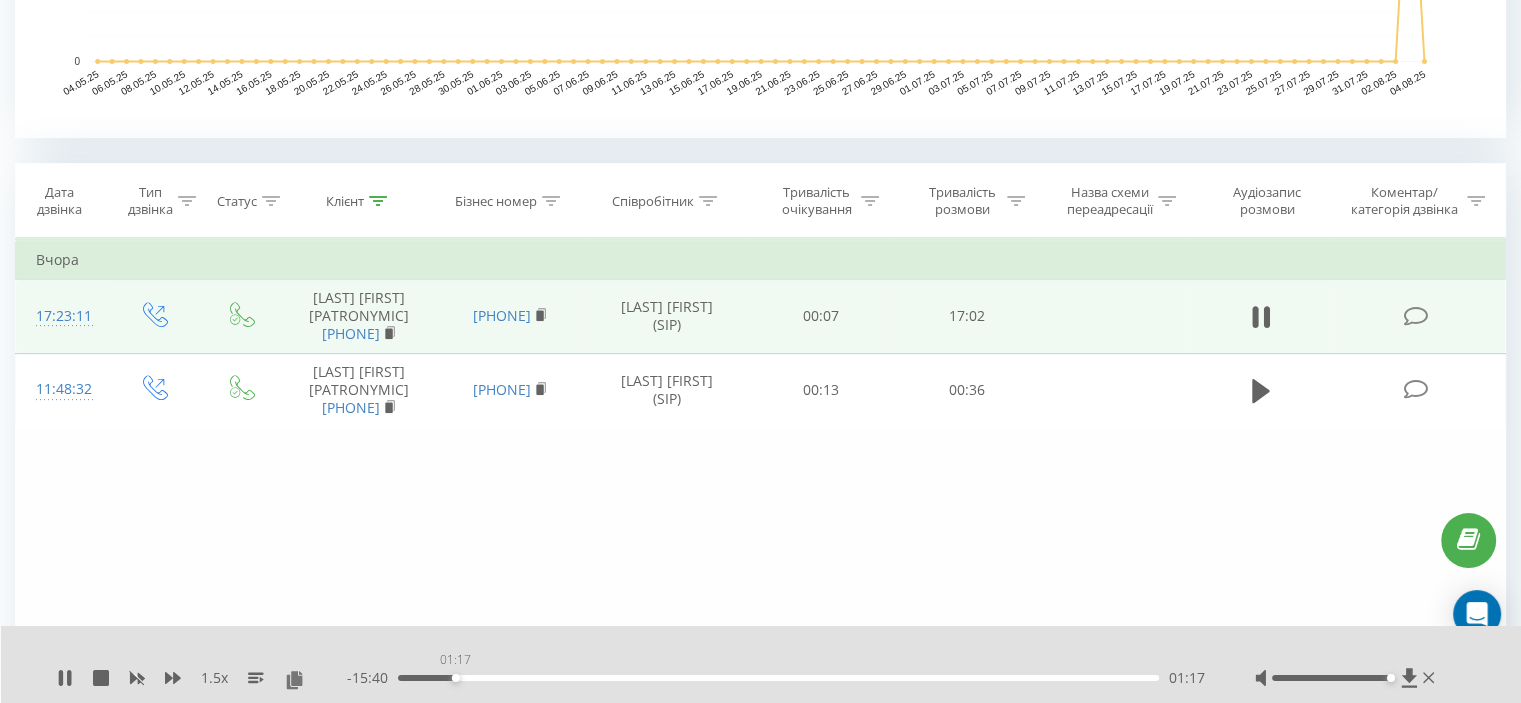 click on "01:17" at bounding box center [778, 678] 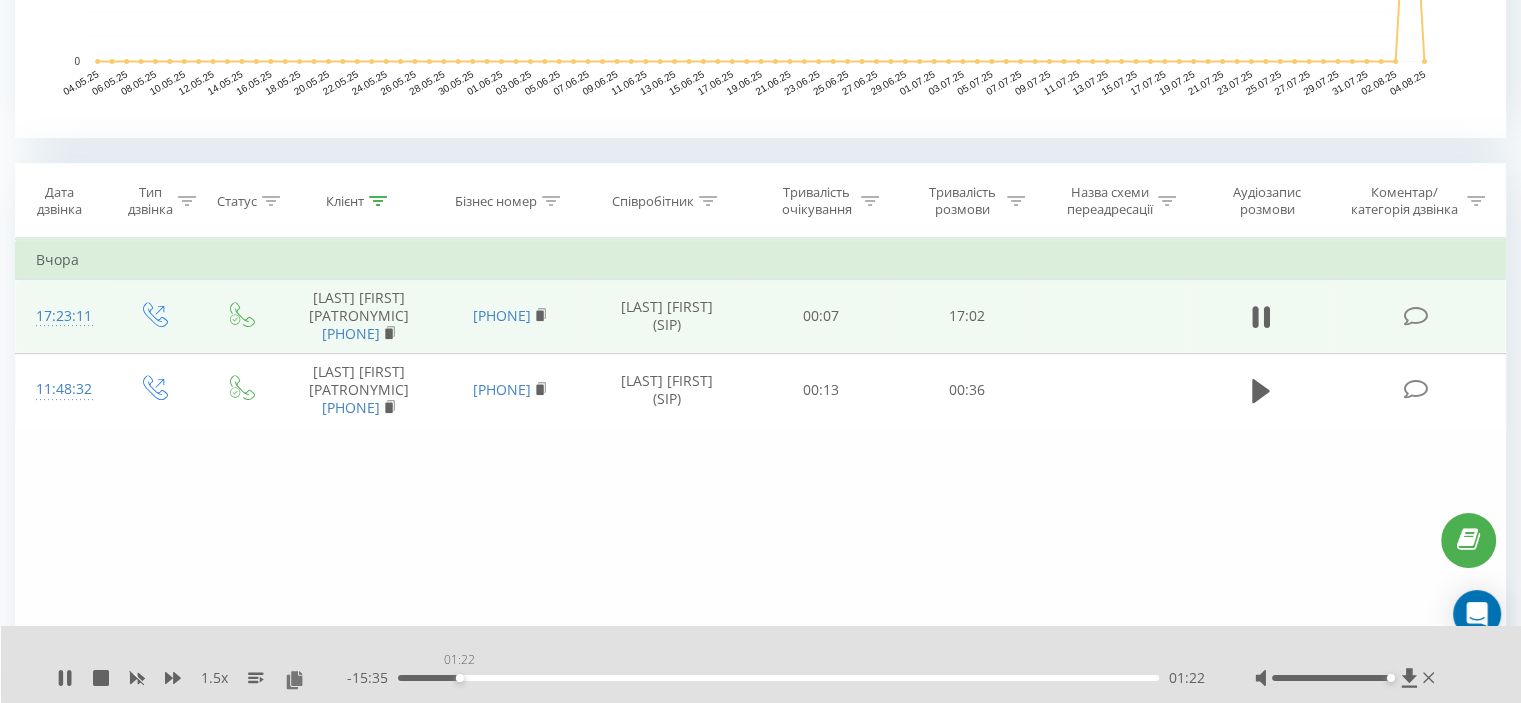 click on "01:22" at bounding box center [778, 678] 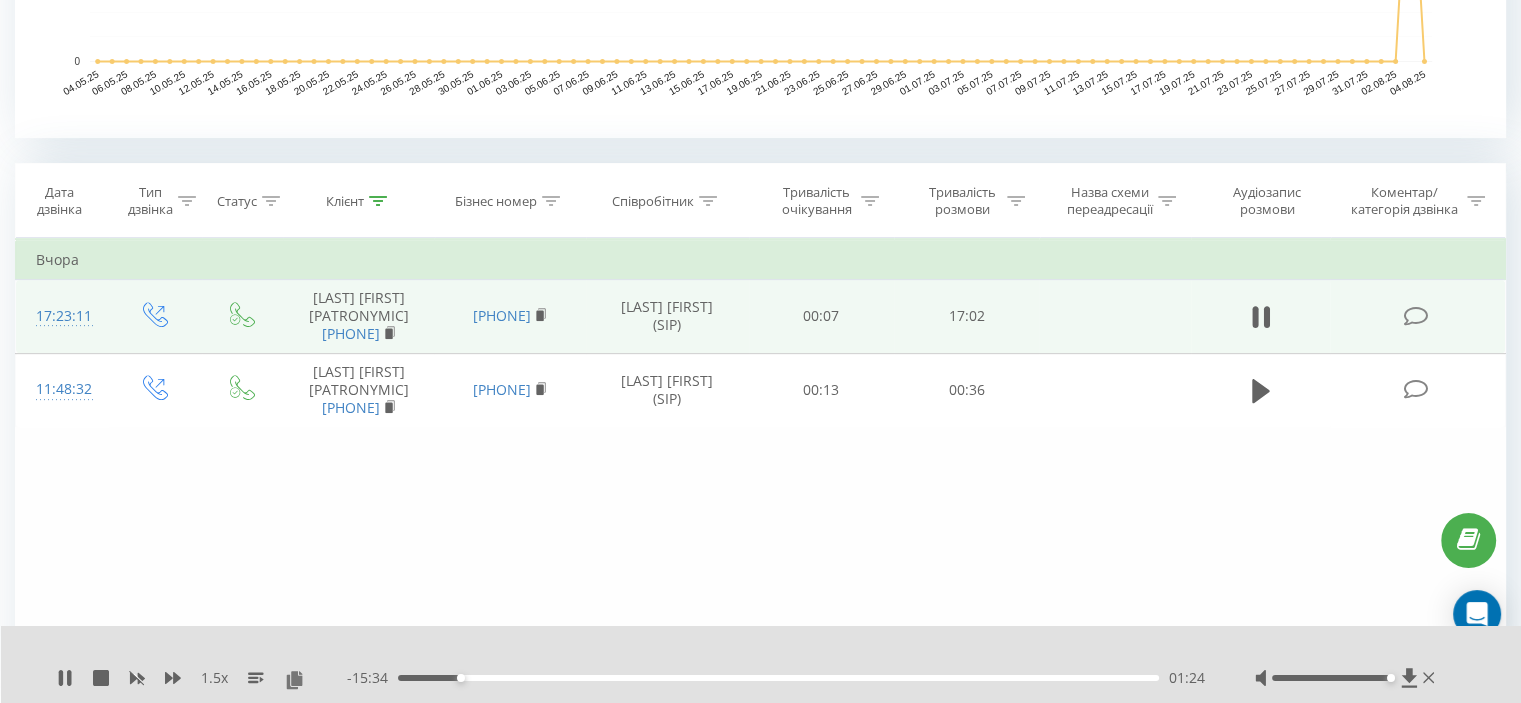 click on "01:24" at bounding box center (778, 678) 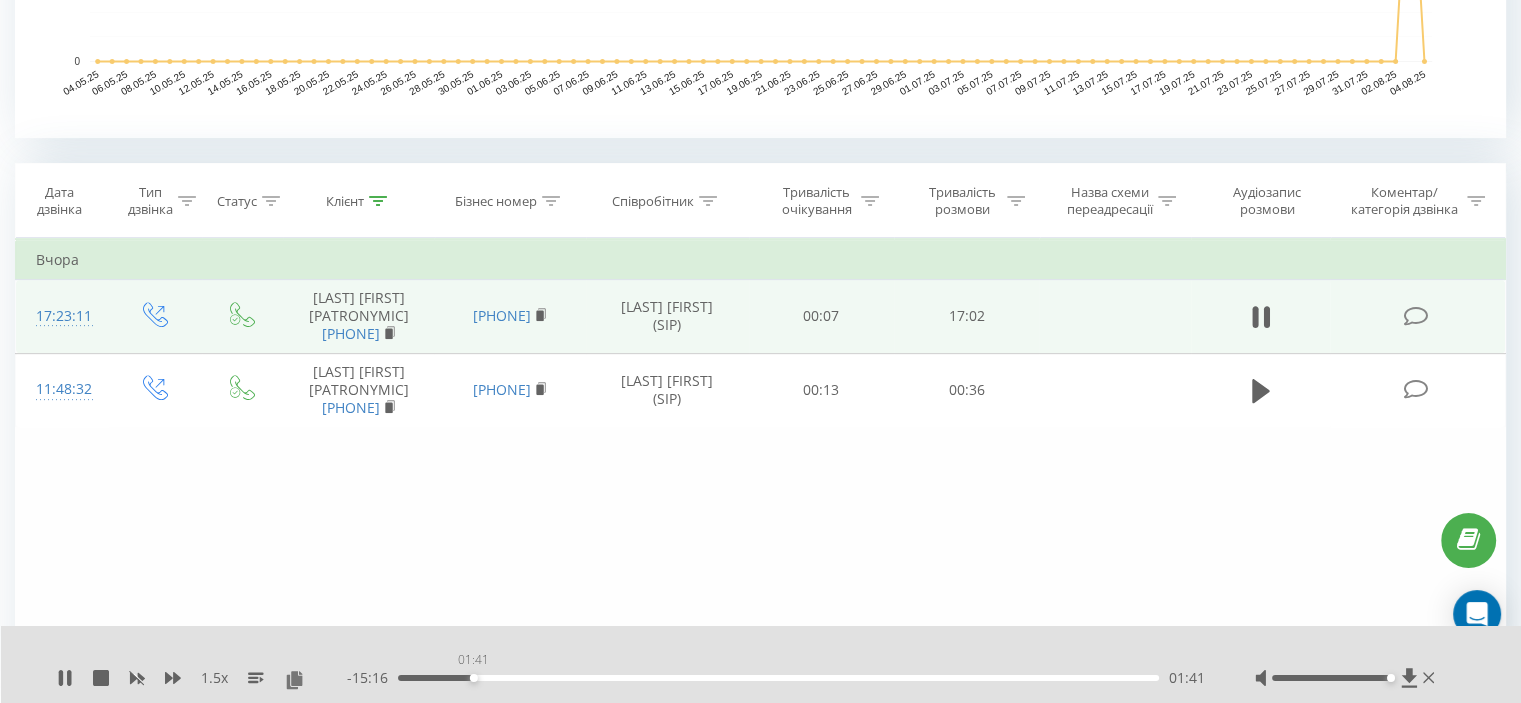 click on "01:41" at bounding box center [778, 678] 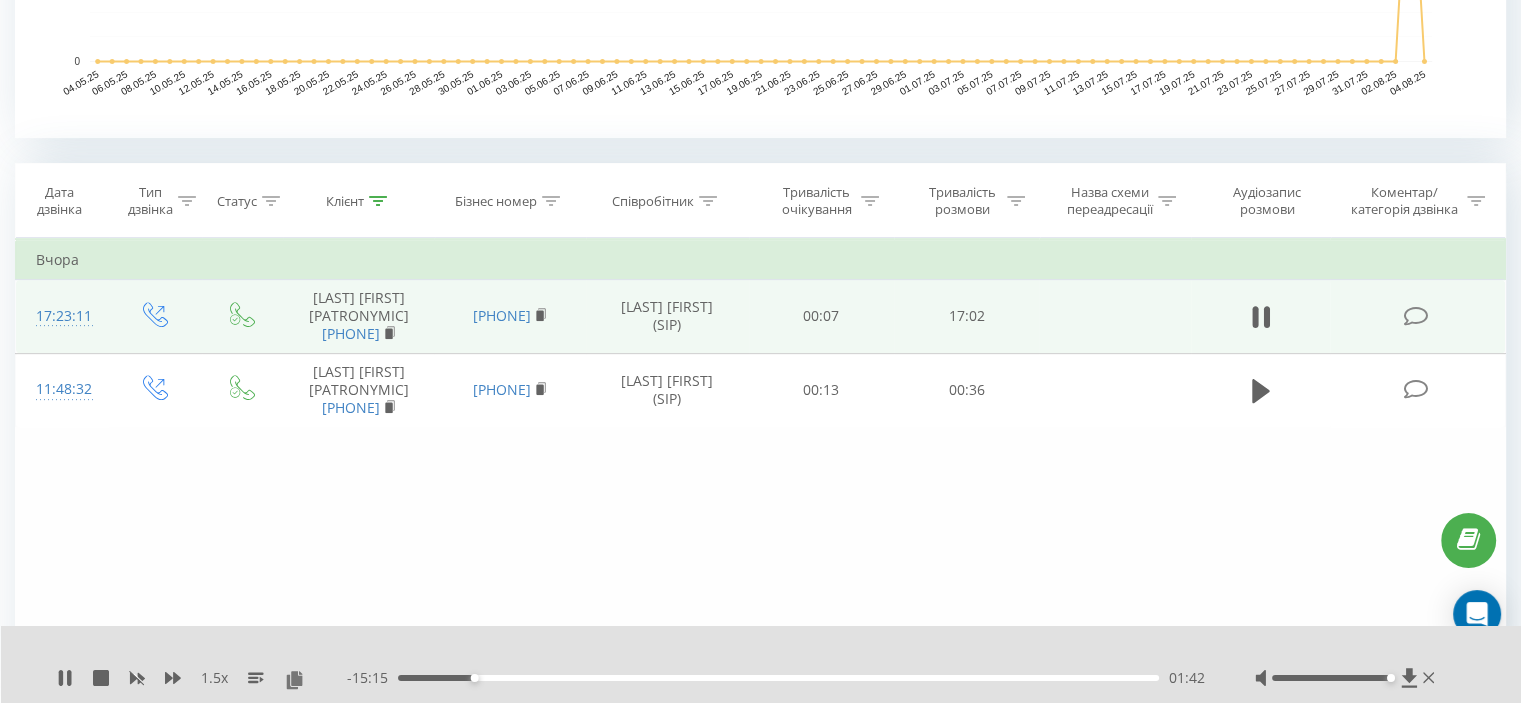 click on "01:42" at bounding box center (778, 678) 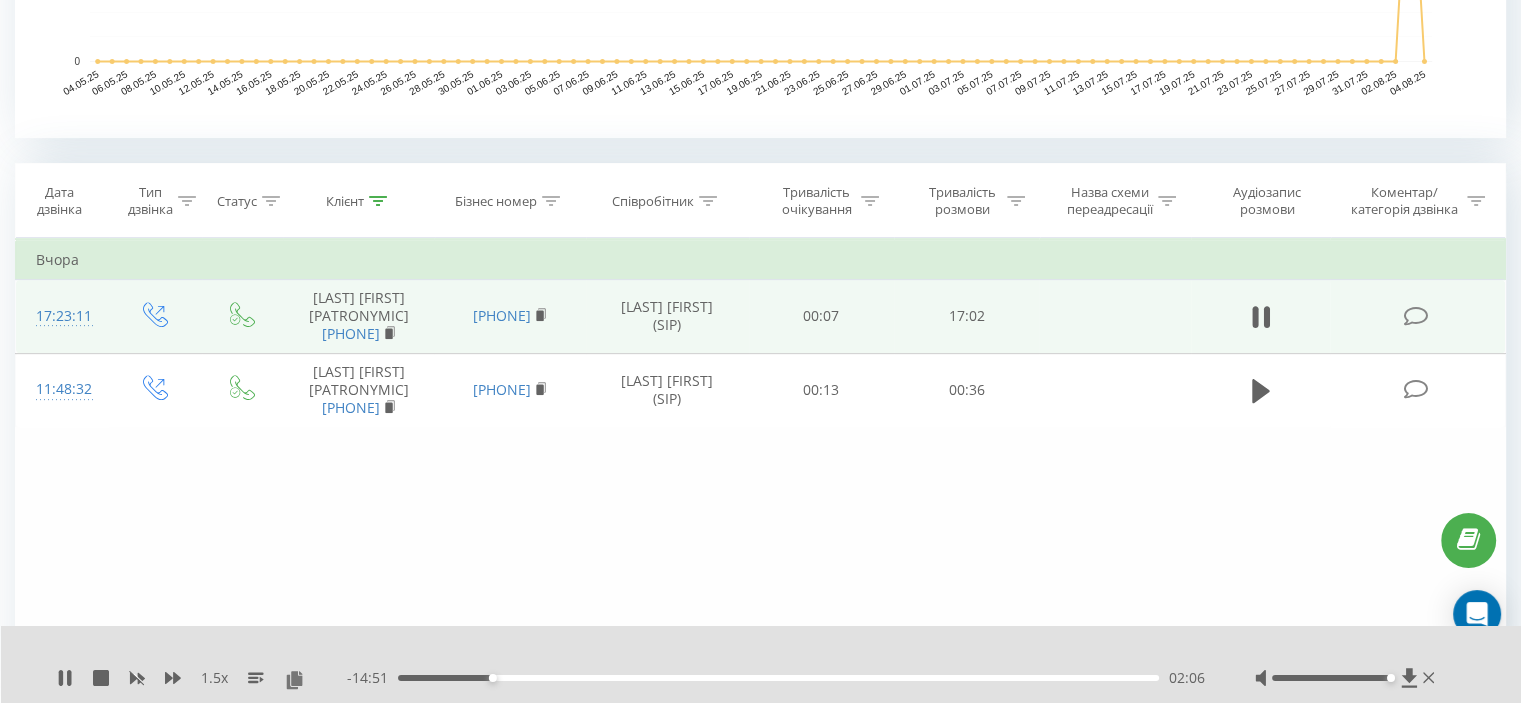 click on "02:06" at bounding box center [778, 678] 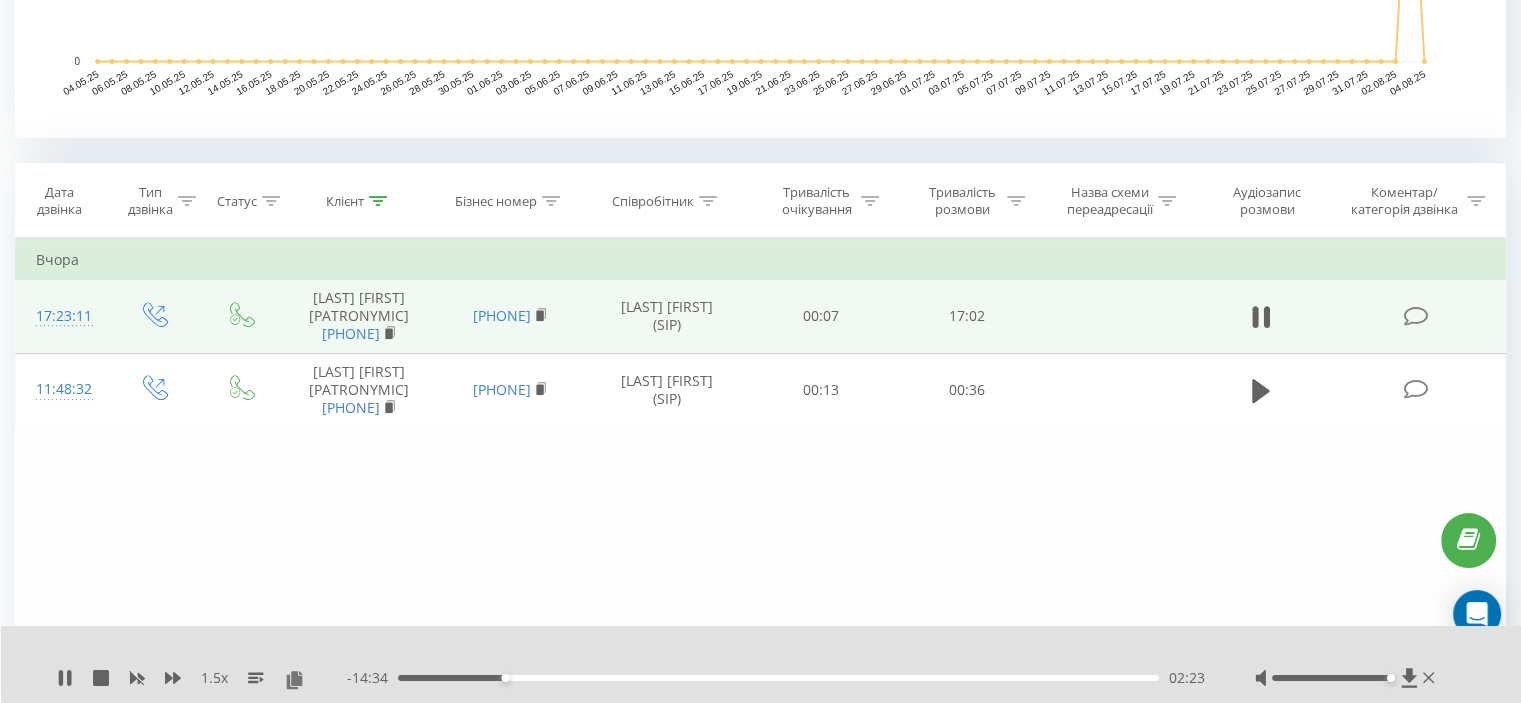 click on "02:23" at bounding box center [778, 678] 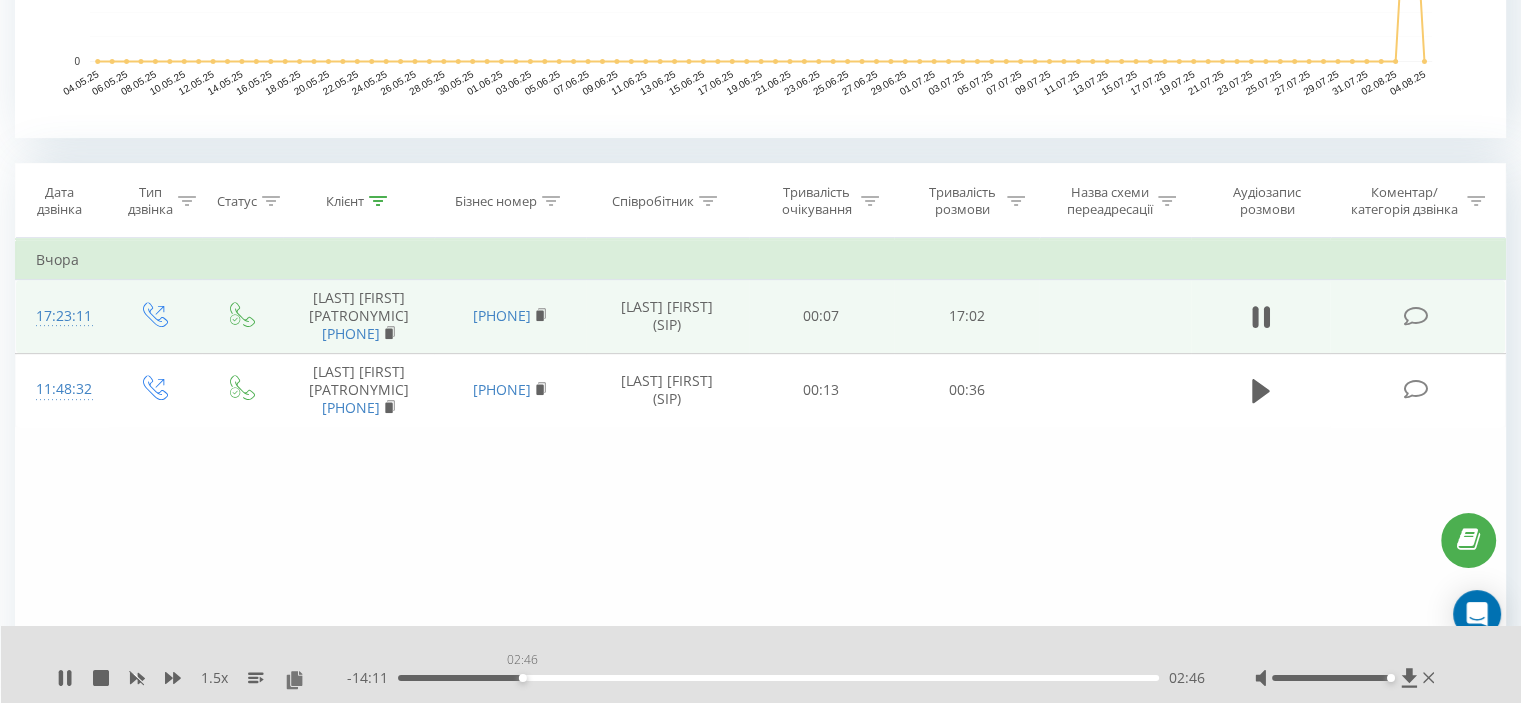 click on "02:46" at bounding box center [778, 678] 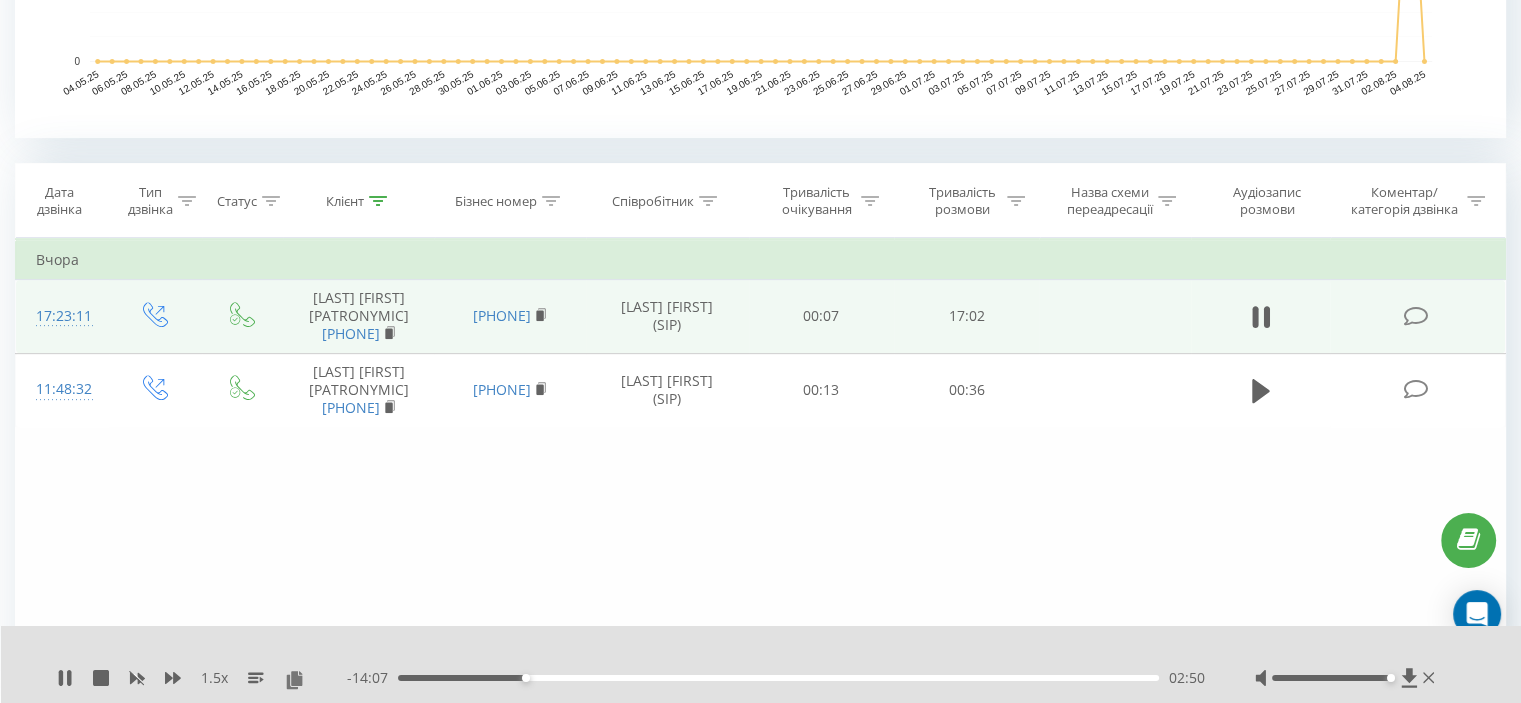 click on "02:50" at bounding box center (778, 678) 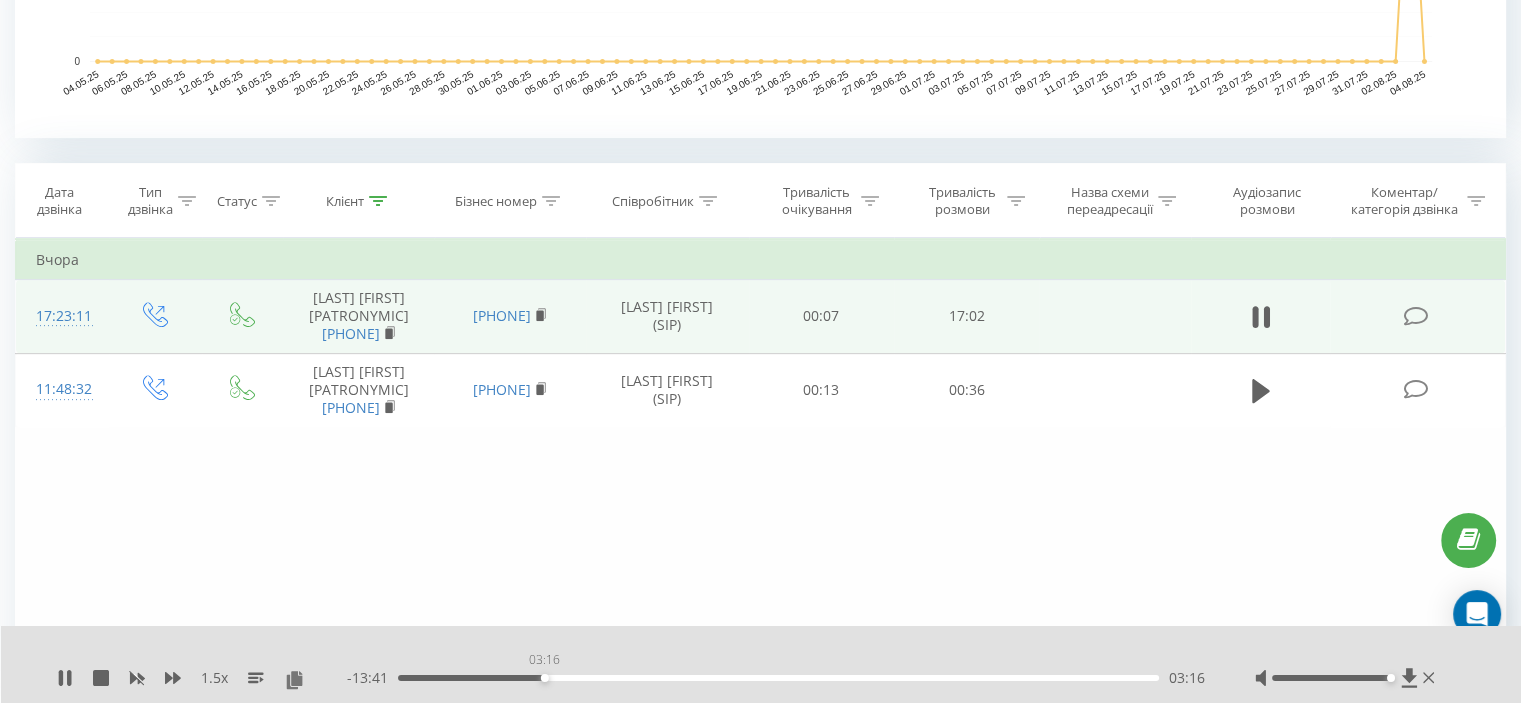click on "03:16" at bounding box center (778, 678) 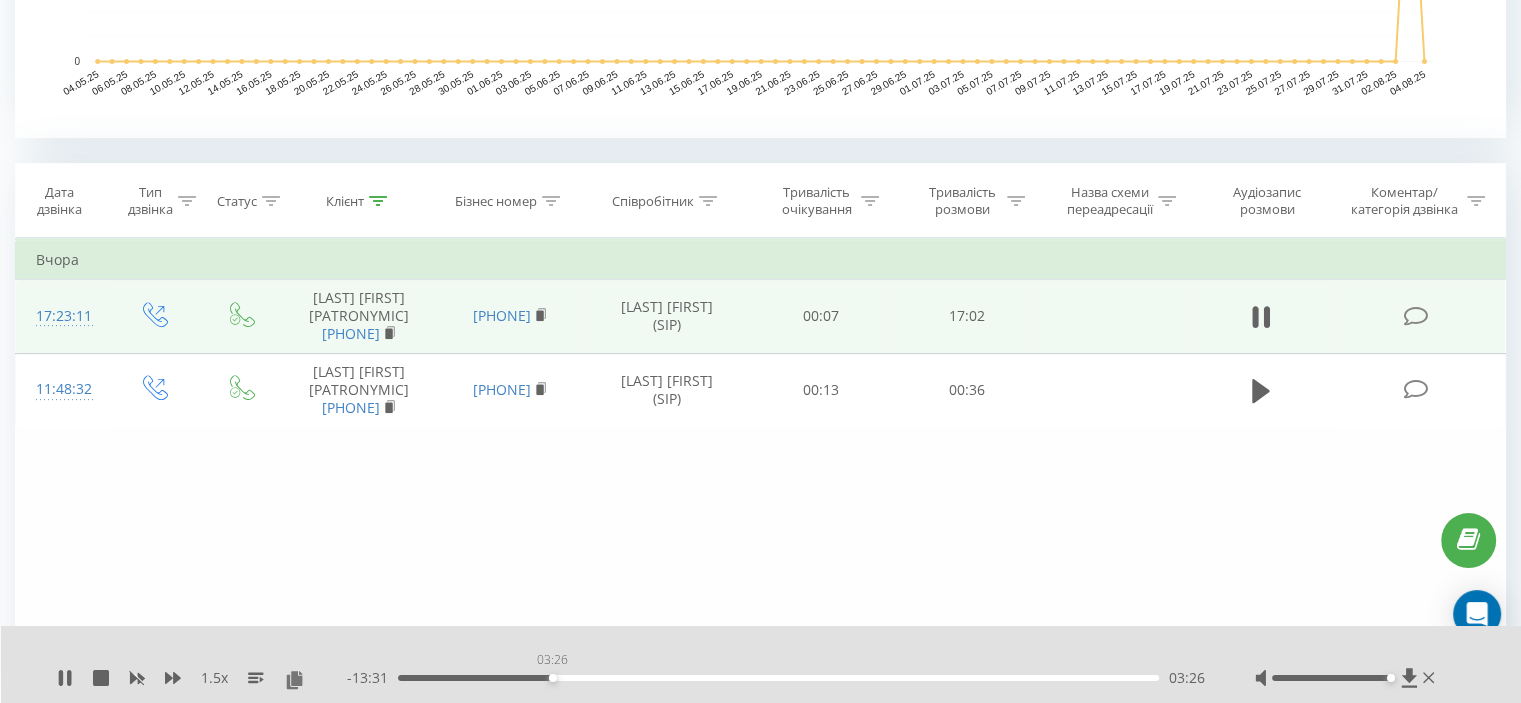 click on "03:26" at bounding box center (778, 678) 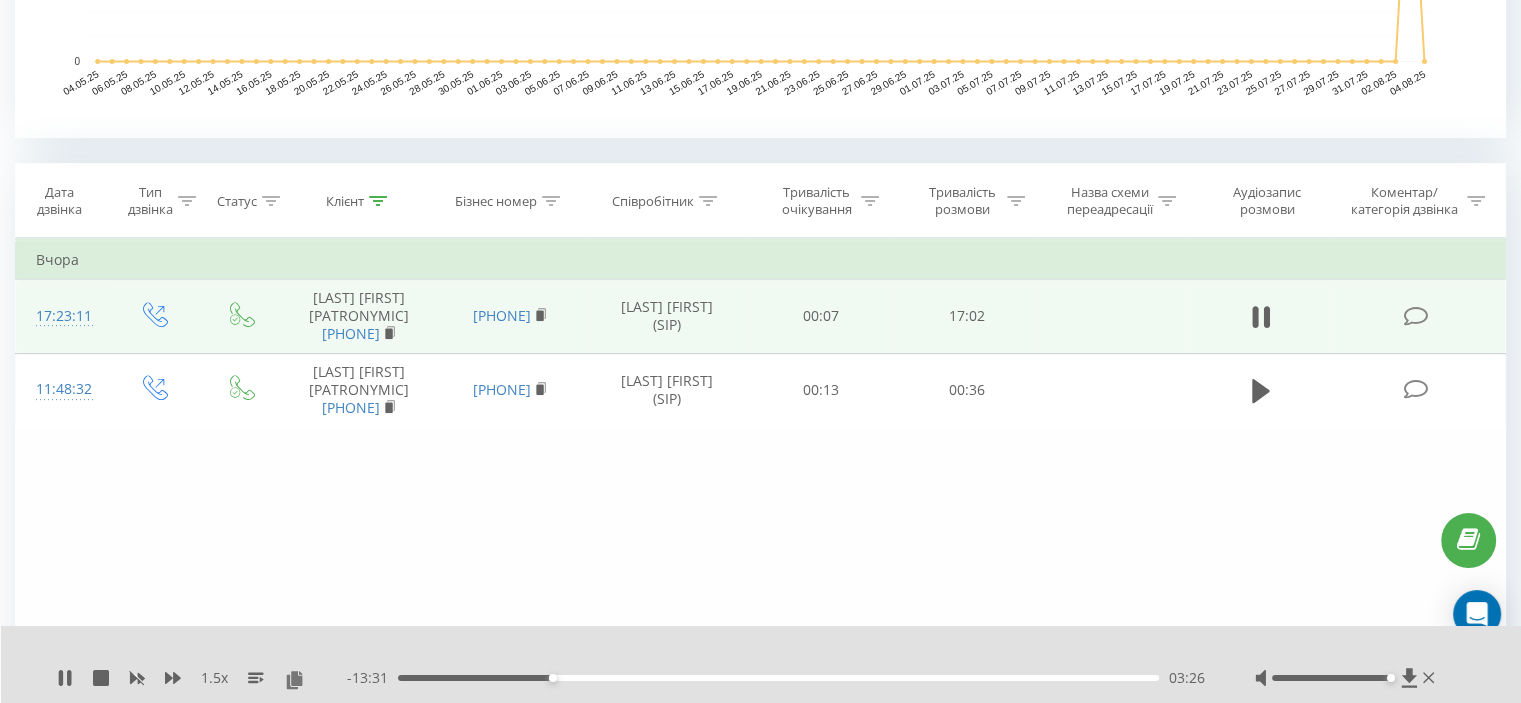click on "03:26" at bounding box center [778, 678] 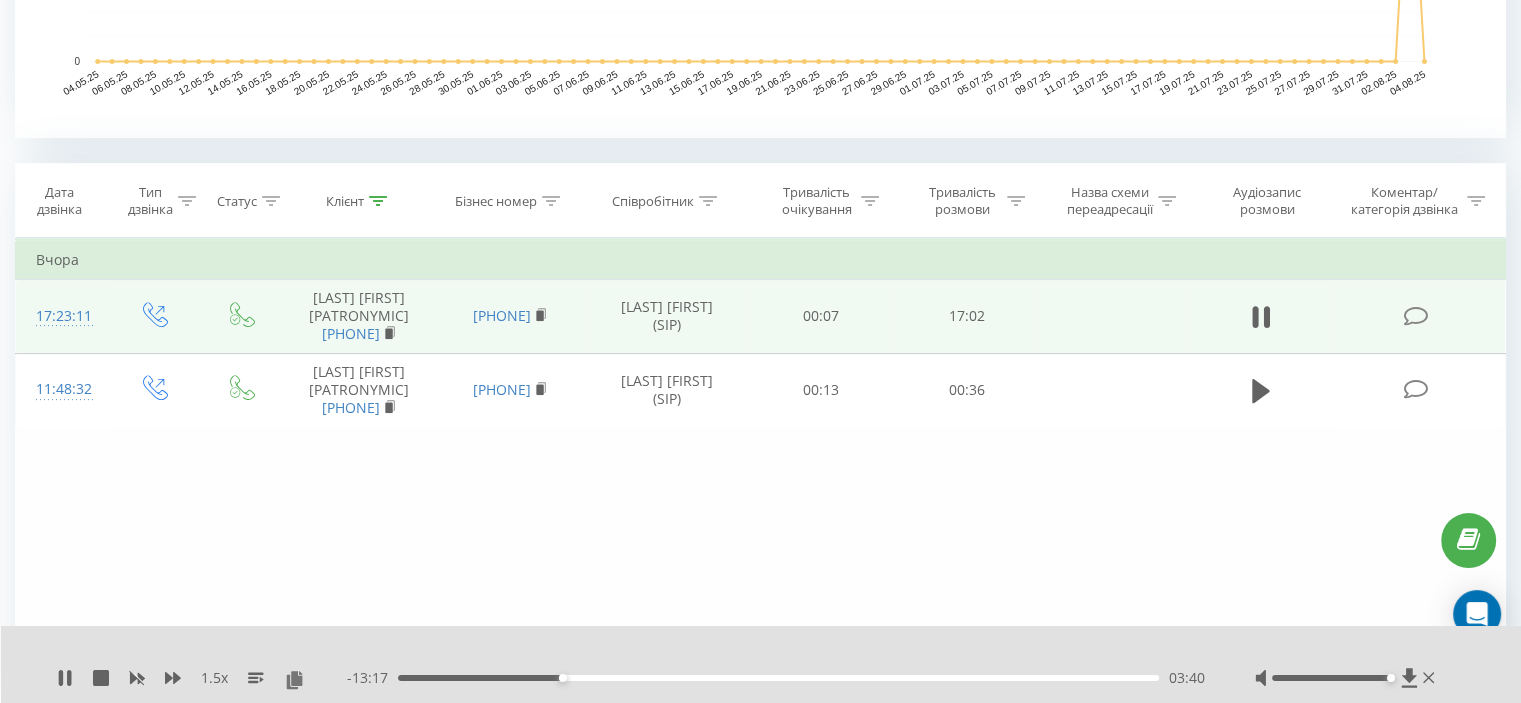 click on "03:40" at bounding box center (778, 678) 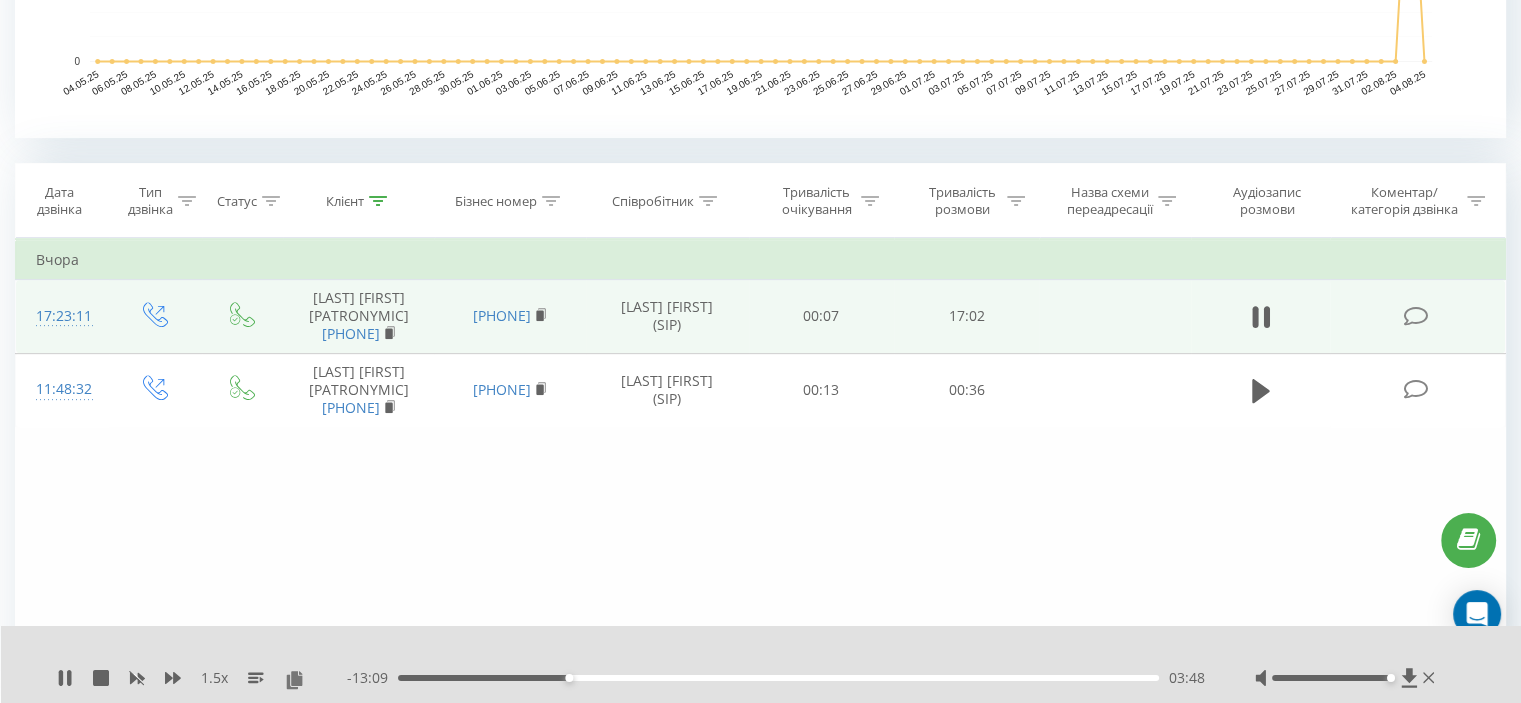 click on "03:48" at bounding box center [778, 678] 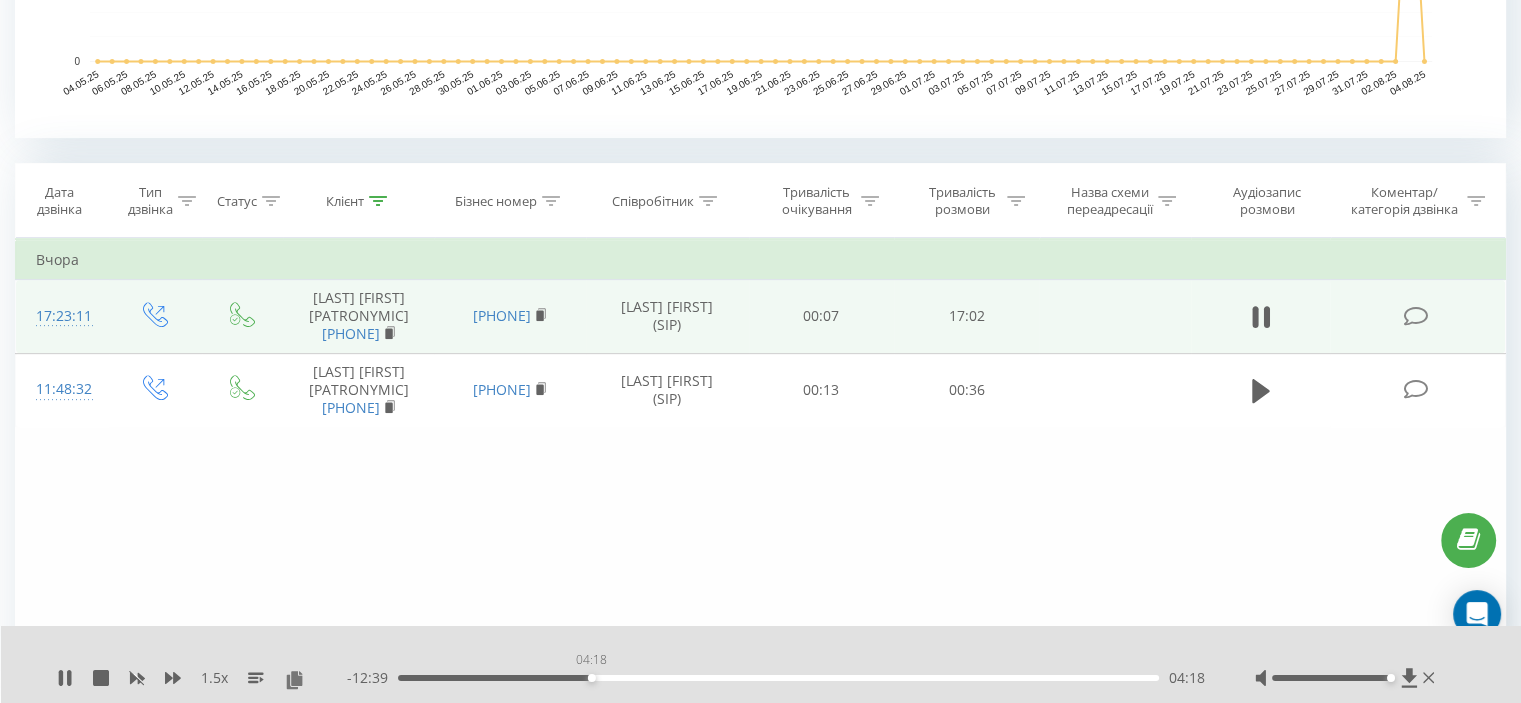 click on "04:18" at bounding box center [778, 678] 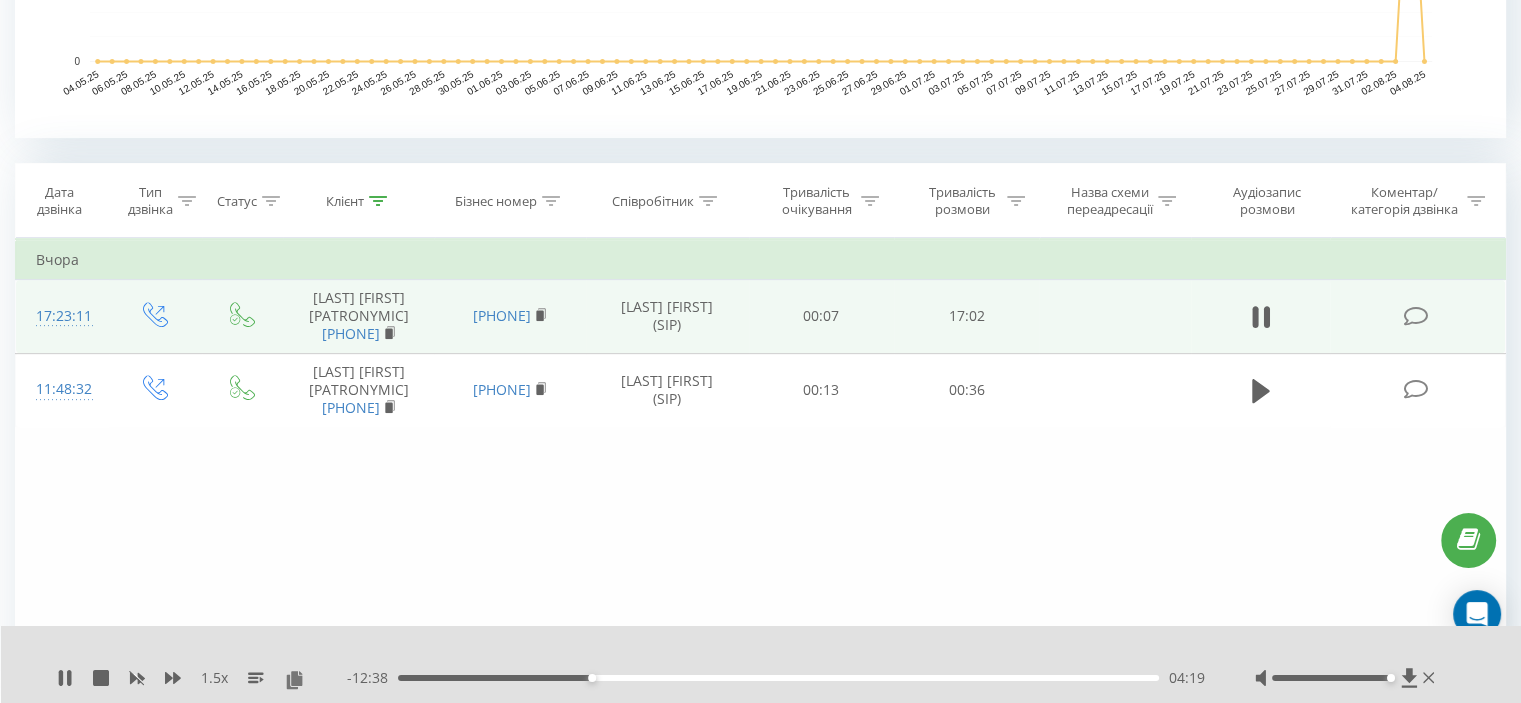 click on "04:19" at bounding box center (778, 678) 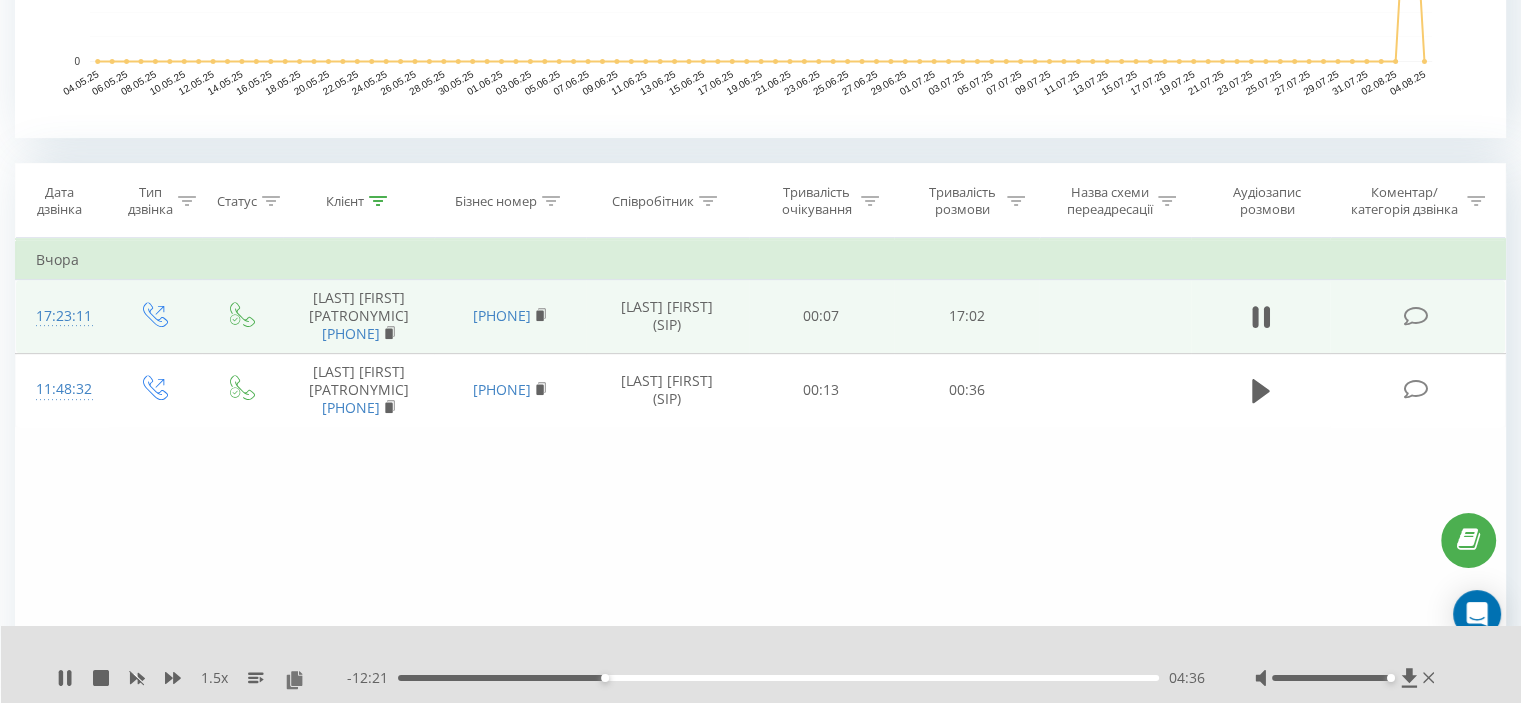 click on "04:36" at bounding box center (778, 678) 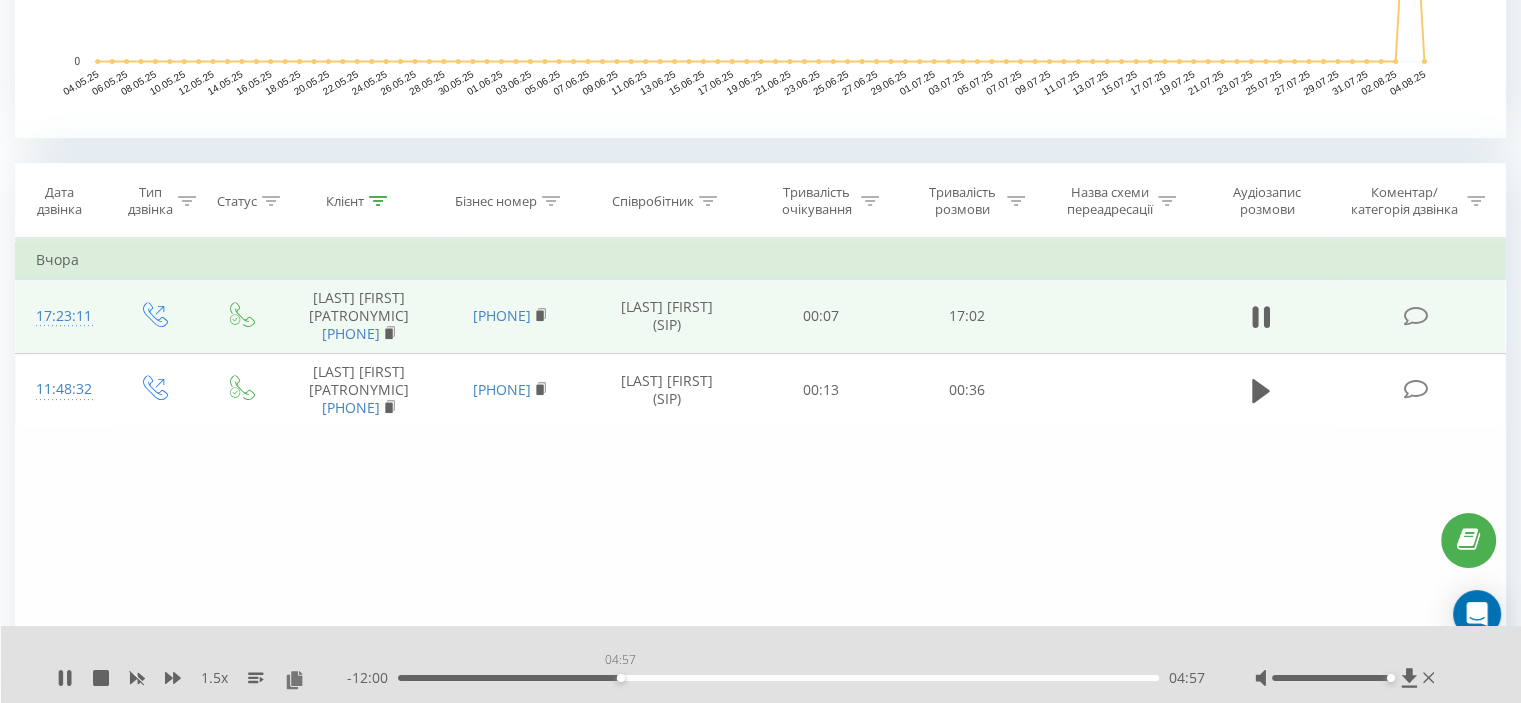 click on "04:57" at bounding box center [778, 678] 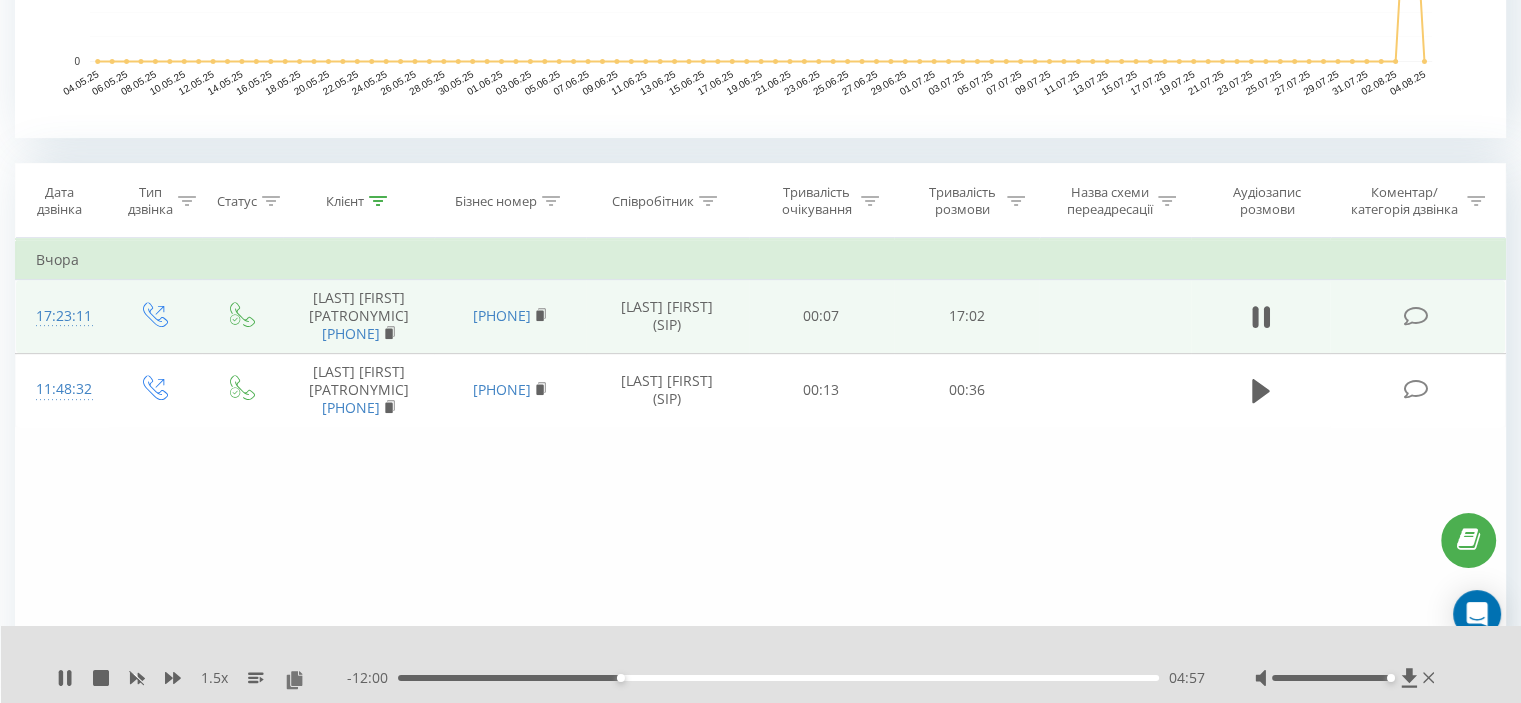 click on "04:57" at bounding box center (778, 678) 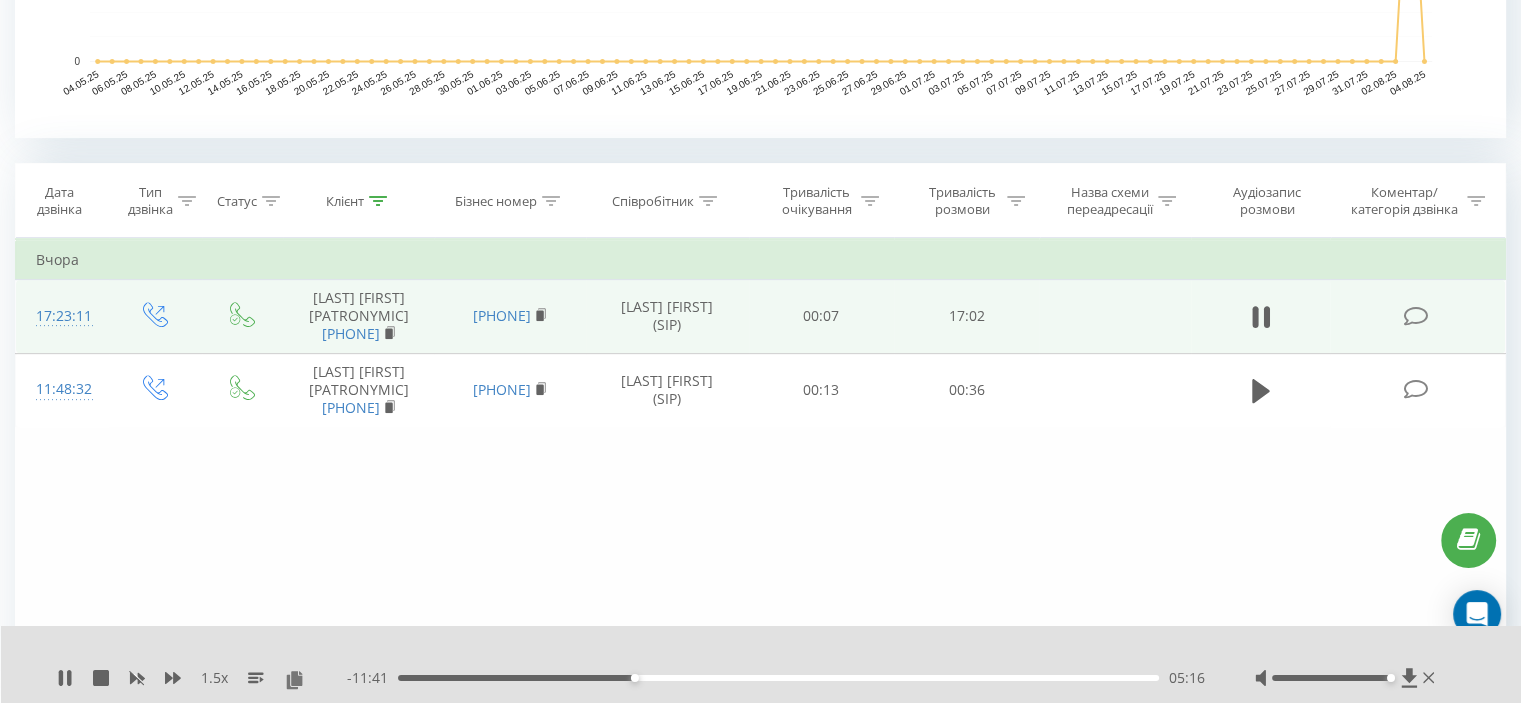 click on "05:16" at bounding box center (778, 678) 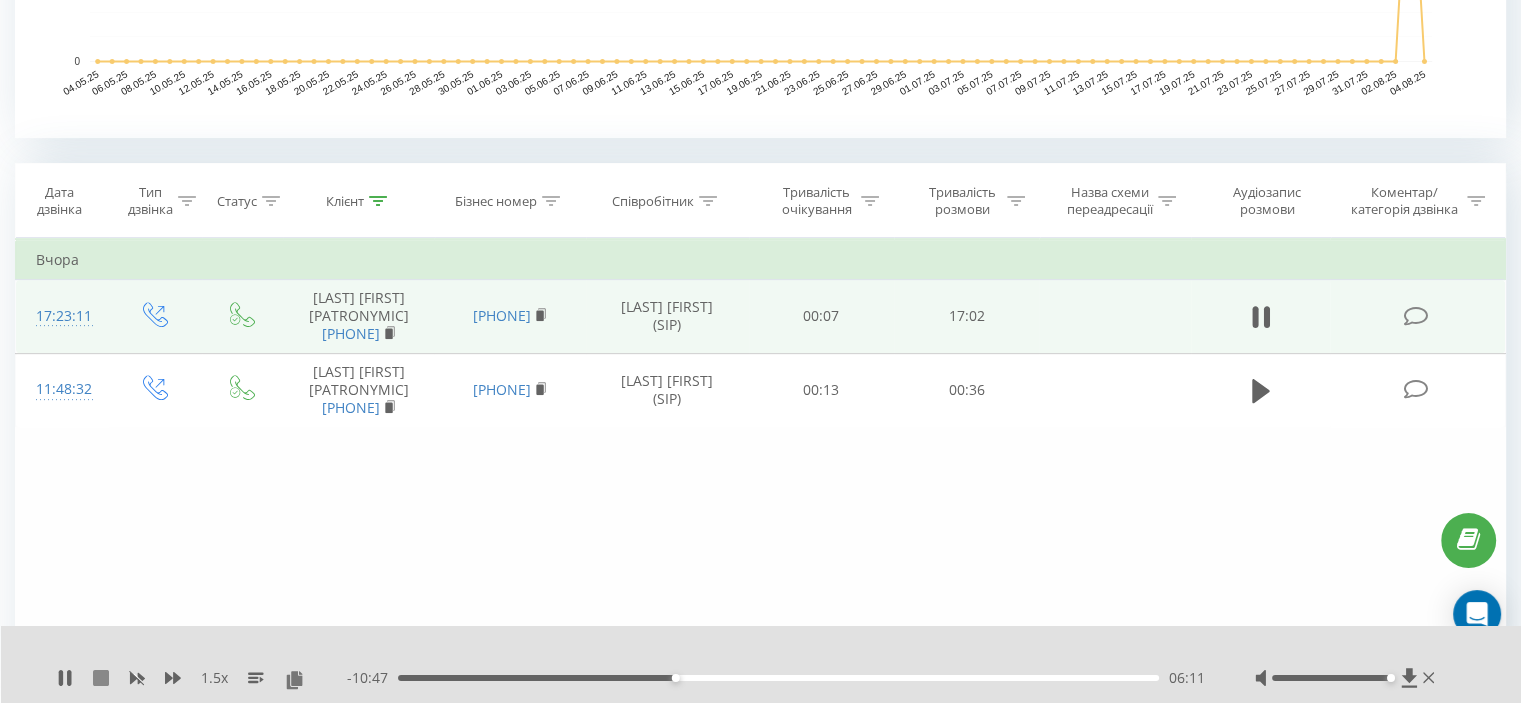 click 